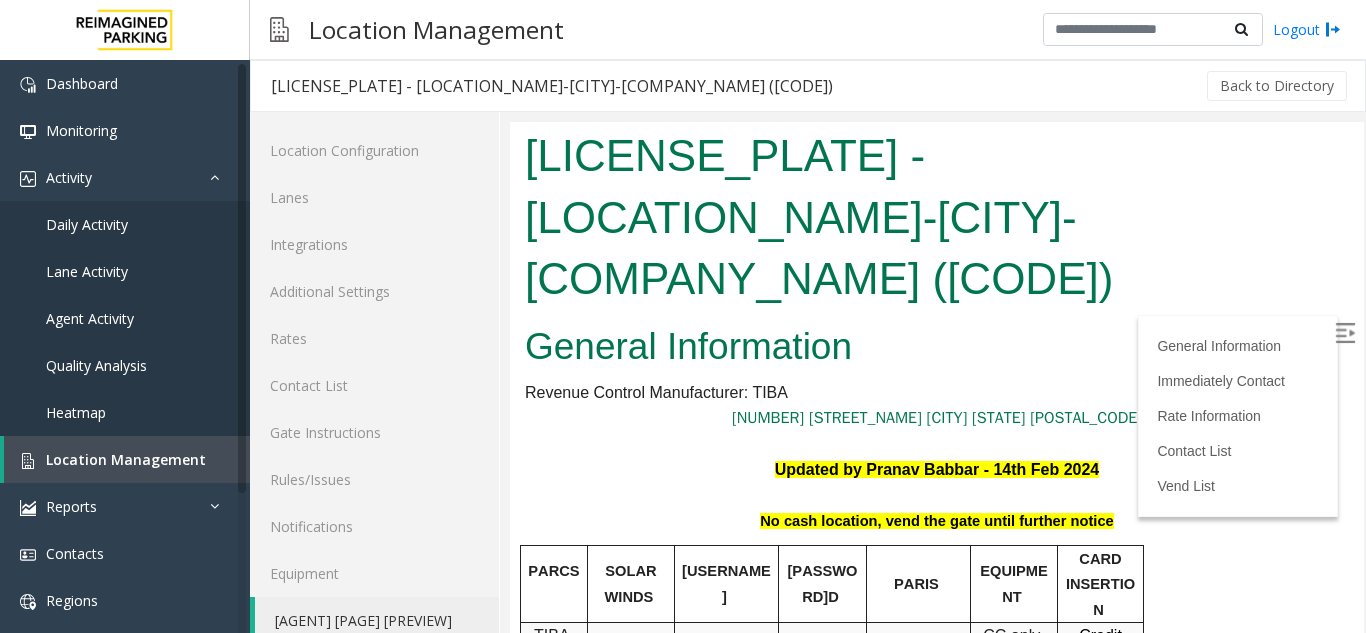 scroll, scrollTop: 500, scrollLeft: 0, axis: vertical 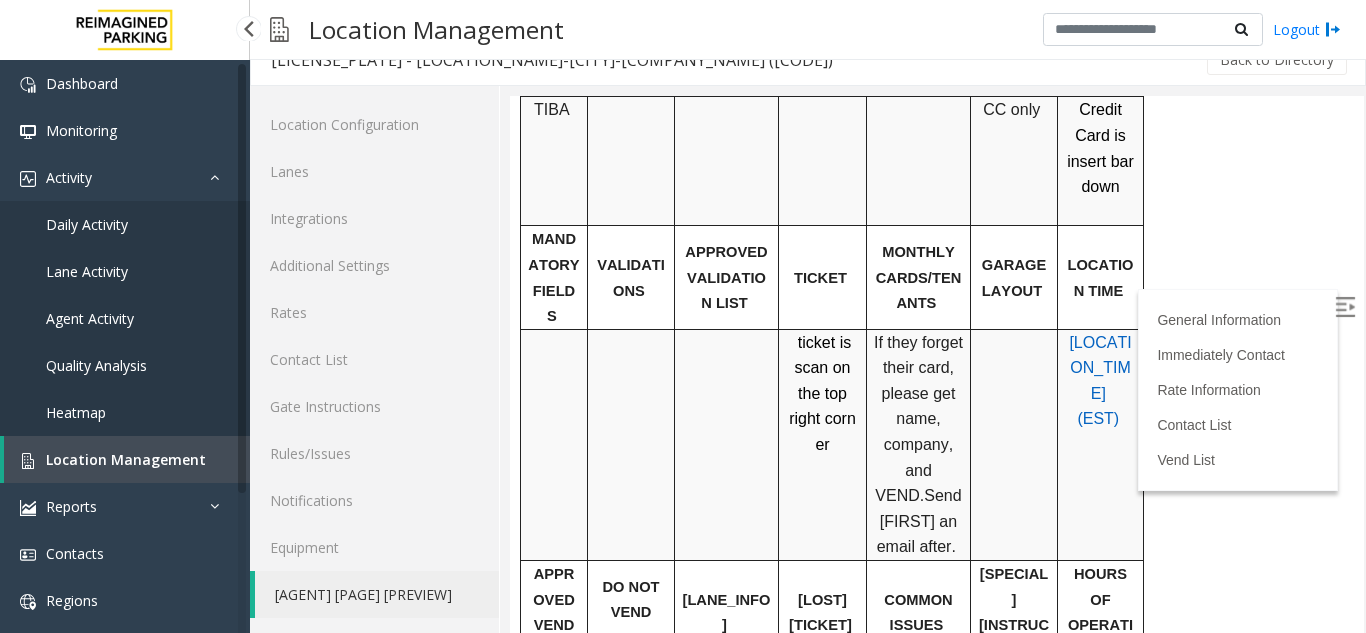click on "Agent Activity" at bounding box center (90, 318) 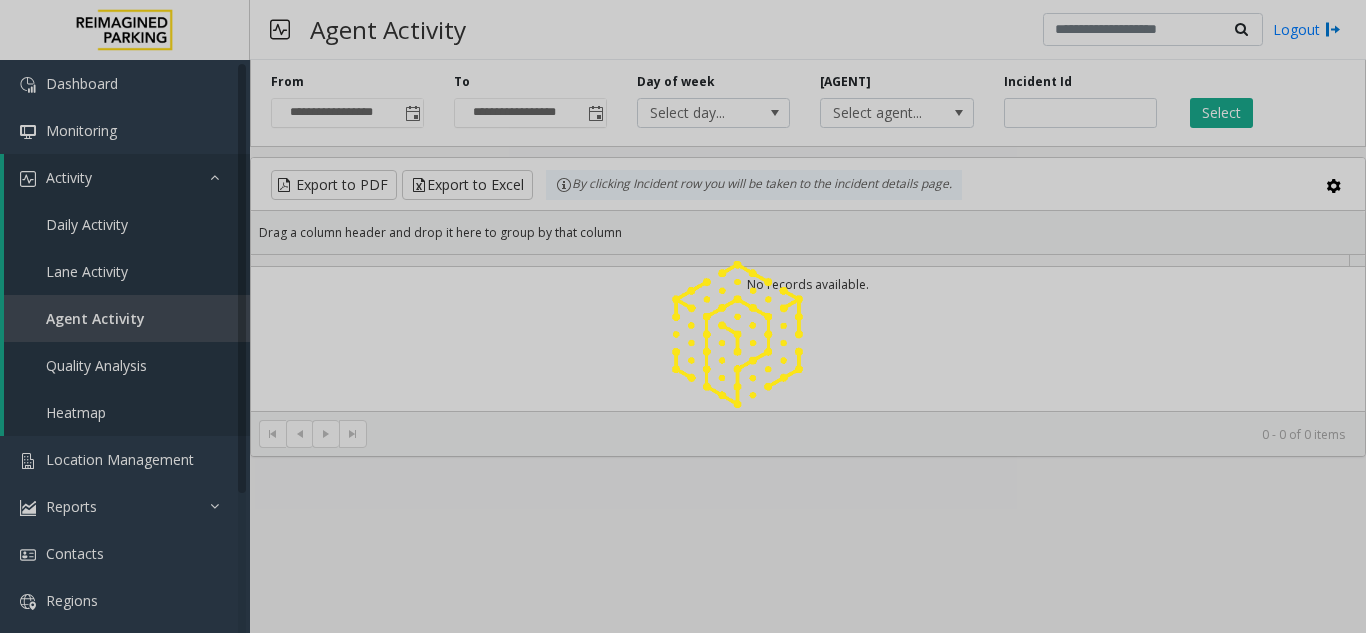 scroll, scrollTop: 0, scrollLeft: 0, axis: both 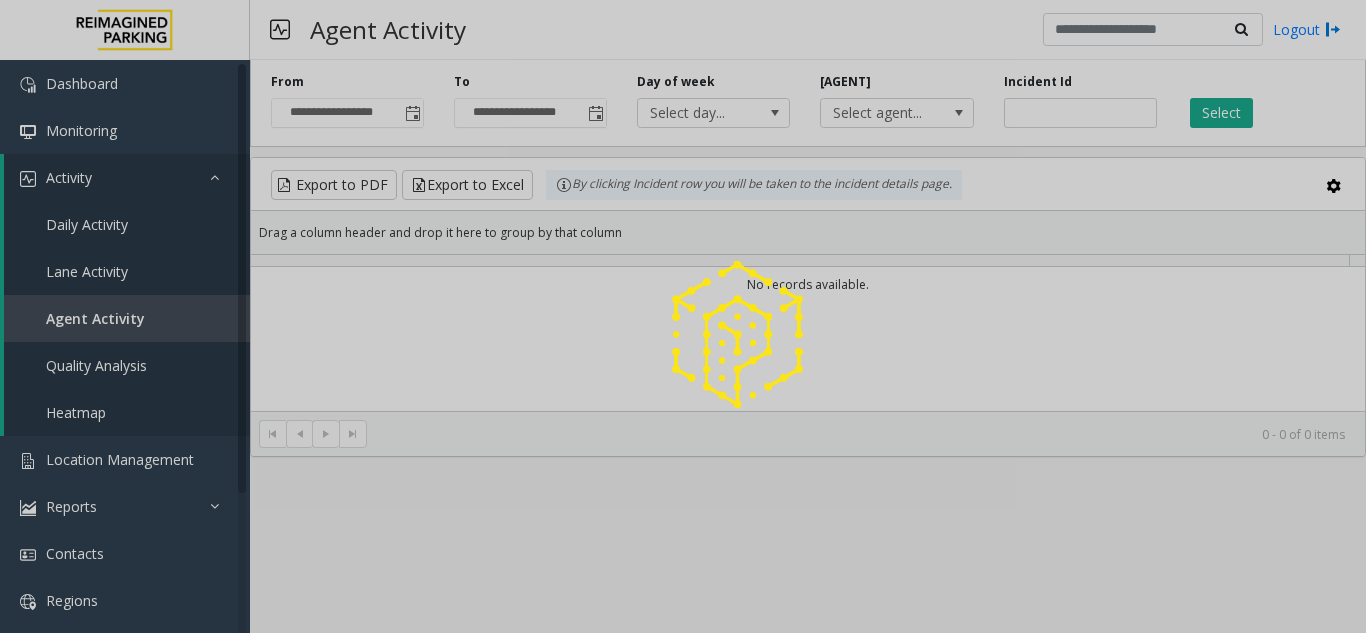 click 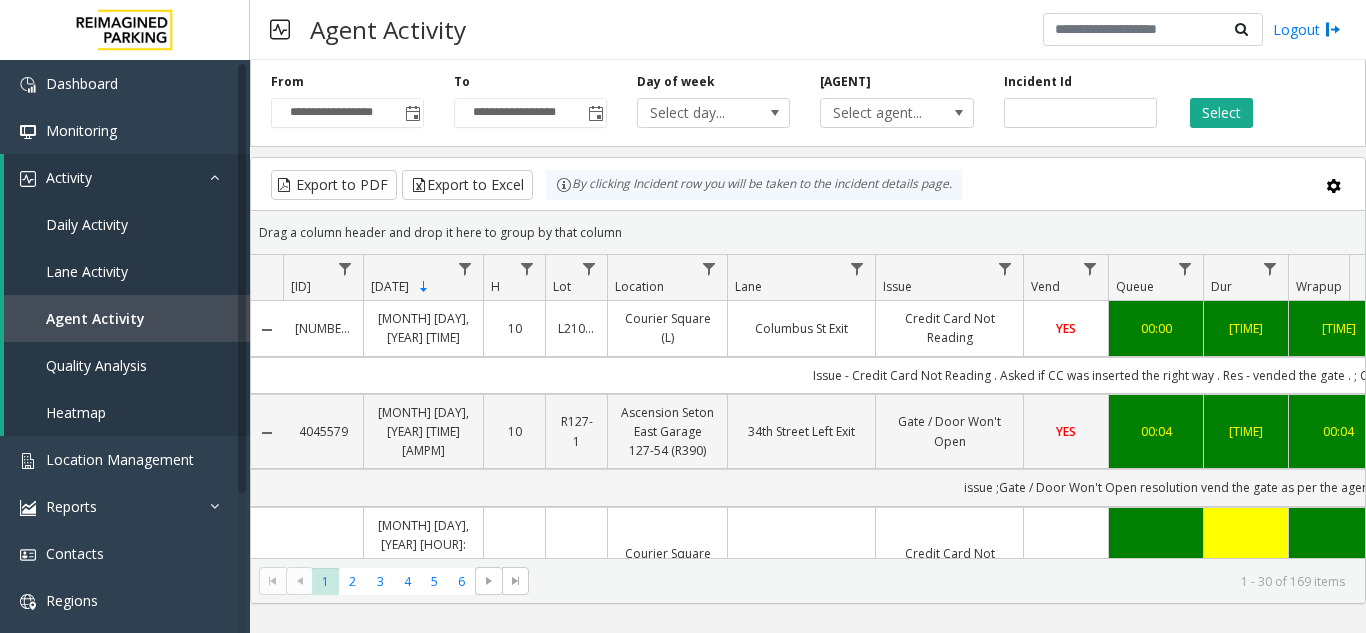 click 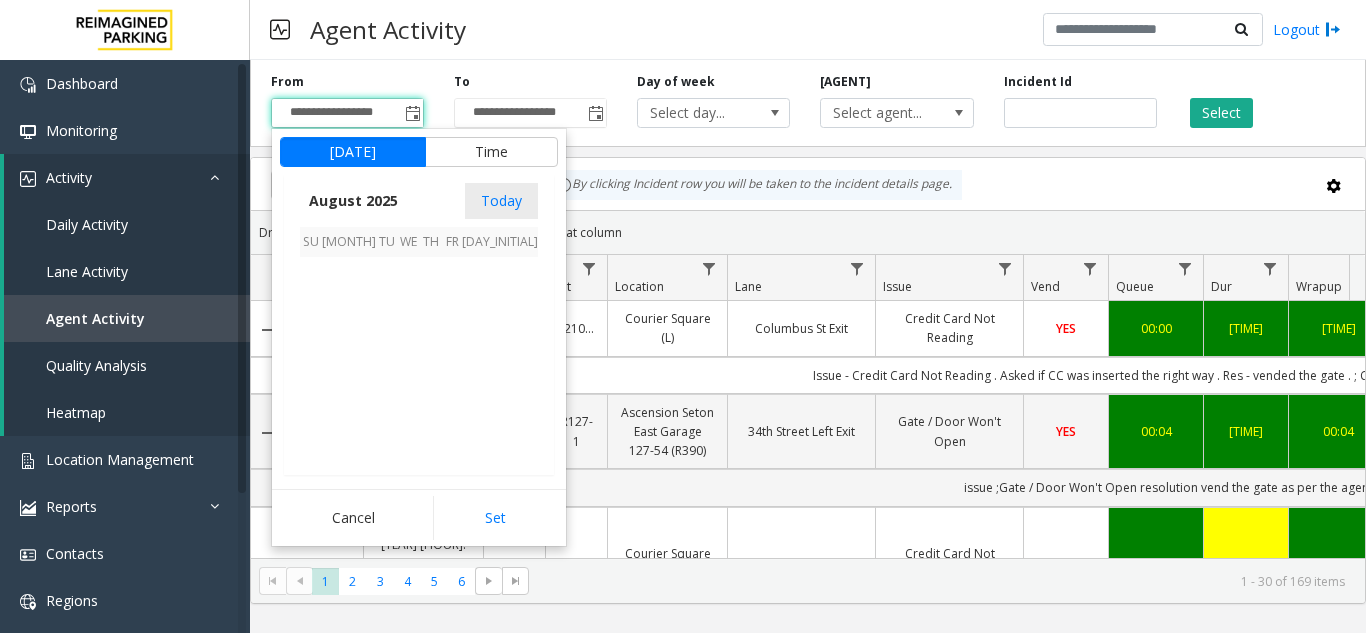 scroll, scrollTop: 358666, scrollLeft: 0, axis: vertical 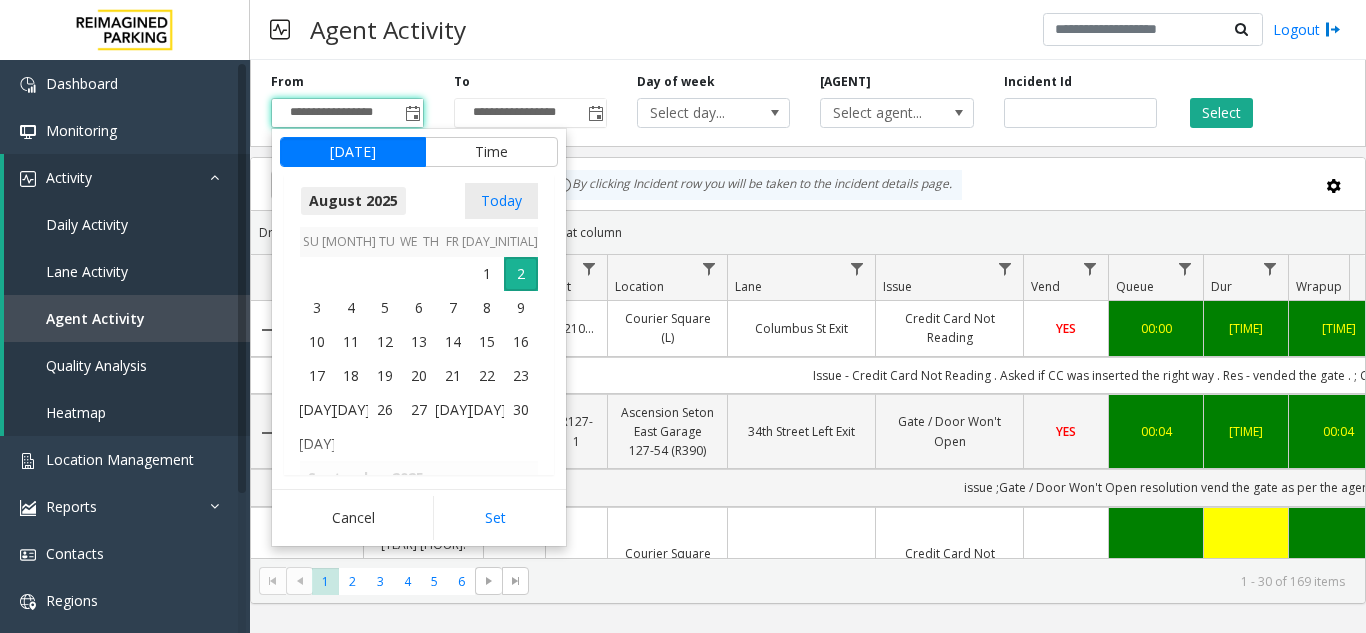 click on "August 2025" at bounding box center (353, 201) 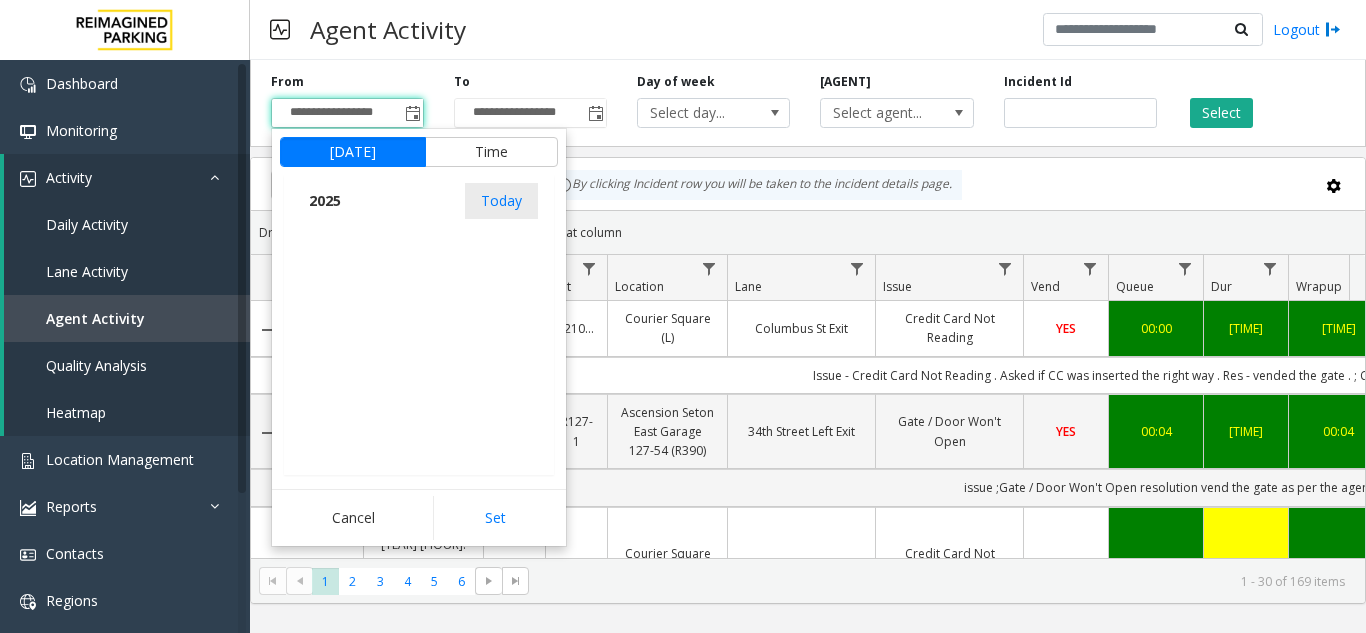 scroll, scrollTop: 21348, scrollLeft: 0, axis: vertical 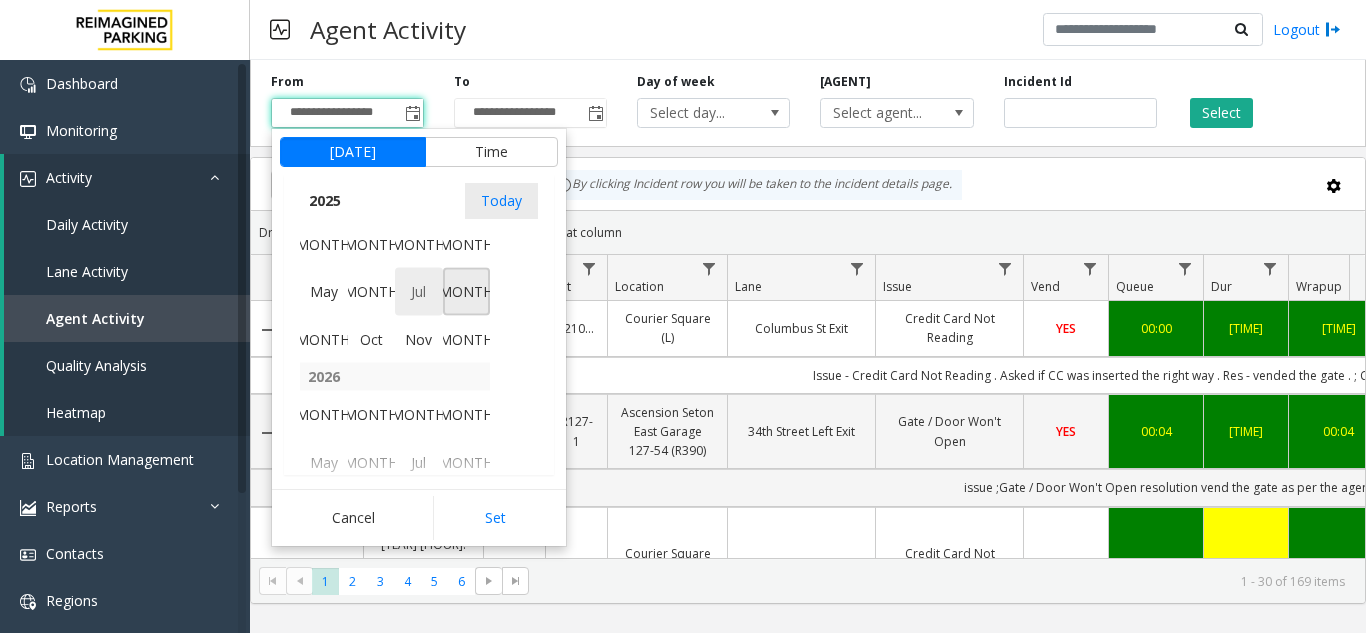click on "Jul" at bounding box center [419, 292] 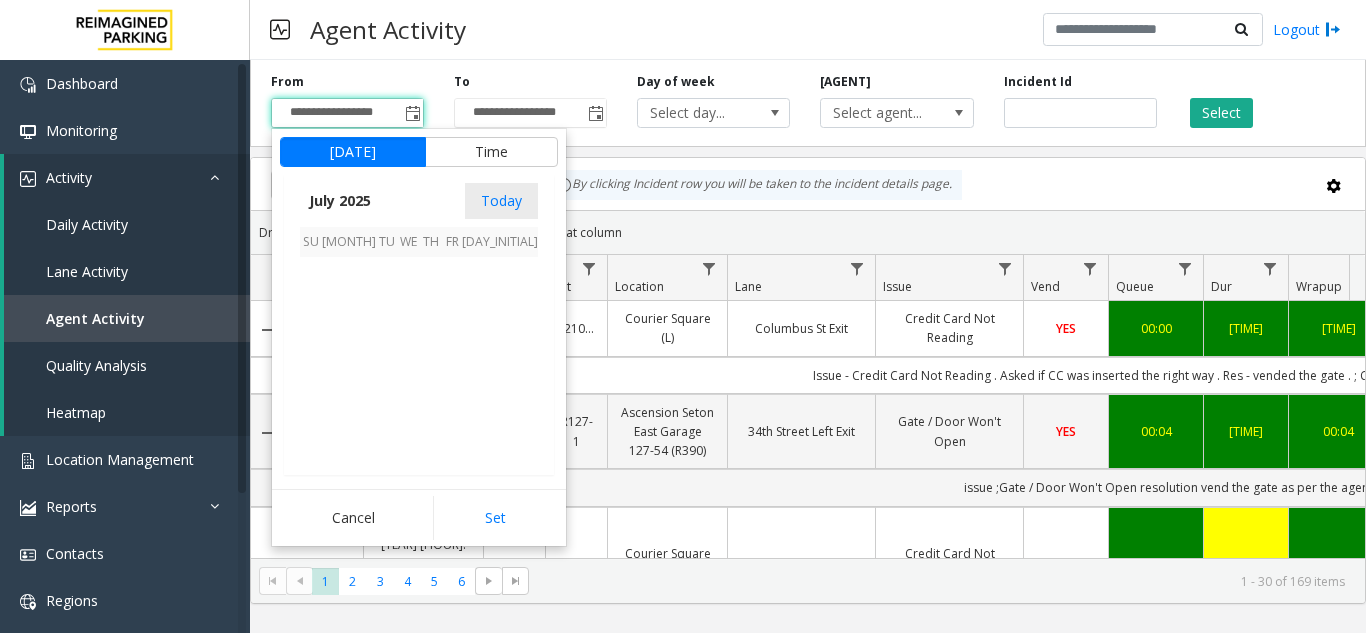 scroll, scrollTop: 358428, scrollLeft: 0, axis: vertical 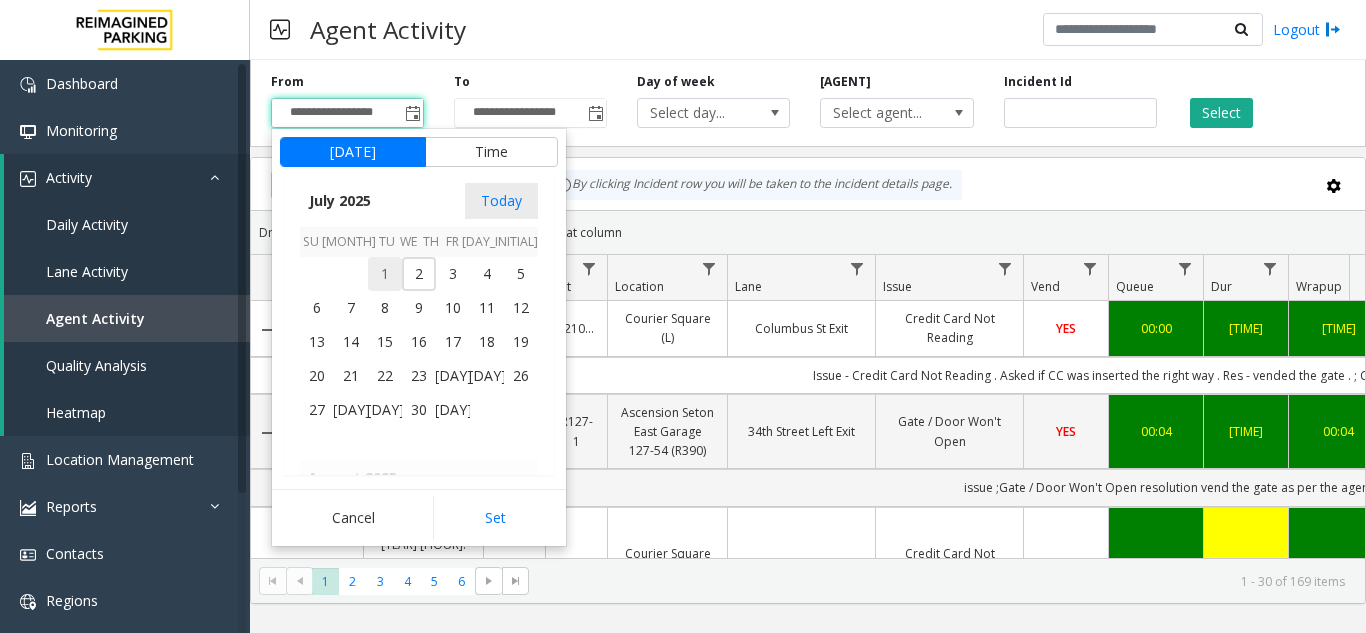 click on "1" at bounding box center (385, 274) 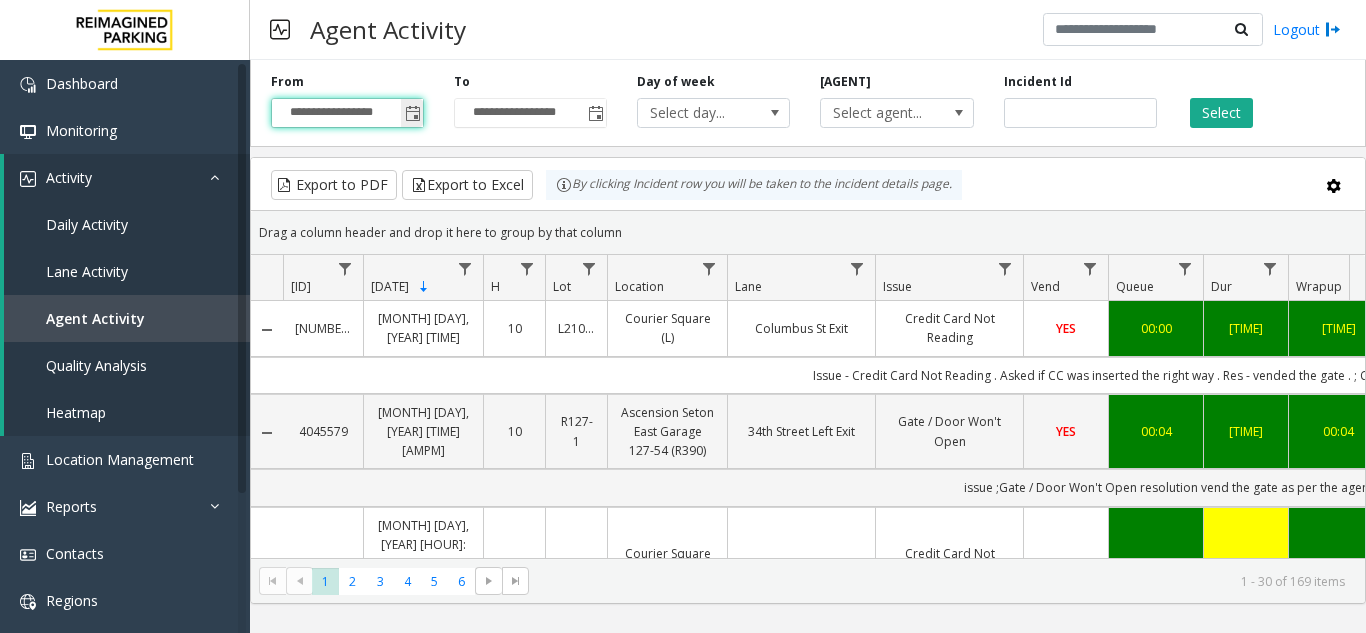 click 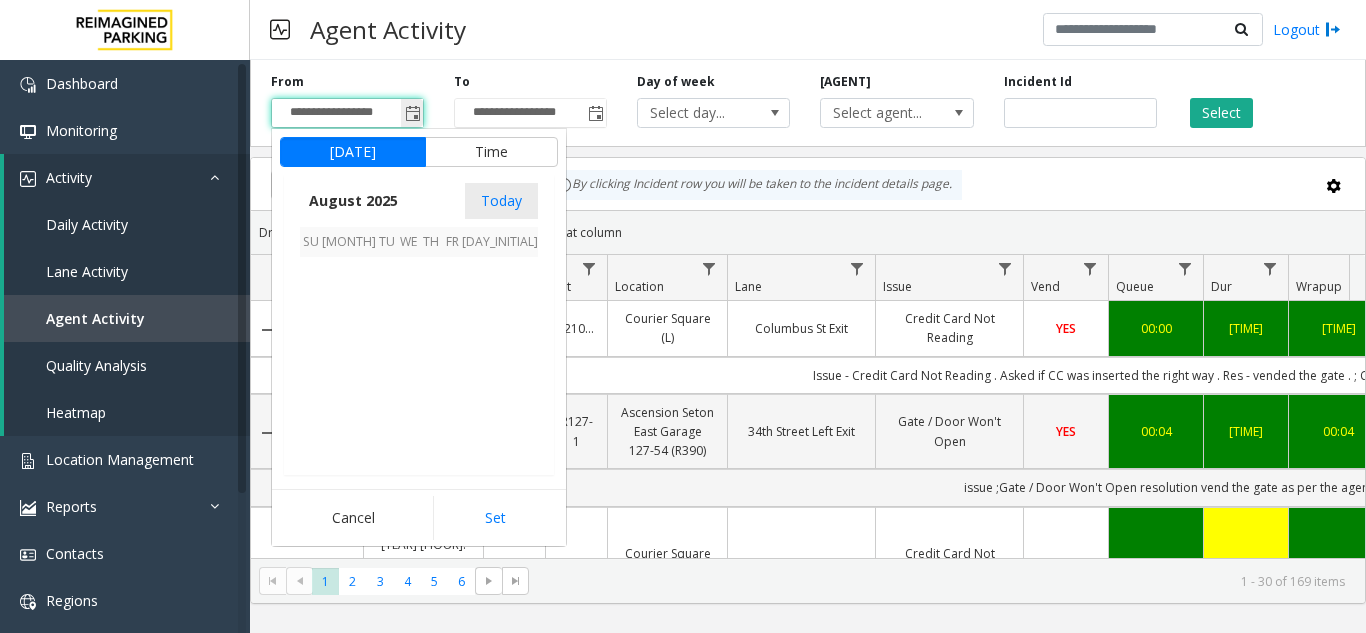 scroll, scrollTop: 358666, scrollLeft: 0, axis: vertical 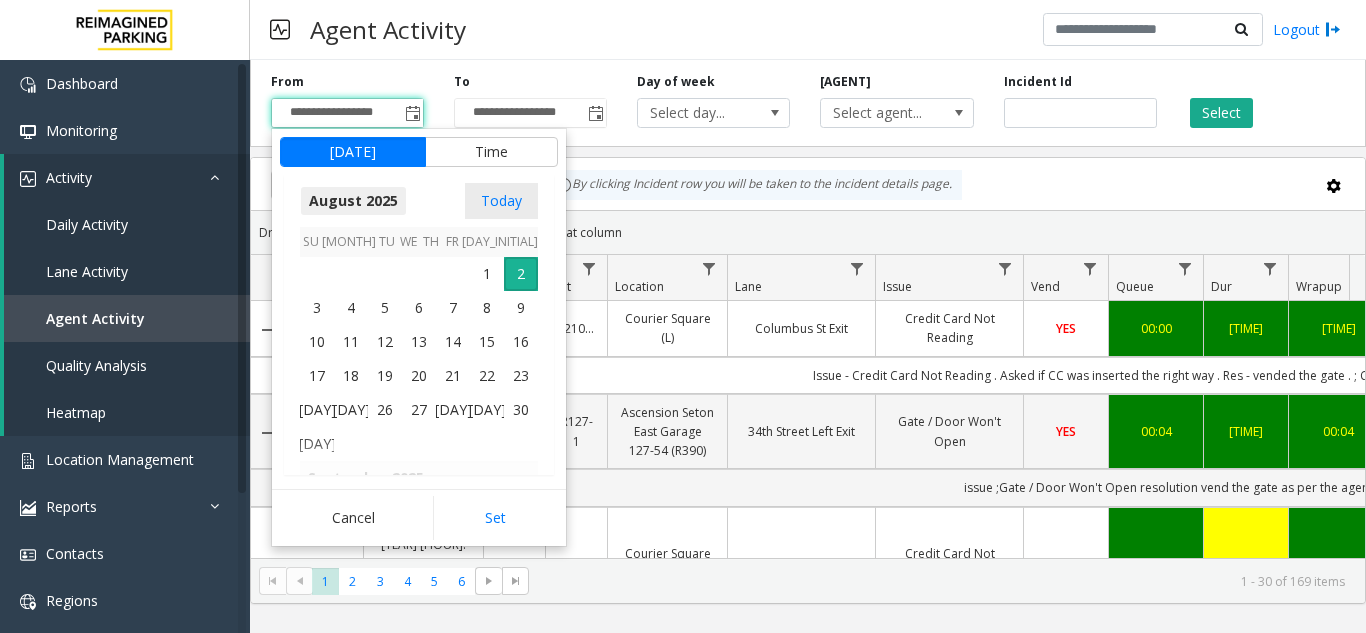 click on "August 2025" at bounding box center (353, 201) 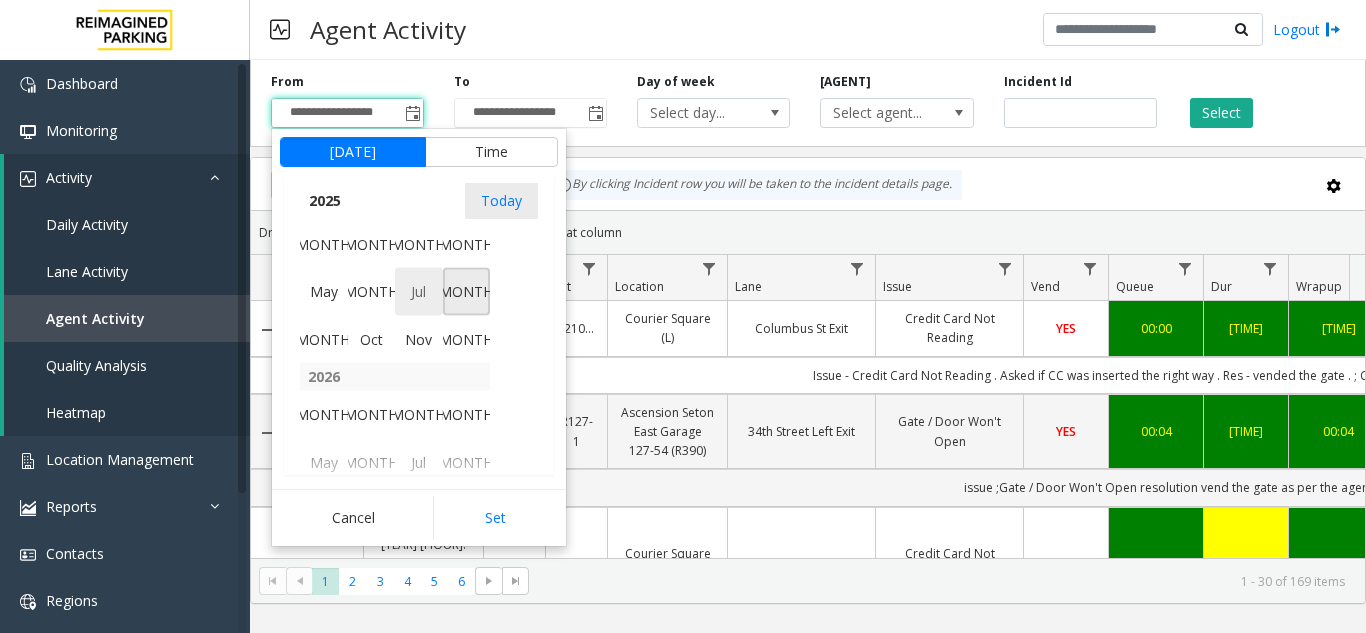 click on "Jul" at bounding box center (419, 292) 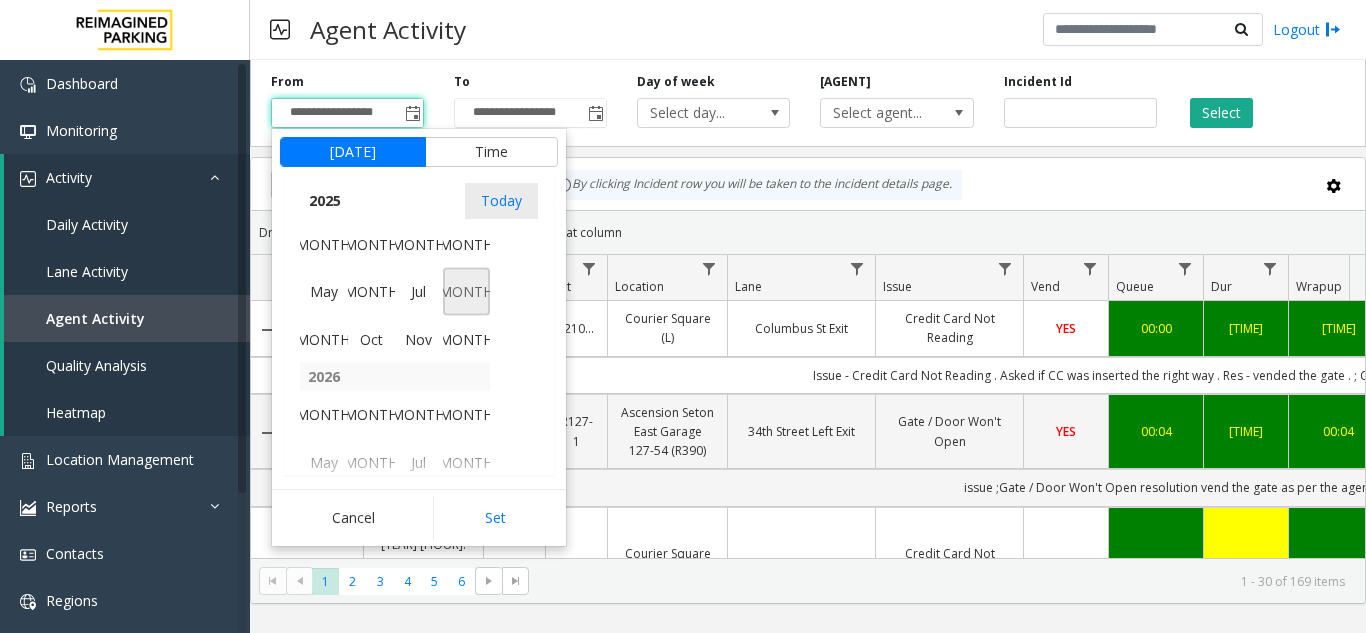scroll, scrollTop: 358428, scrollLeft: 0, axis: vertical 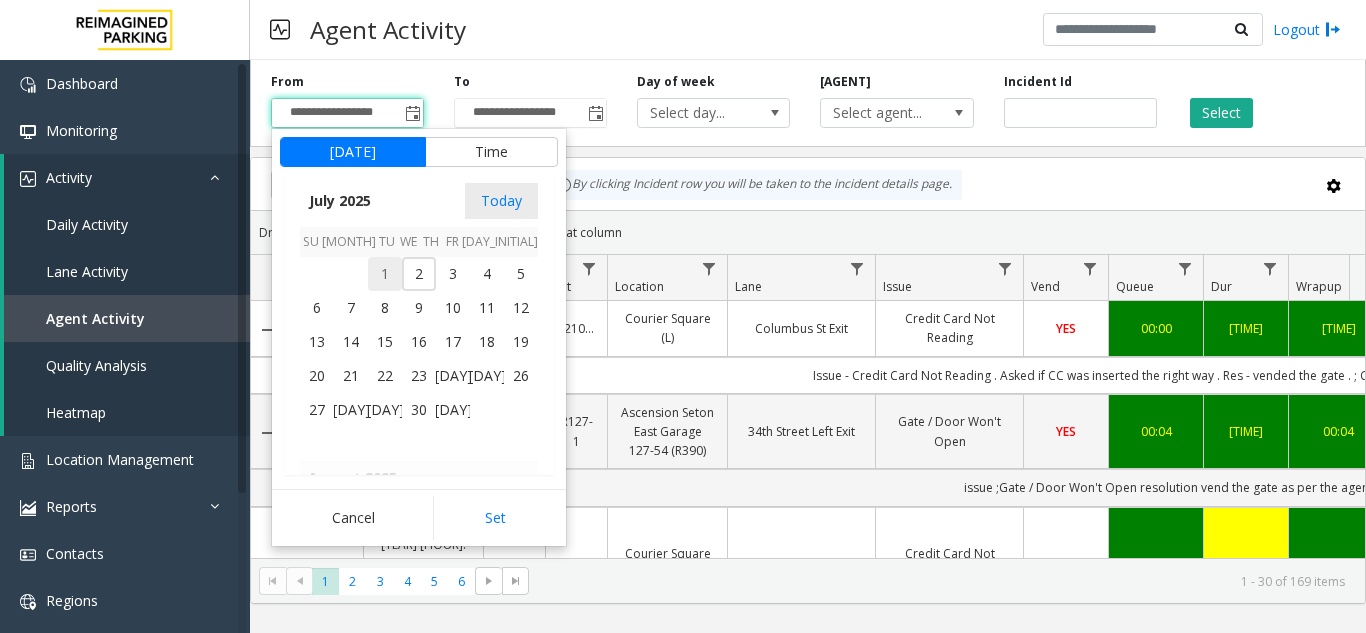 click on "1" at bounding box center (385, 274) 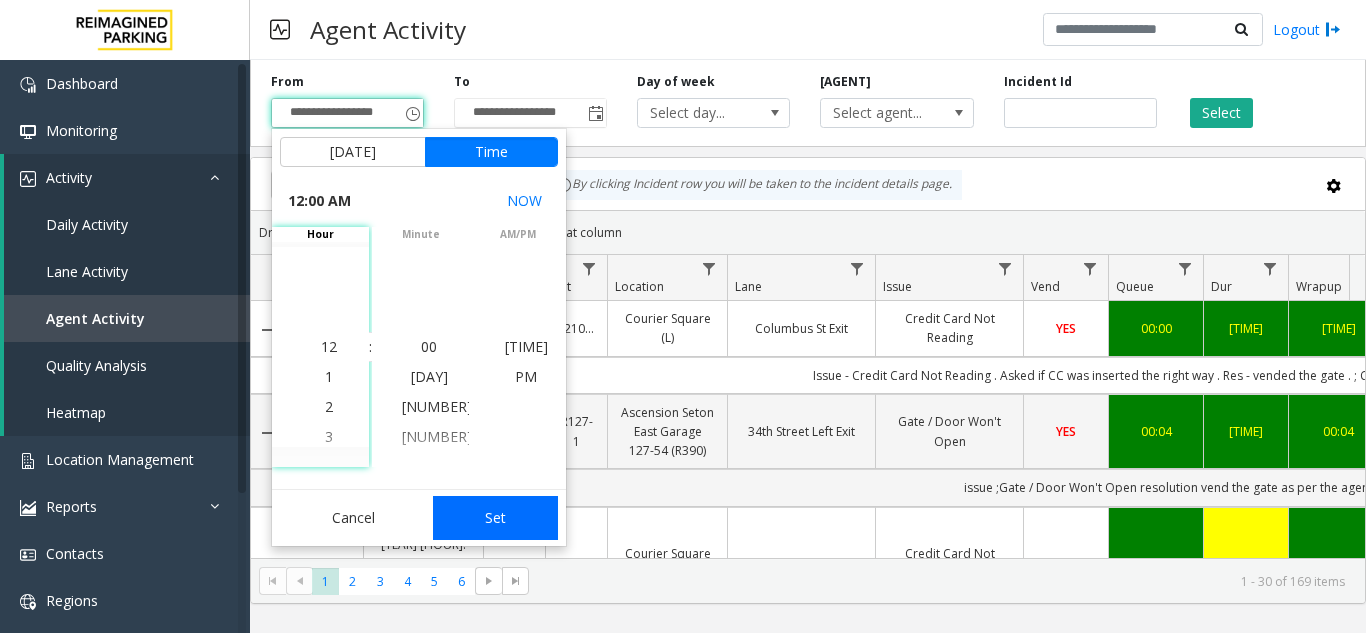 click on "Set" 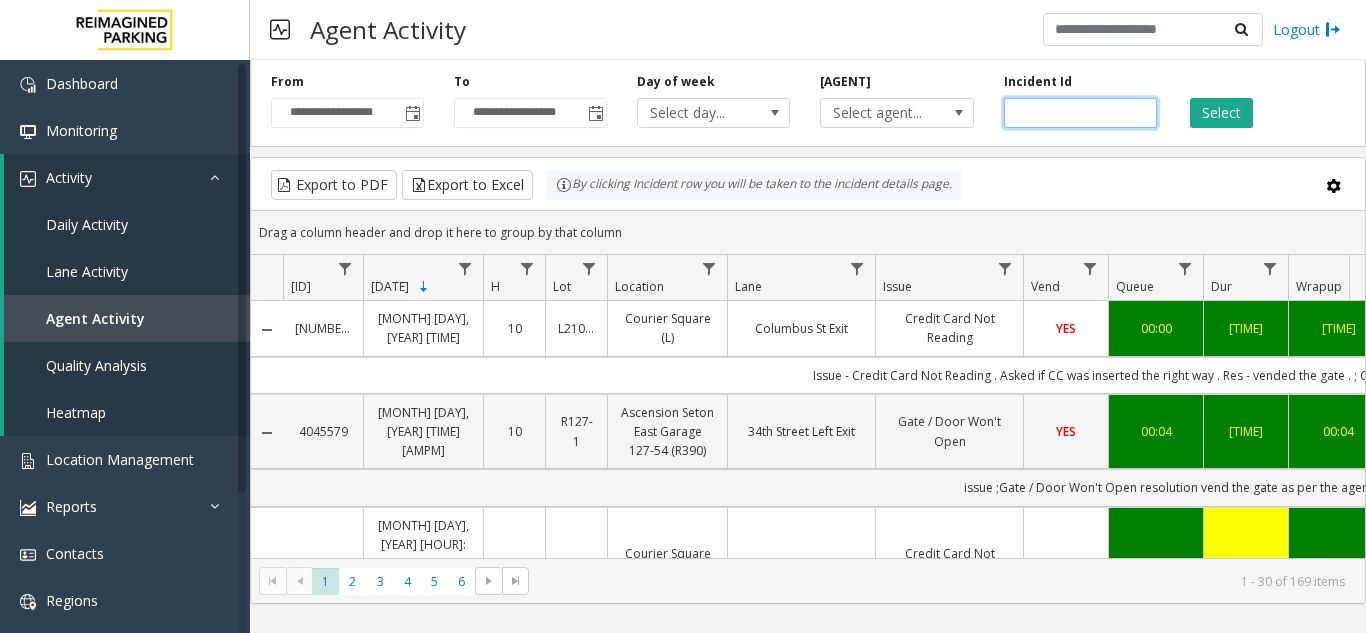 click 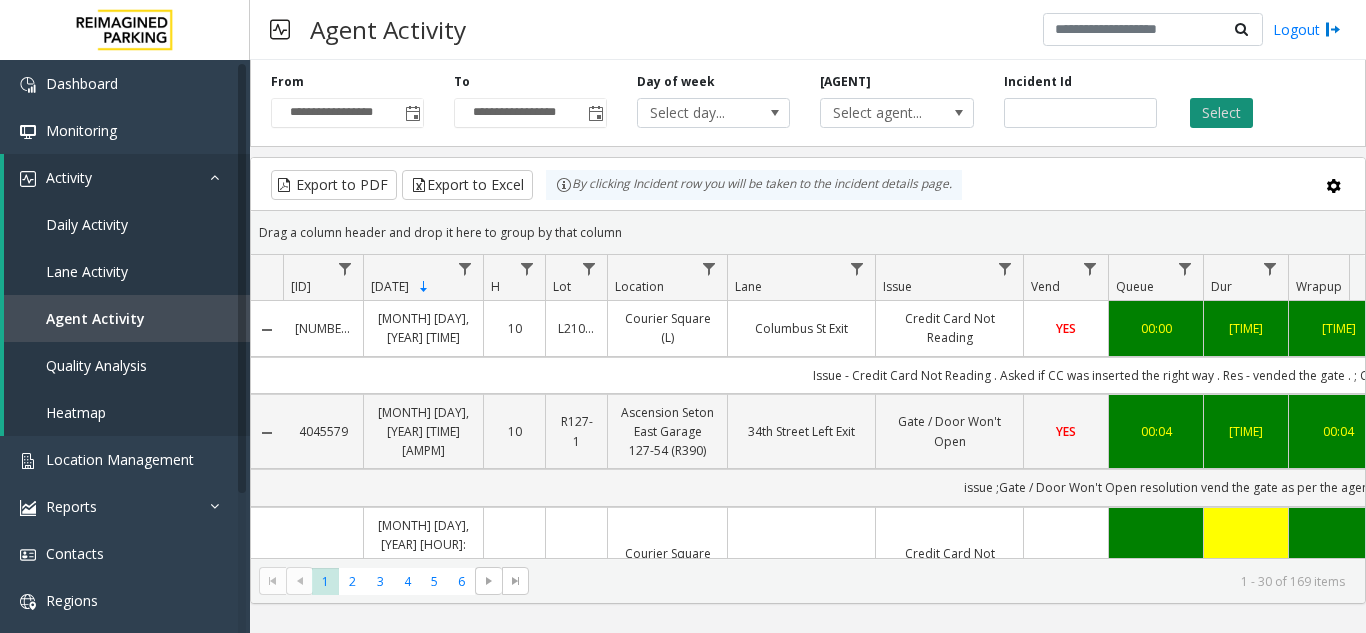 click on "Select" 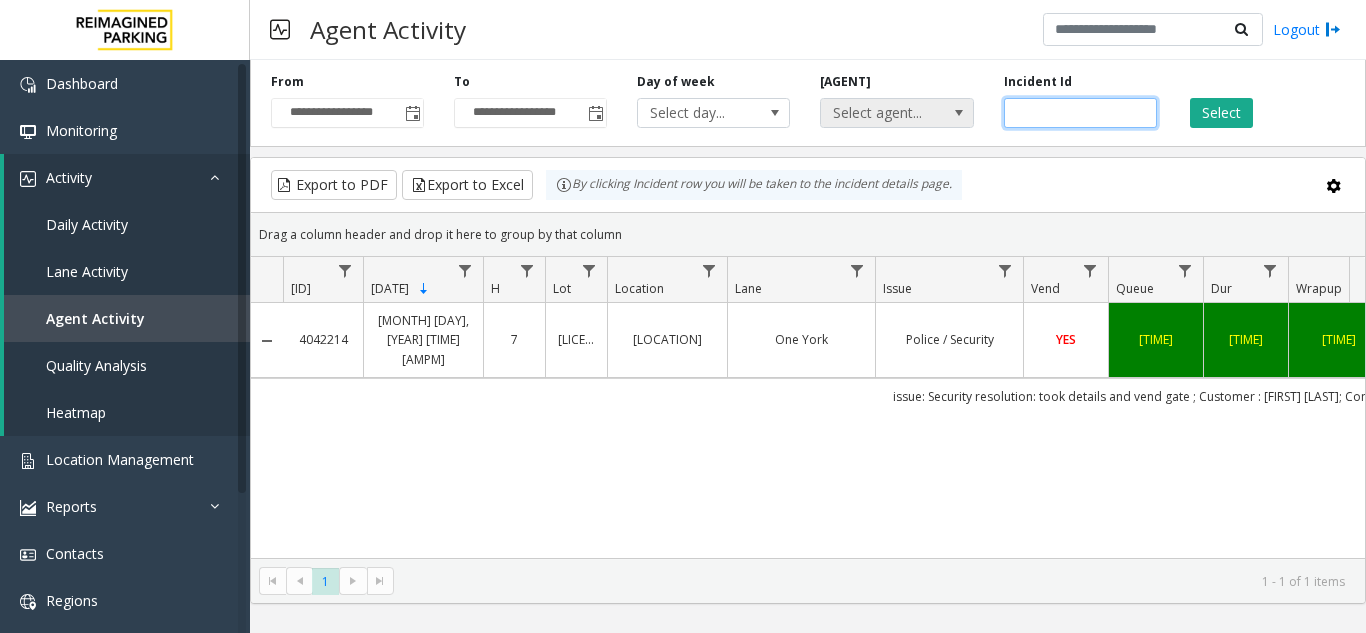 drag, startPoint x: 1074, startPoint y: 107, endPoint x: 898, endPoint y: 122, distance: 176.63805 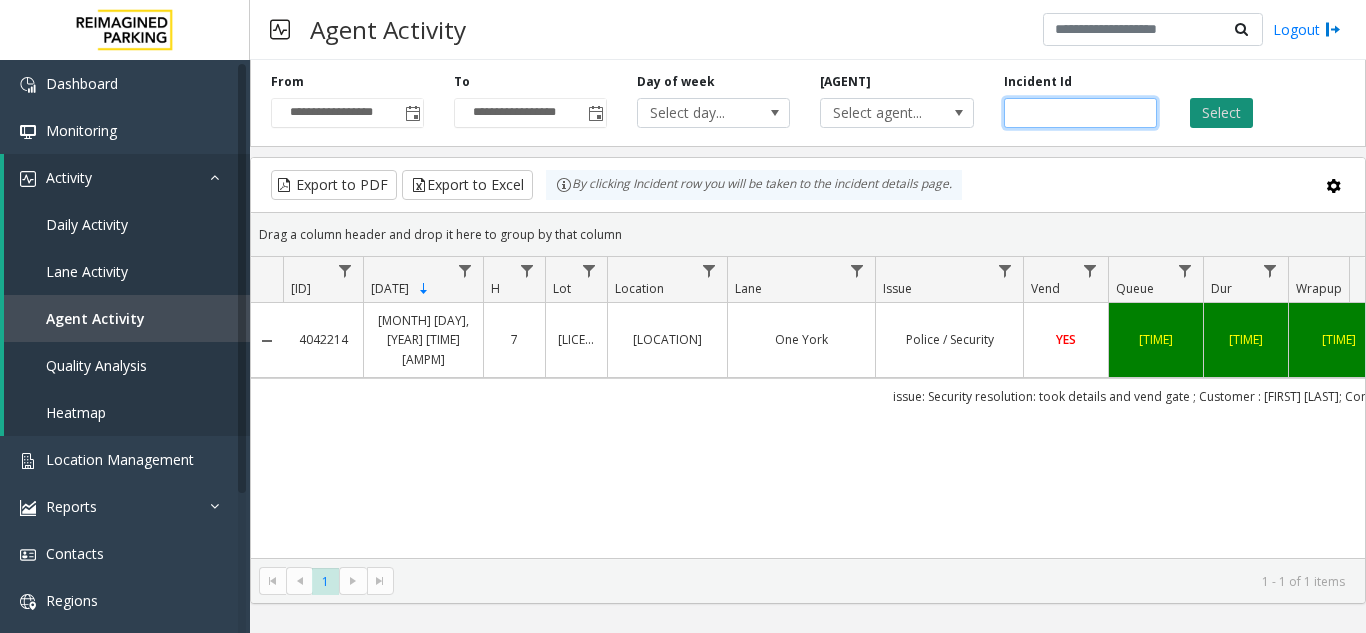type on "*******" 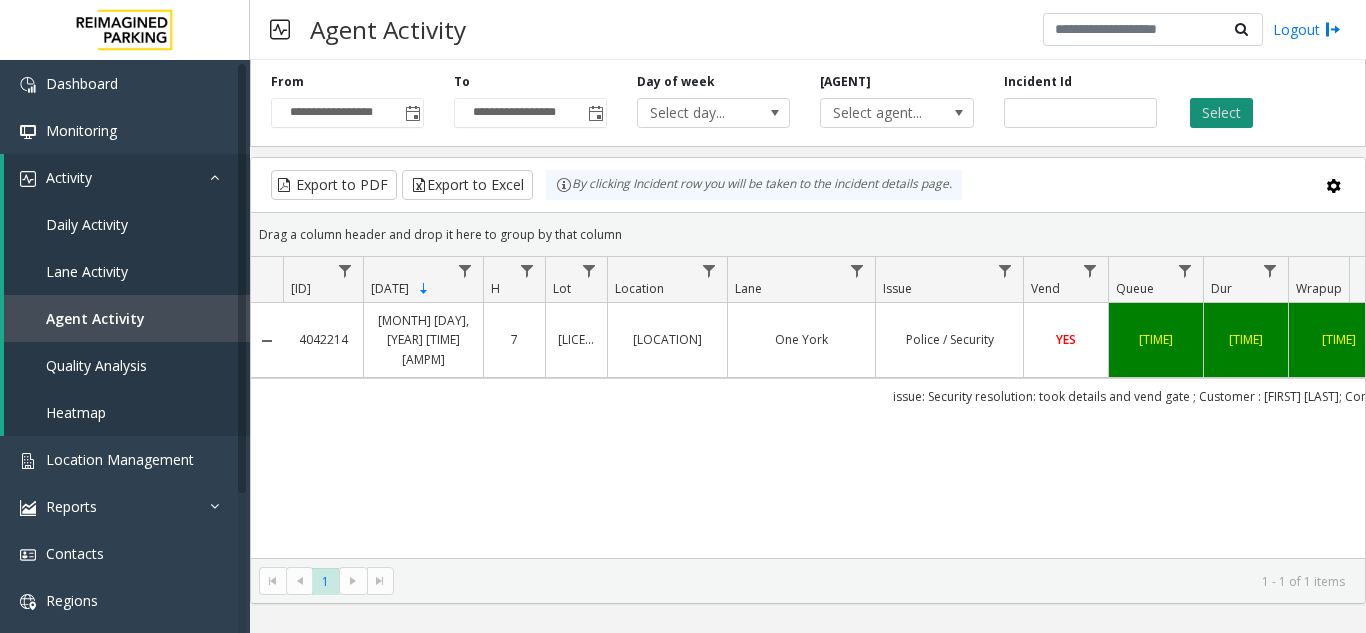 click on "Select" 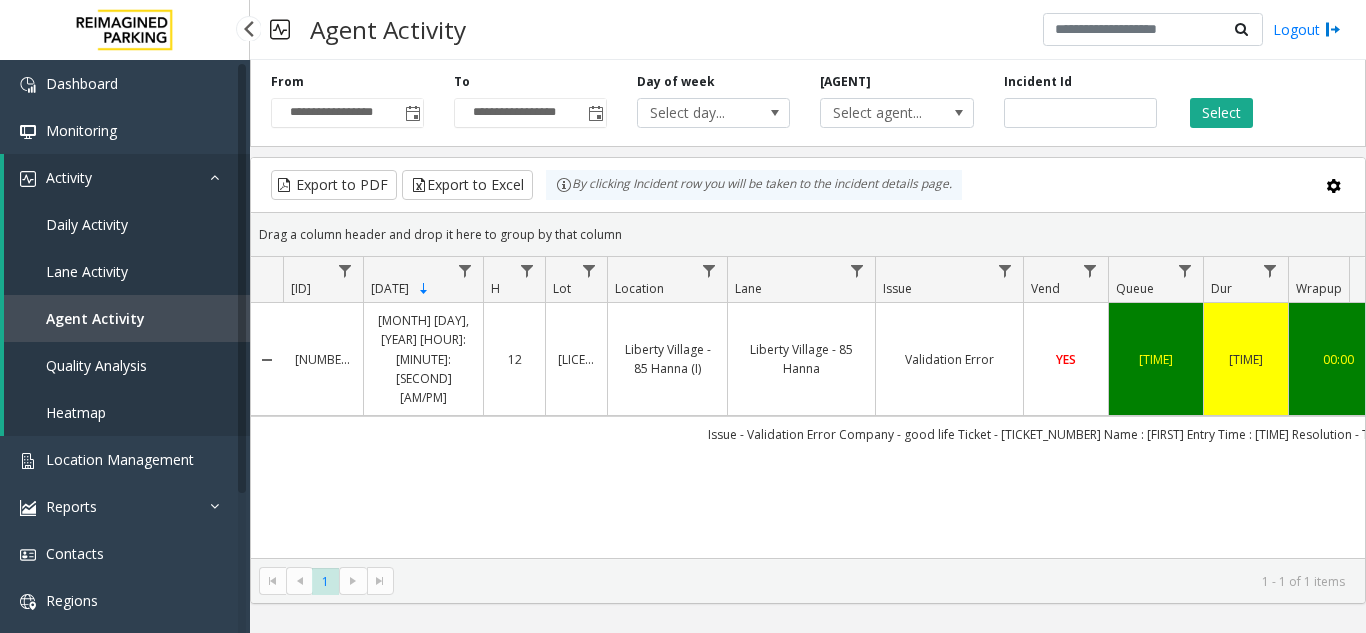 click on "Agent Activity" at bounding box center (95, 318) 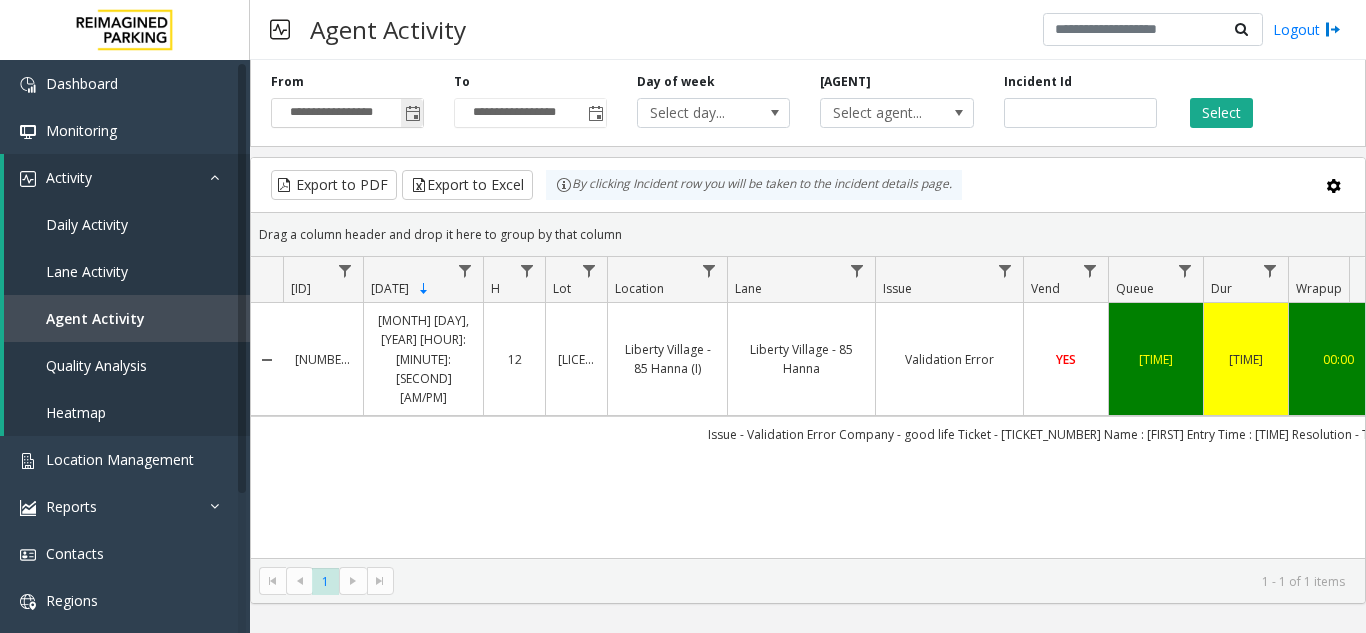 click 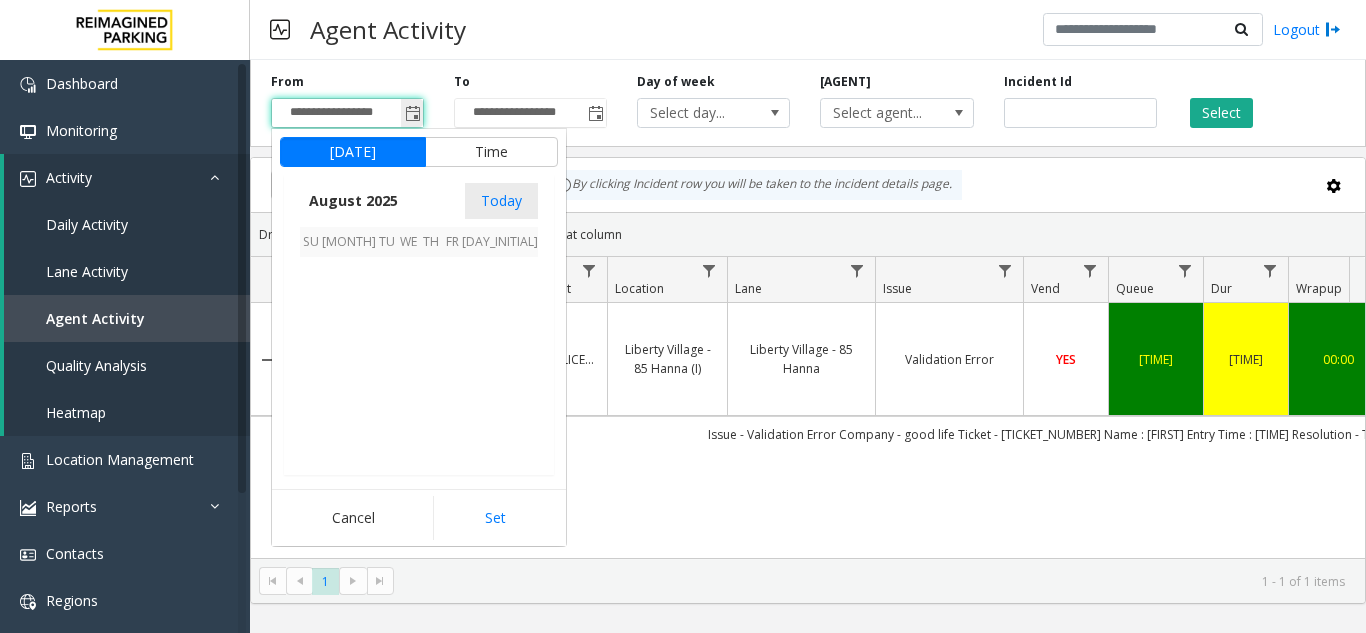 scroll, scrollTop: 358666, scrollLeft: 0, axis: vertical 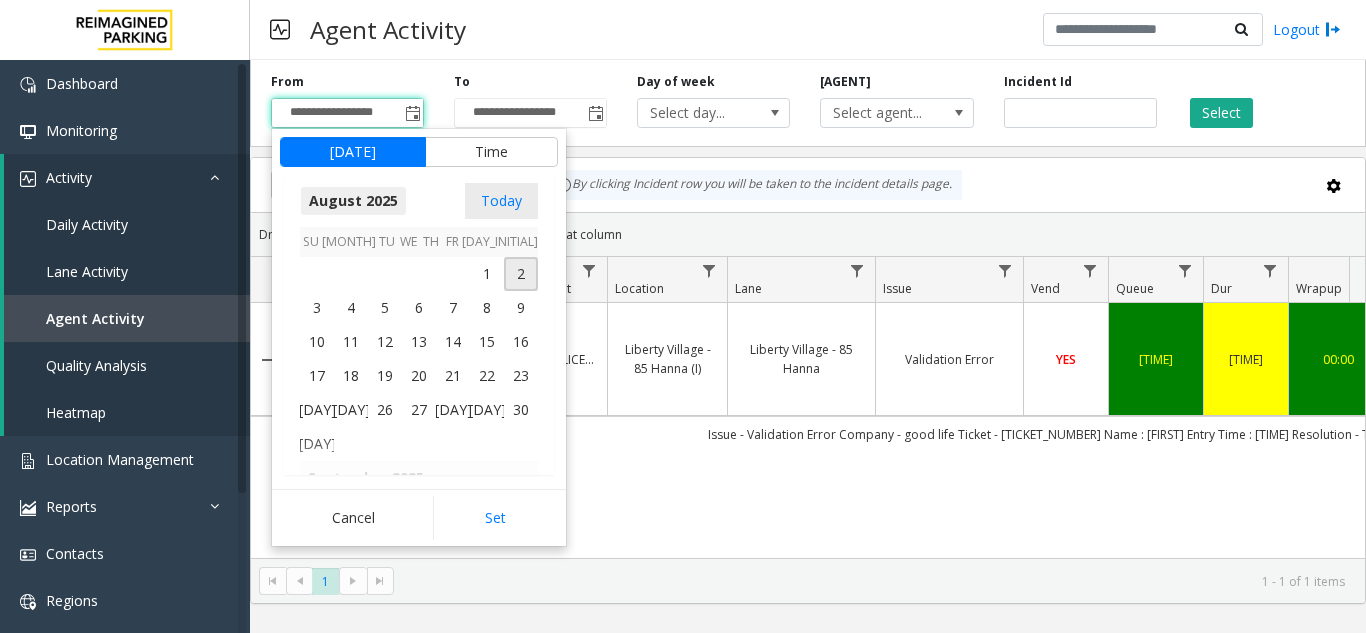 click on "August 2025" at bounding box center (353, 201) 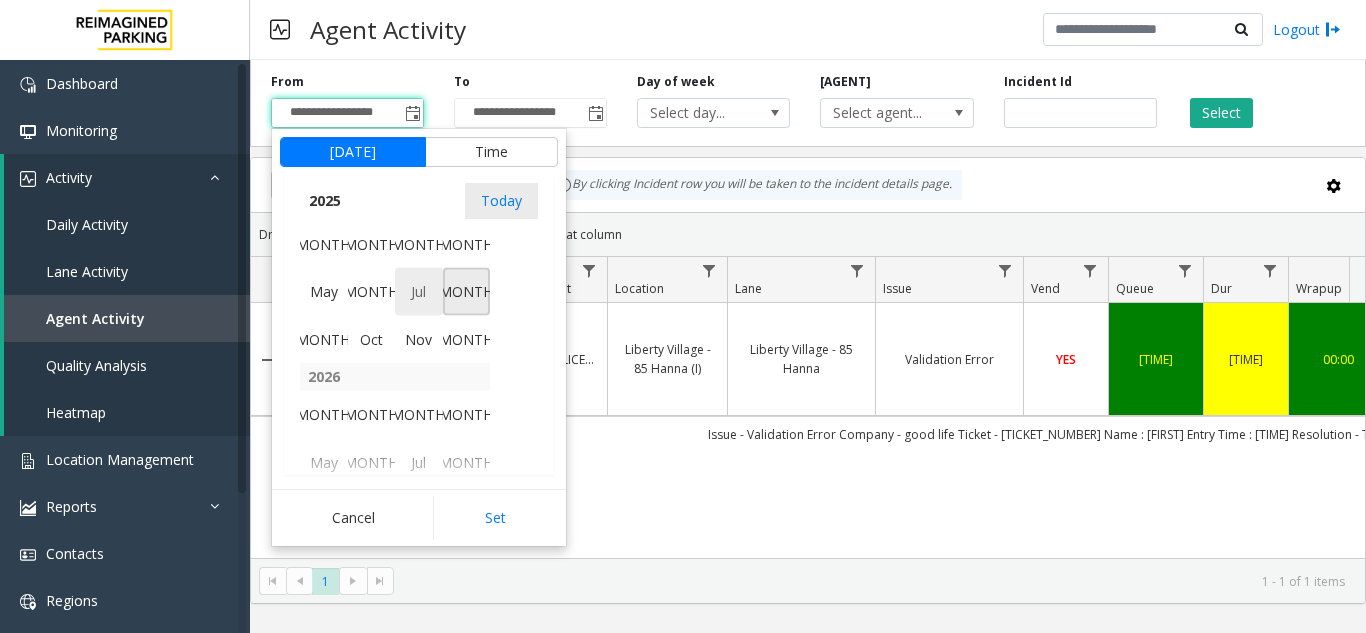 click on "Jul" at bounding box center (419, 292) 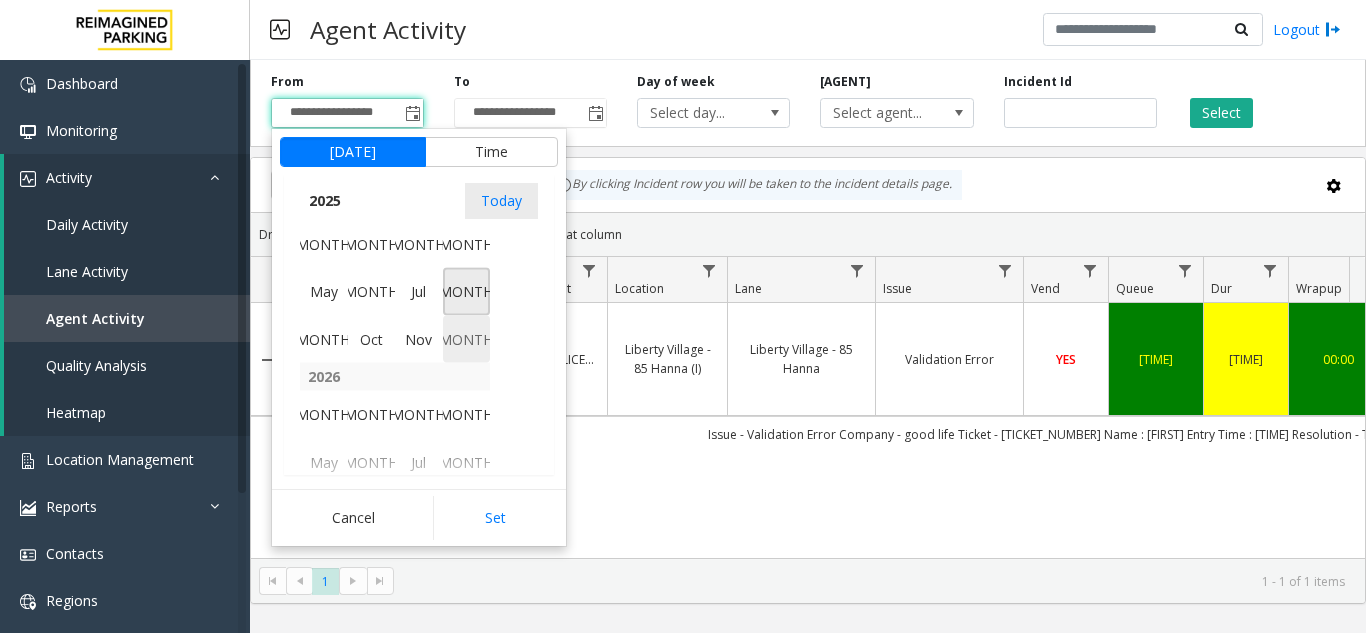 scroll, scrollTop: 358428, scrollLeft: 0, axis: vertical 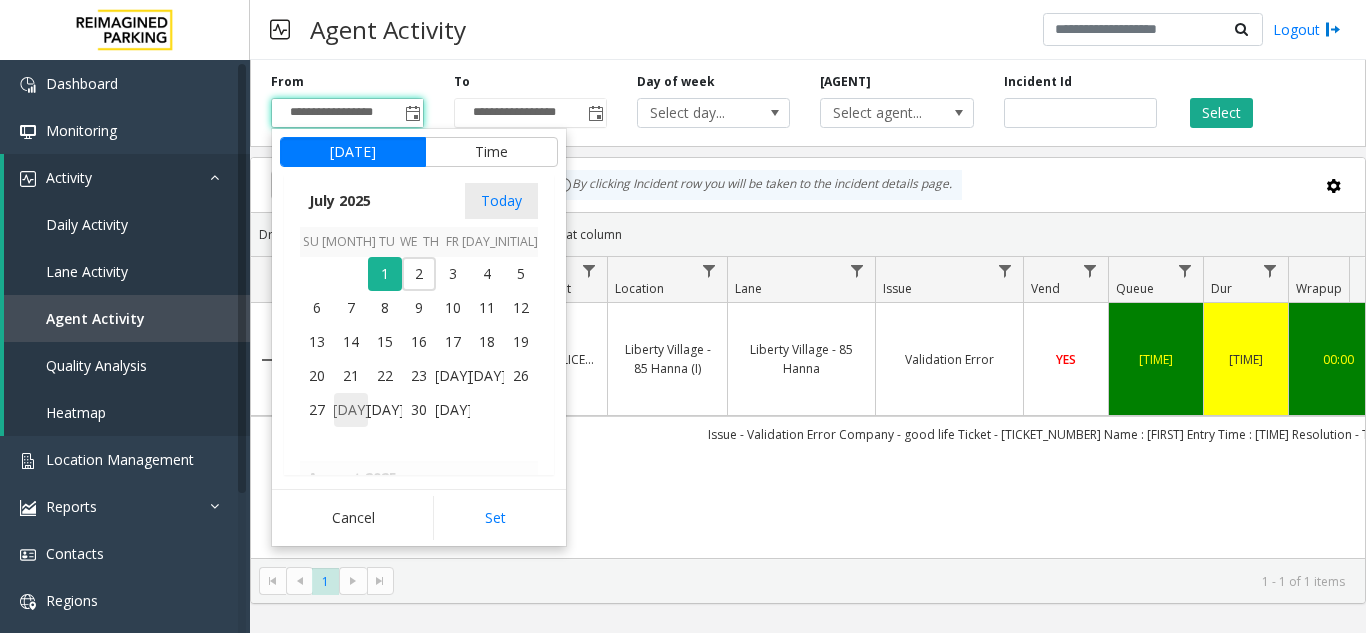 click on "[DAY]" at bounding box center (351, 410) 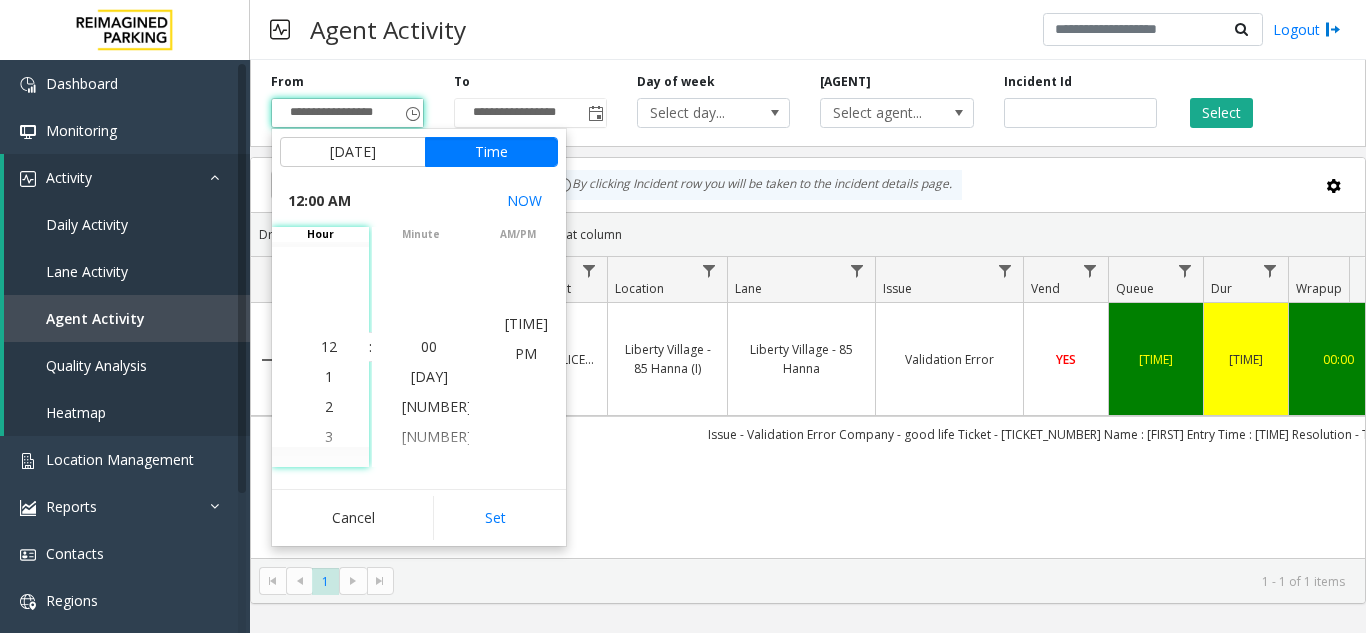 scroll, scrollTop: 30, scrollLeft: 0, axis: vertical 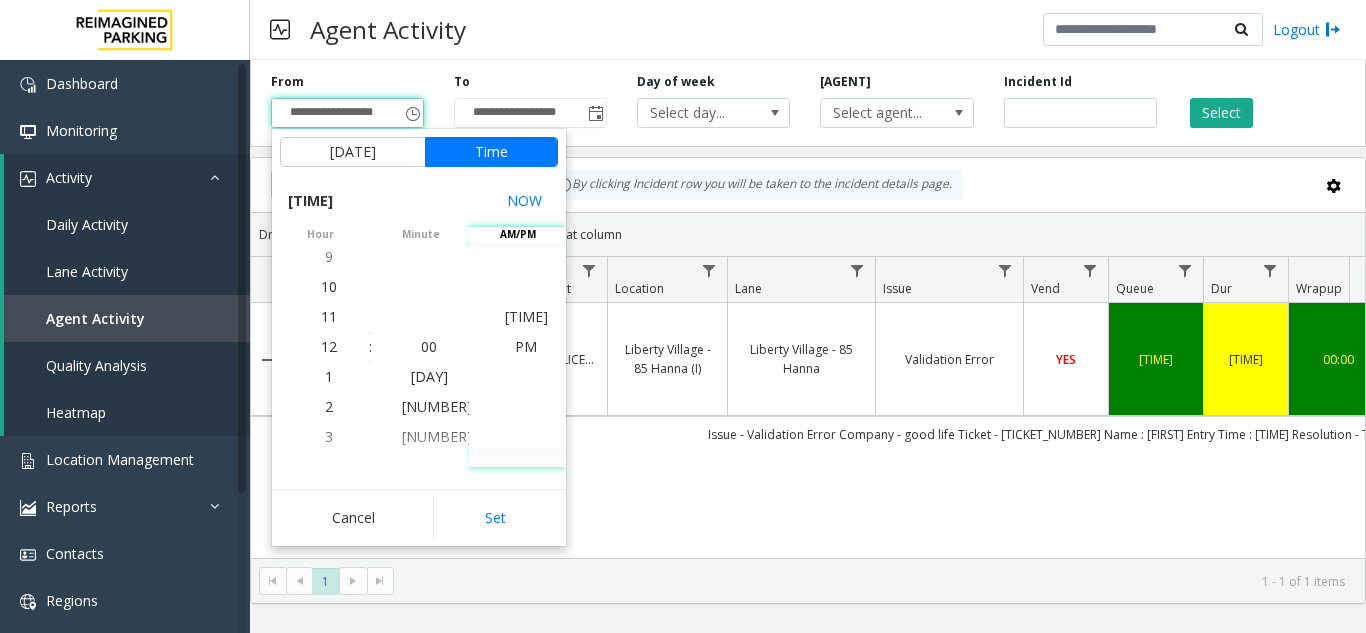type on "**********" 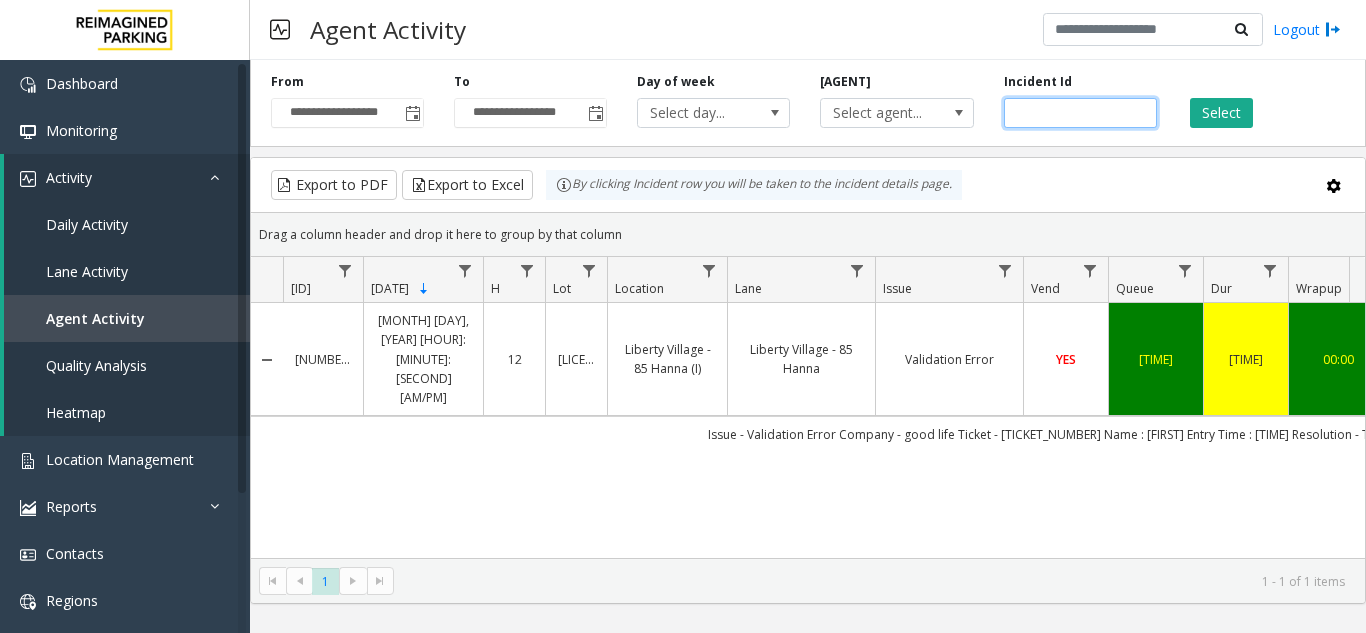drag, startPoint x: 1075, startPoint y: 111, endPoint x: 736, endPoint y: 93, distance: 339.47754 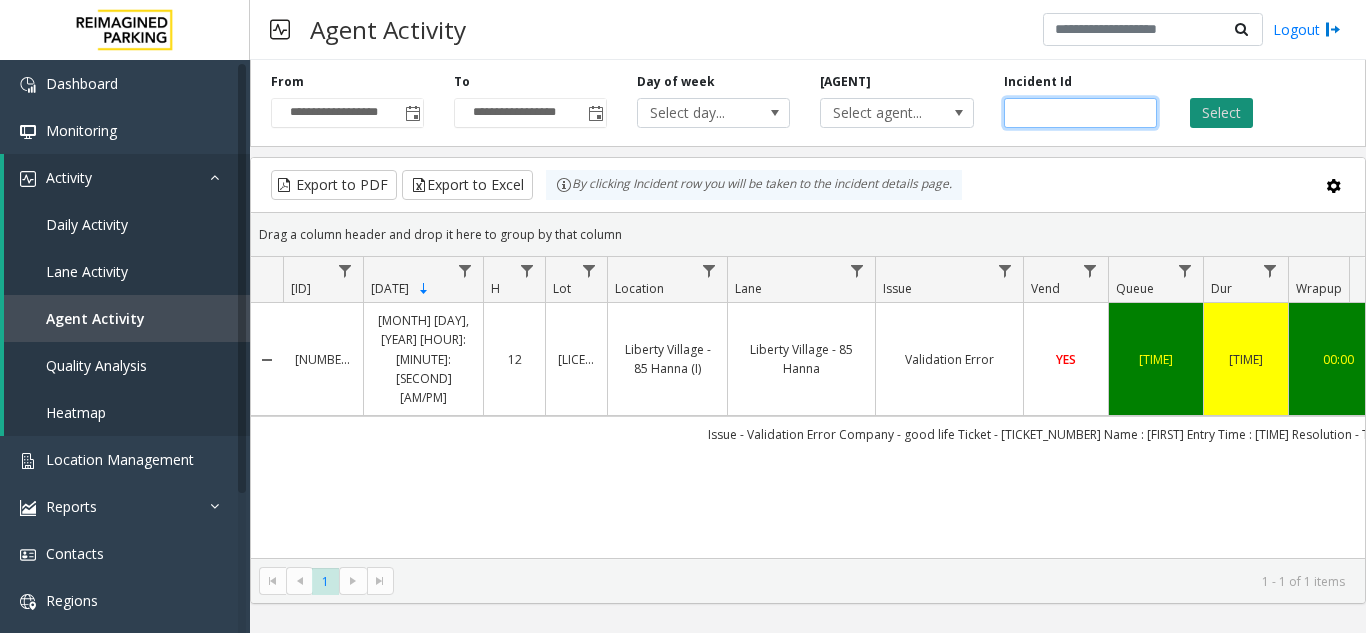 type 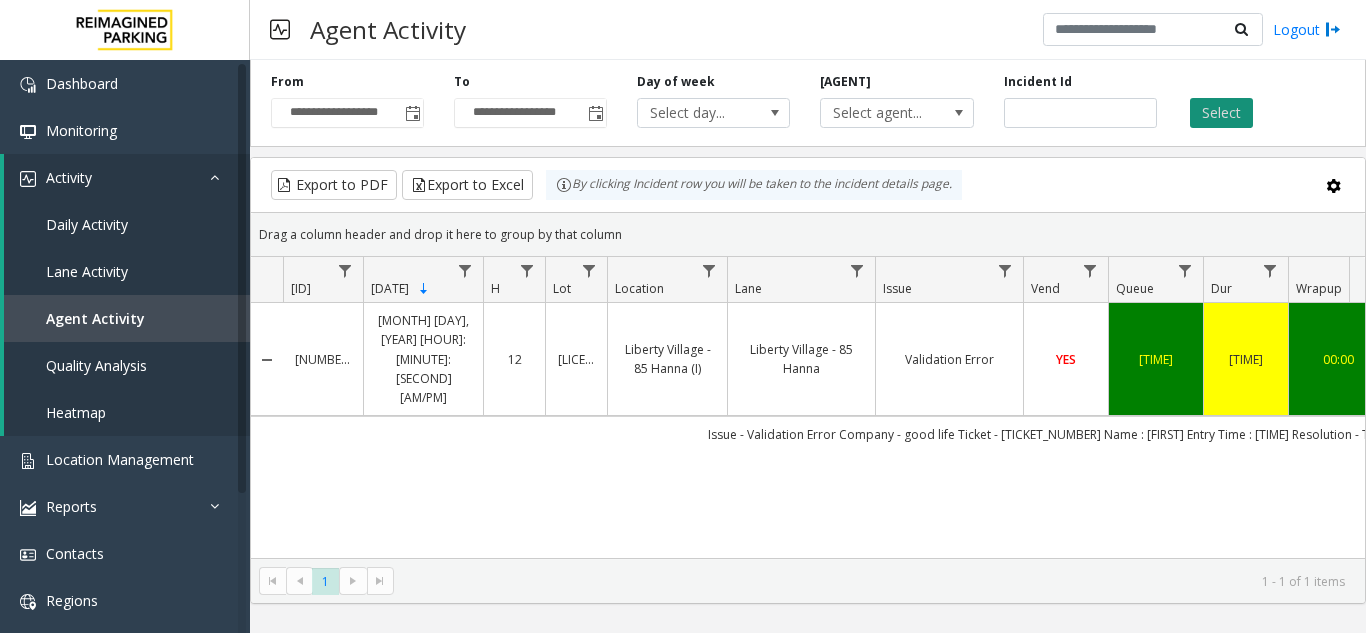 click on "Select" 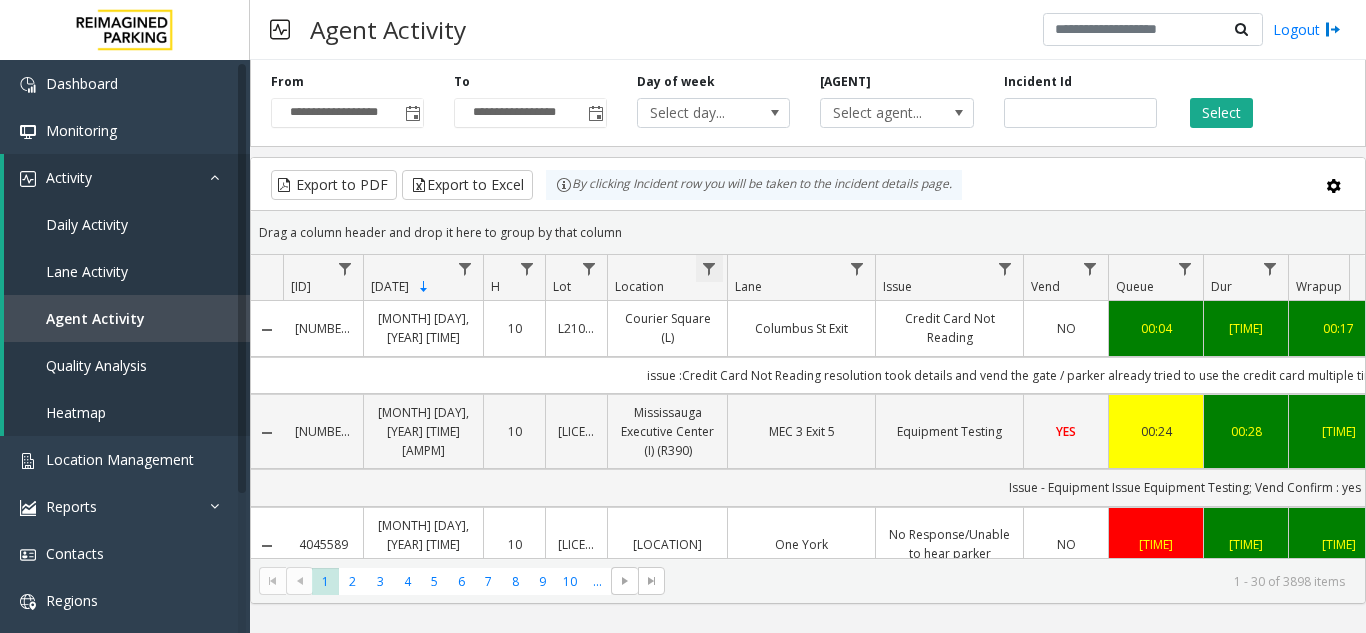 click 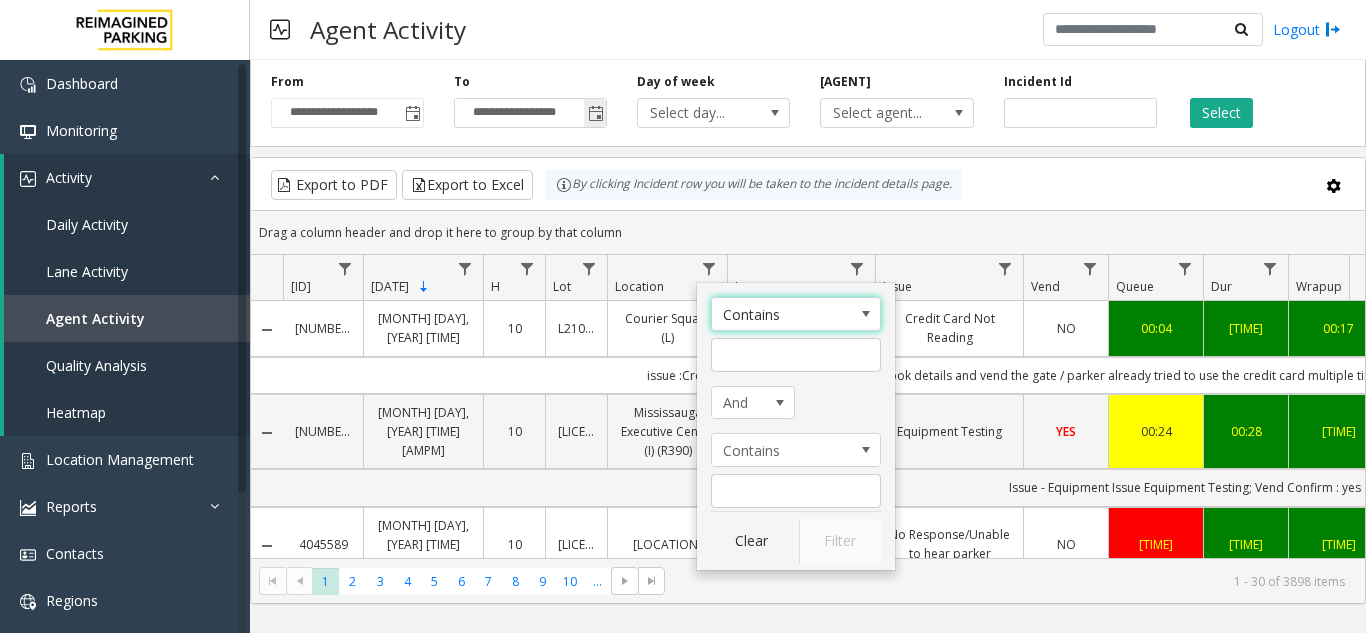 click 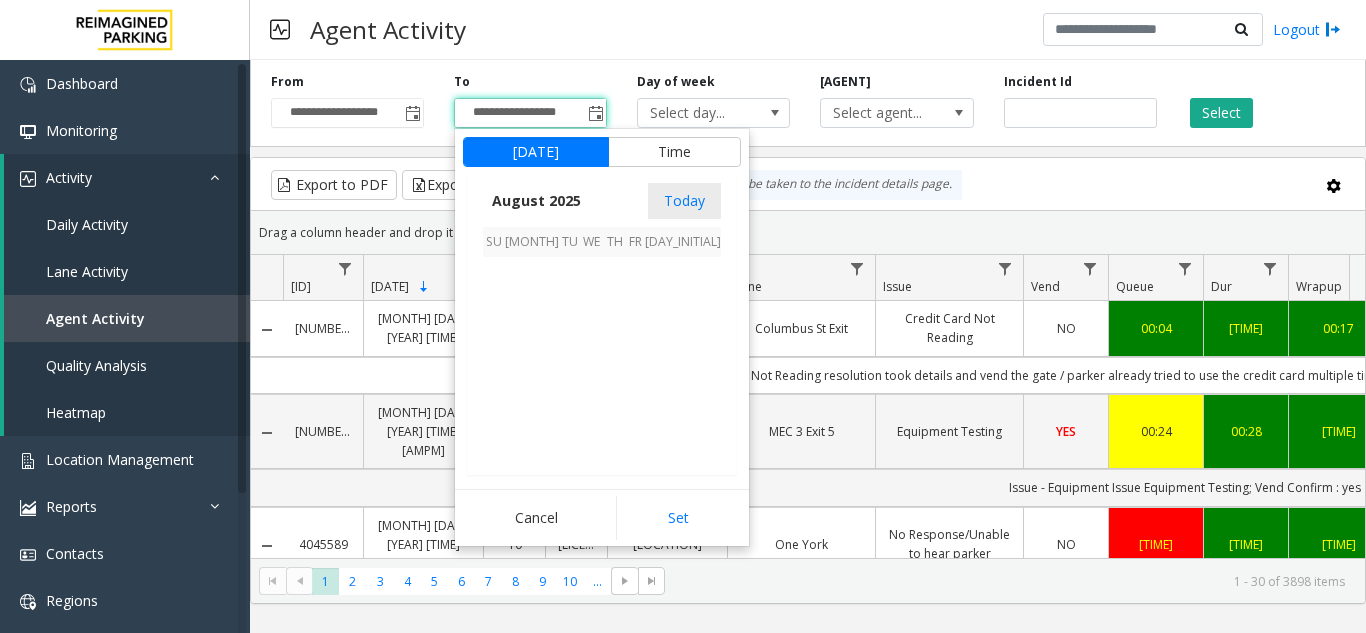 scroll, scrollTop: 358666, scrollLeft: 0, axis: vertical 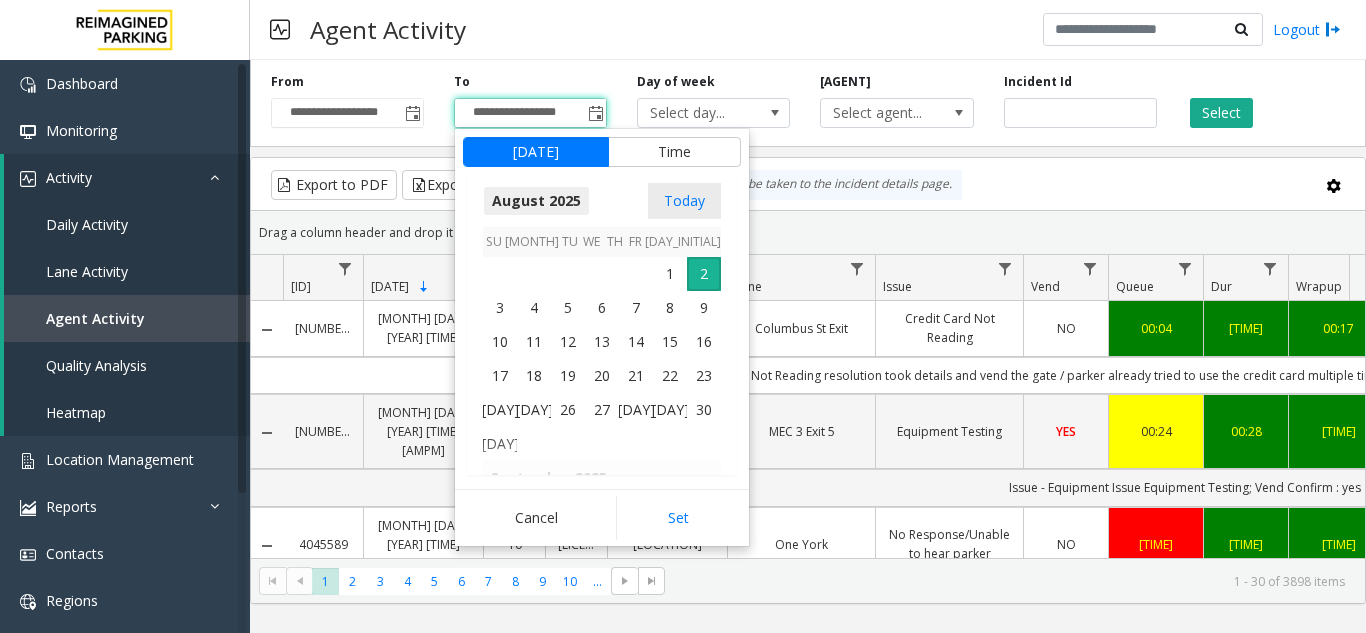click on "August 2025" at bounding box center [536, 201] 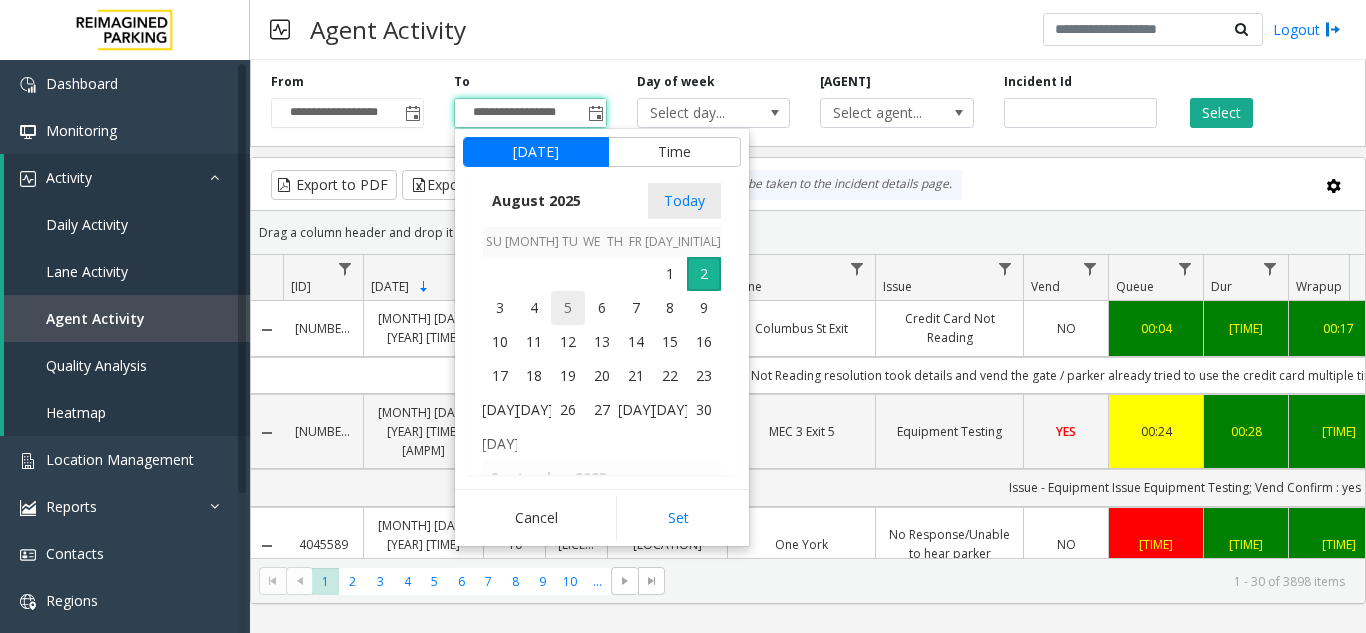scroll, scrollTop: 21348, scrollLeft: 0, axis: vertical 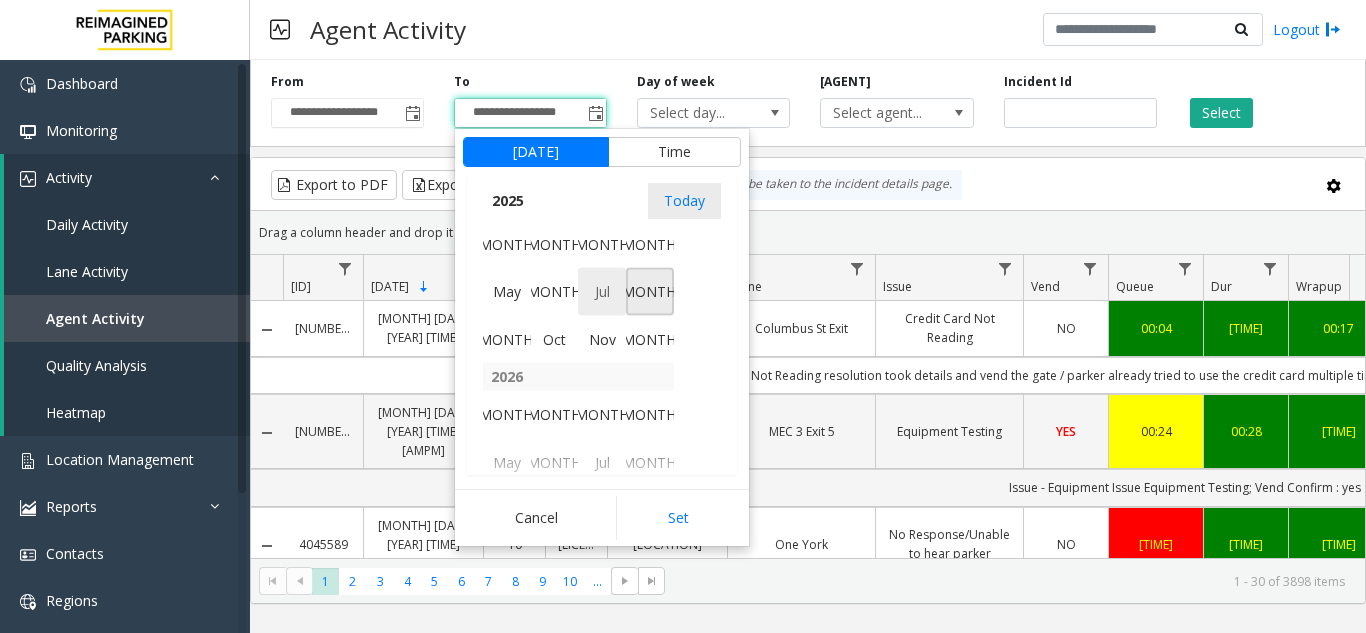 click on "Jul" at bounding box center (602, 292) 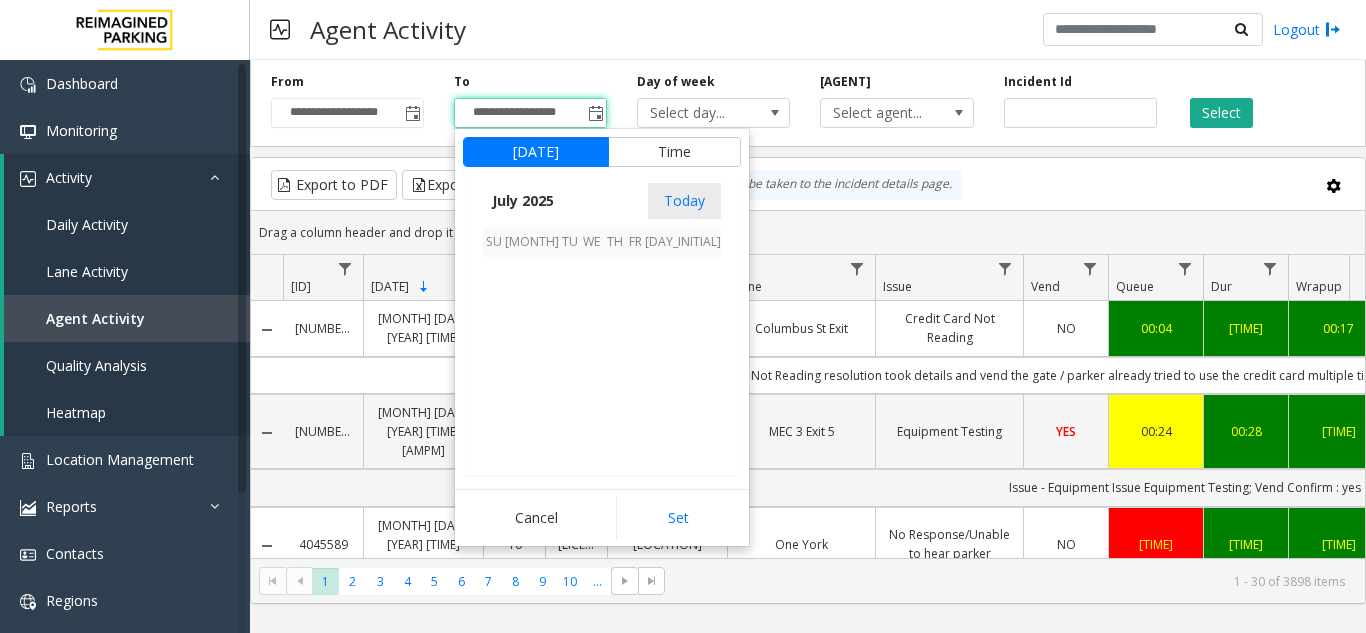 scroll, scrollTop: 358428, scrollLeft: 0, axis: vertical 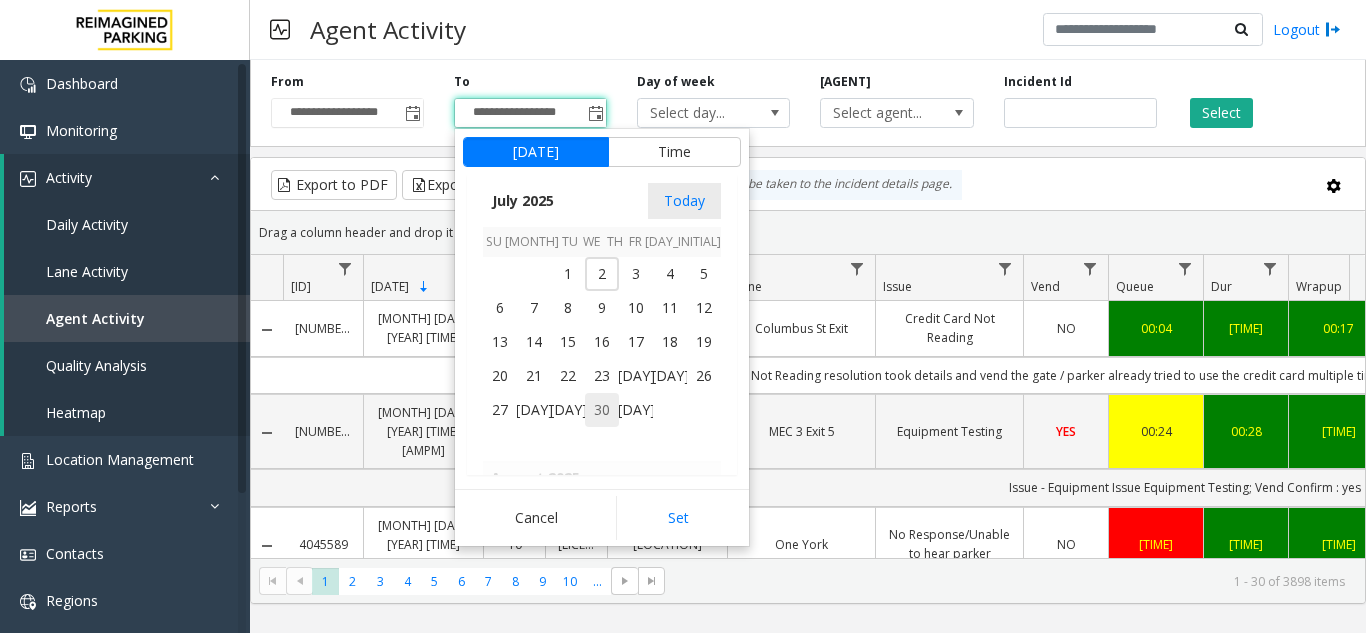 click on "30" at bounding box center [602, 410] 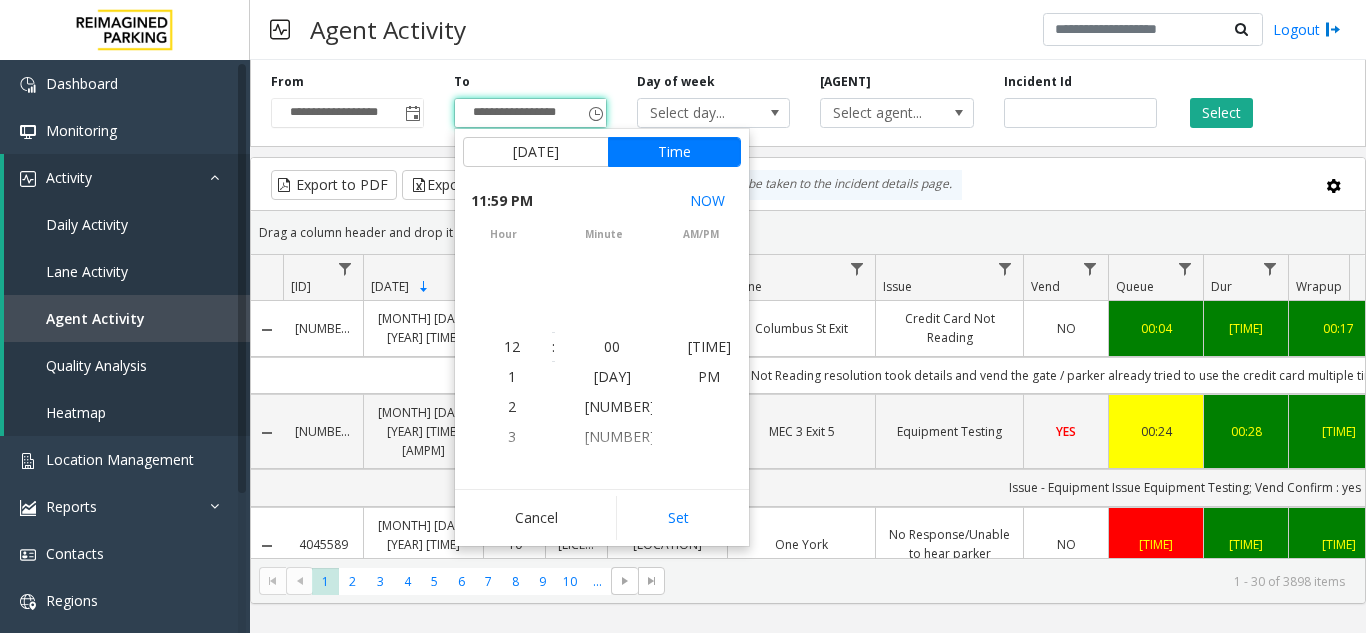scroll, scrollTop: 690, scrollLeft: 0, axis: vertical 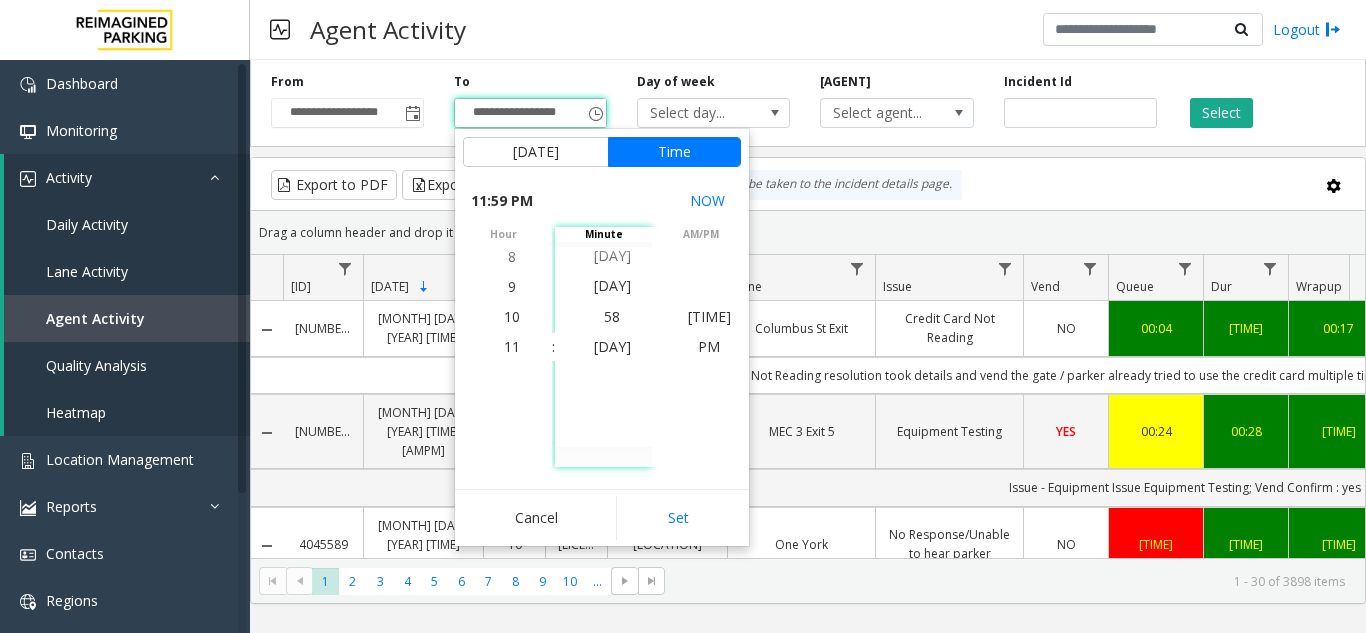 type on "**********" 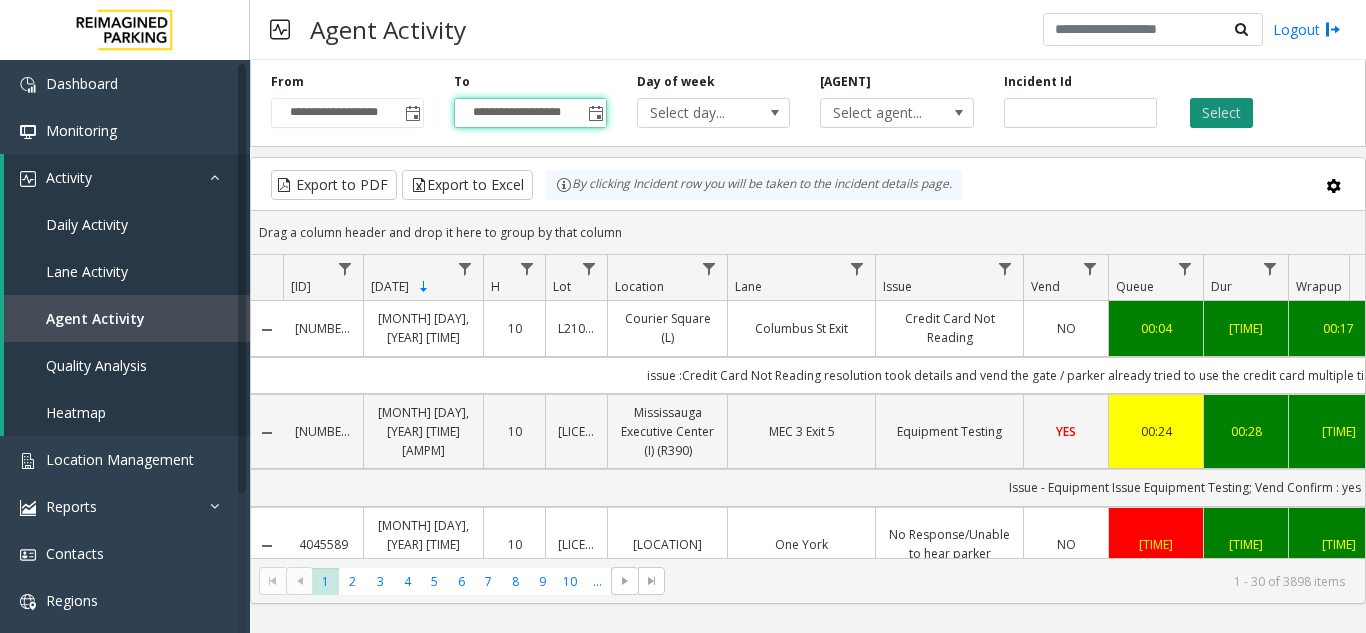 click on "Select" 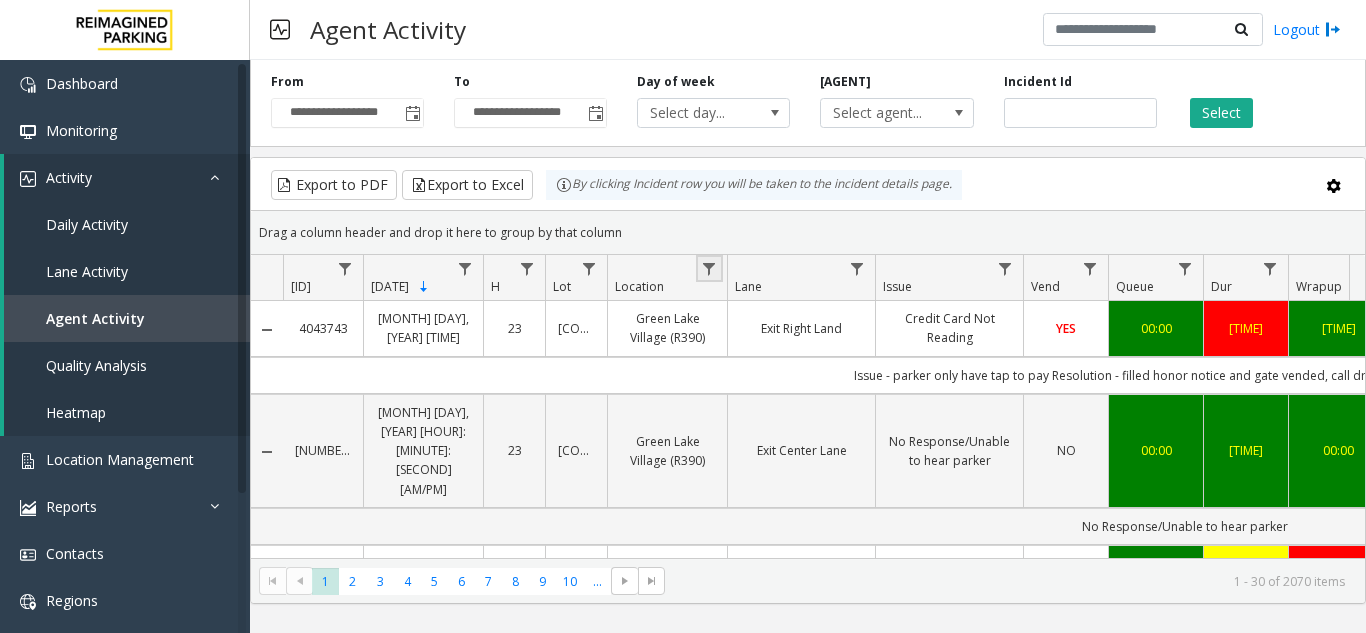 click 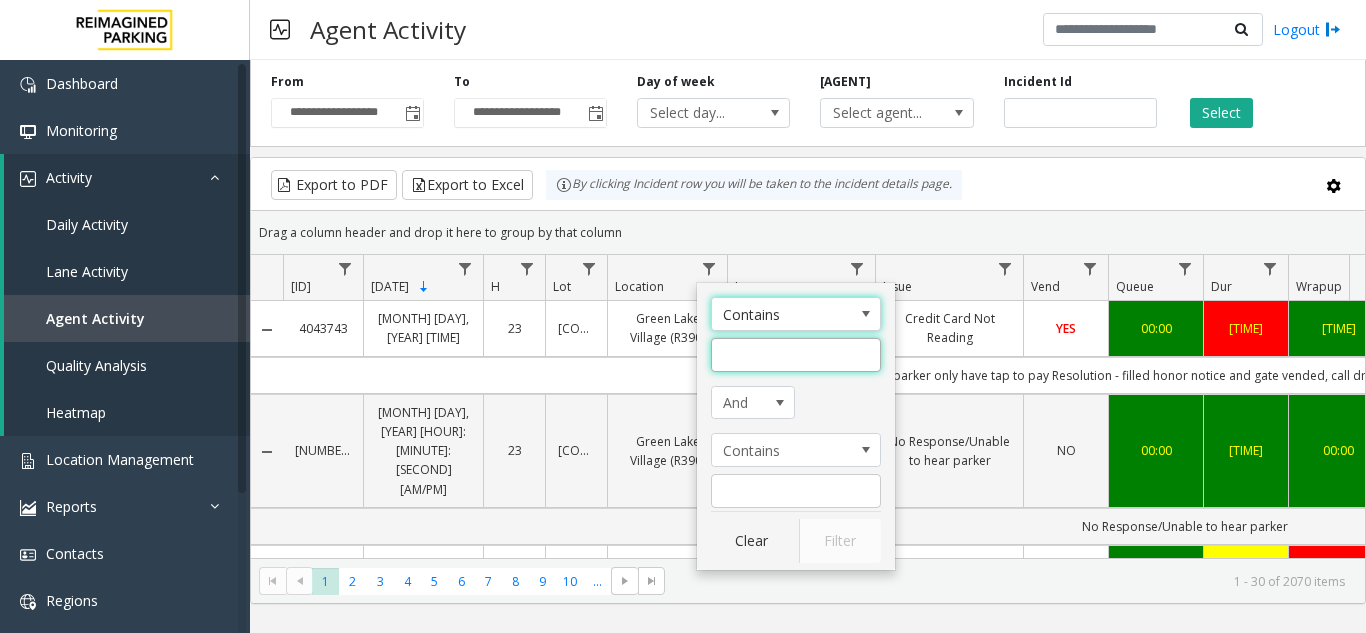 click 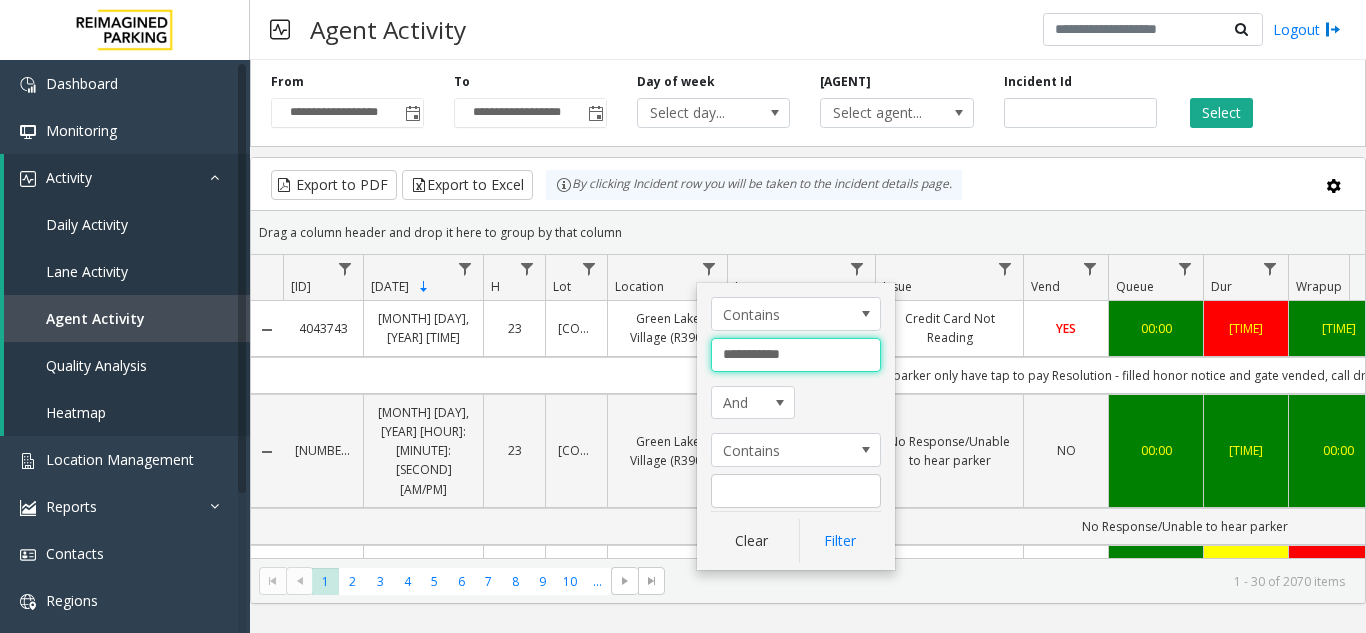 type on "**********" 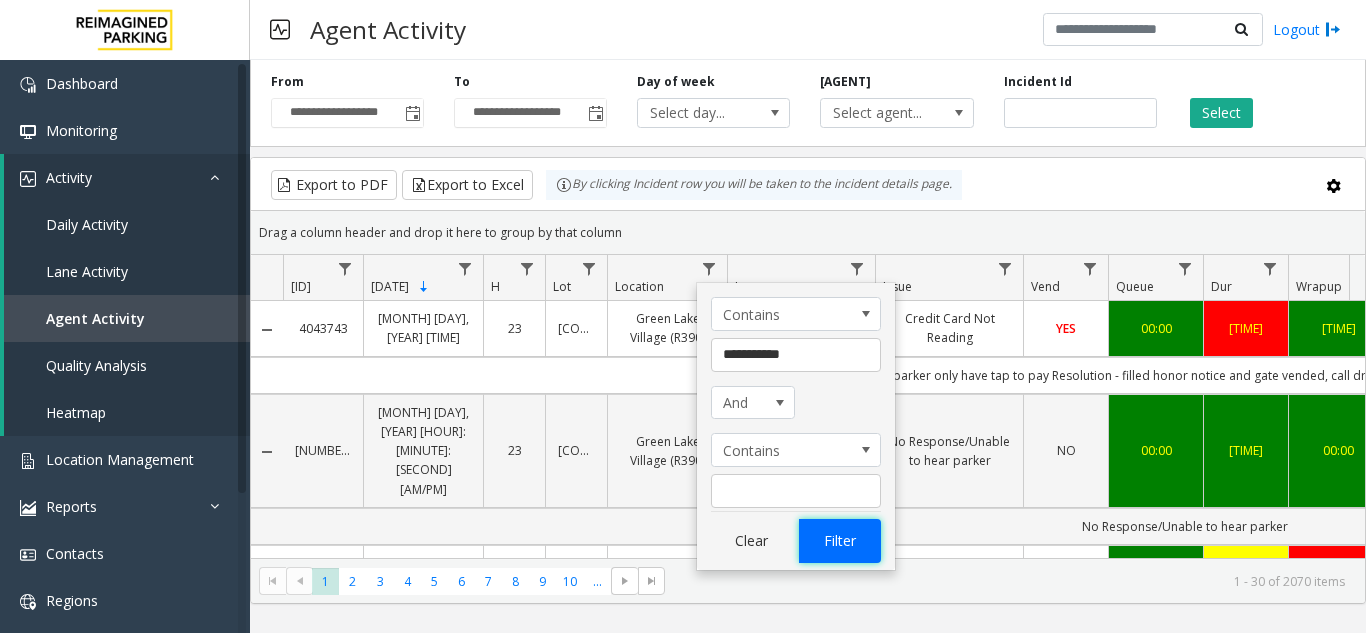 click on "Filter" 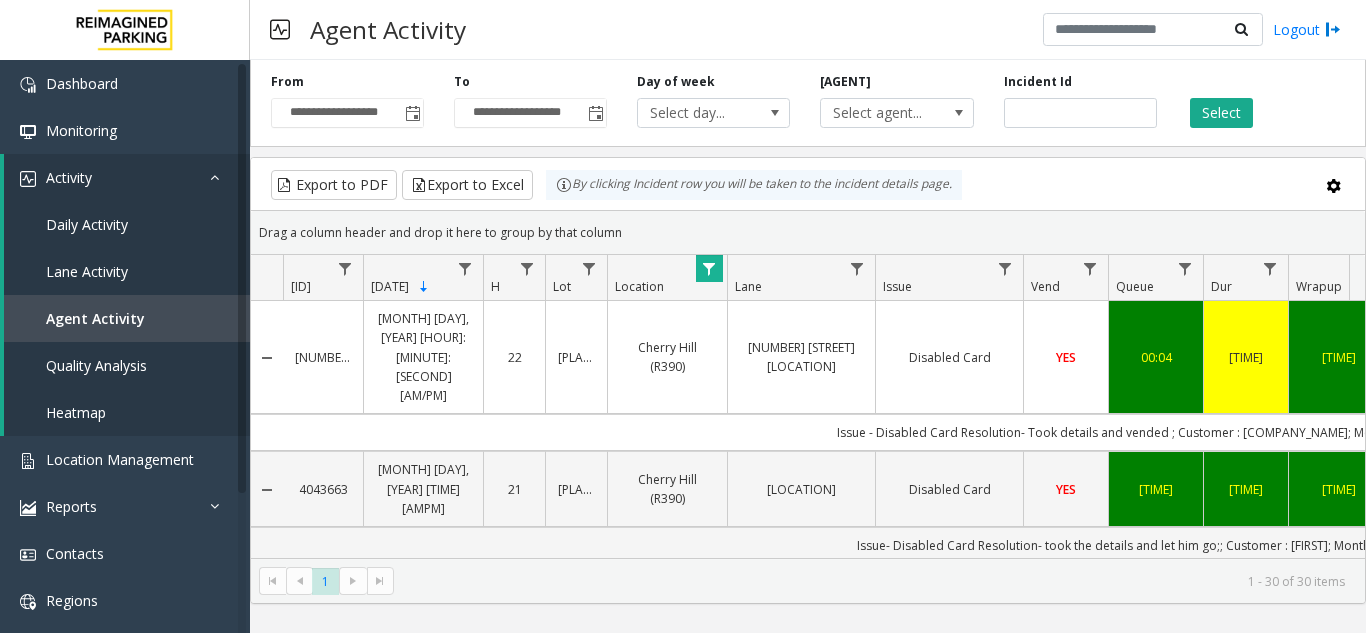 scroll, scrollTop: 0, scrollLeft: 396, axis: horizontal 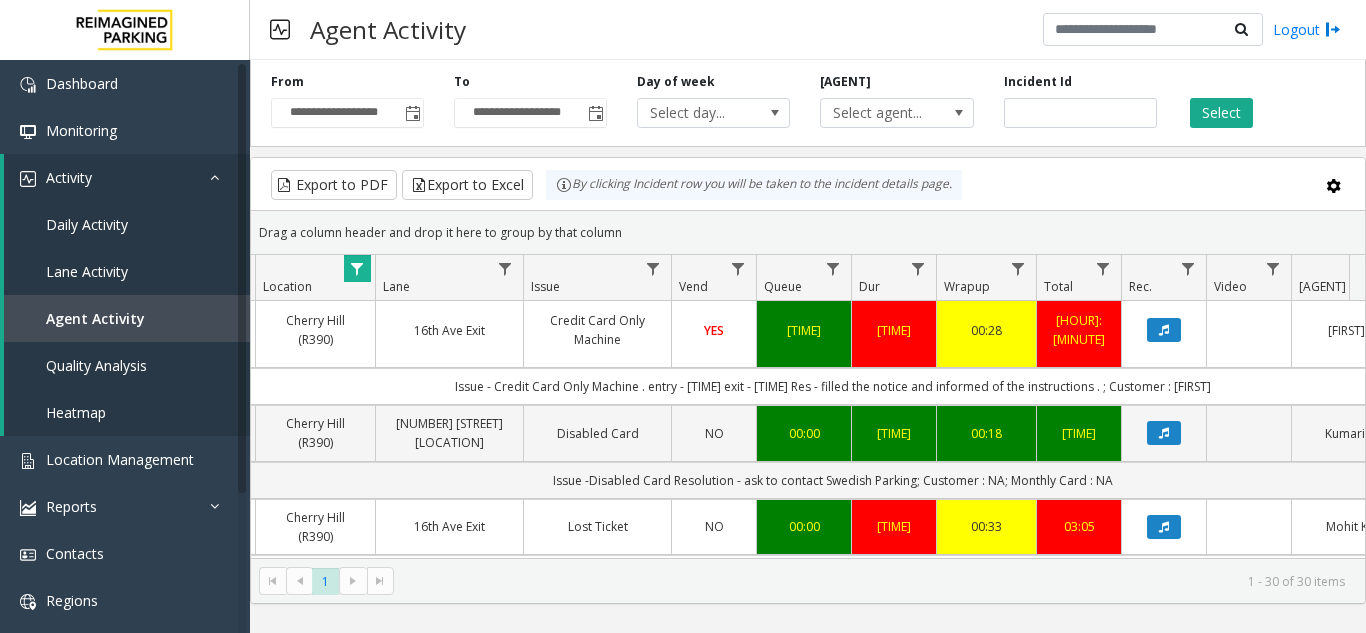 click 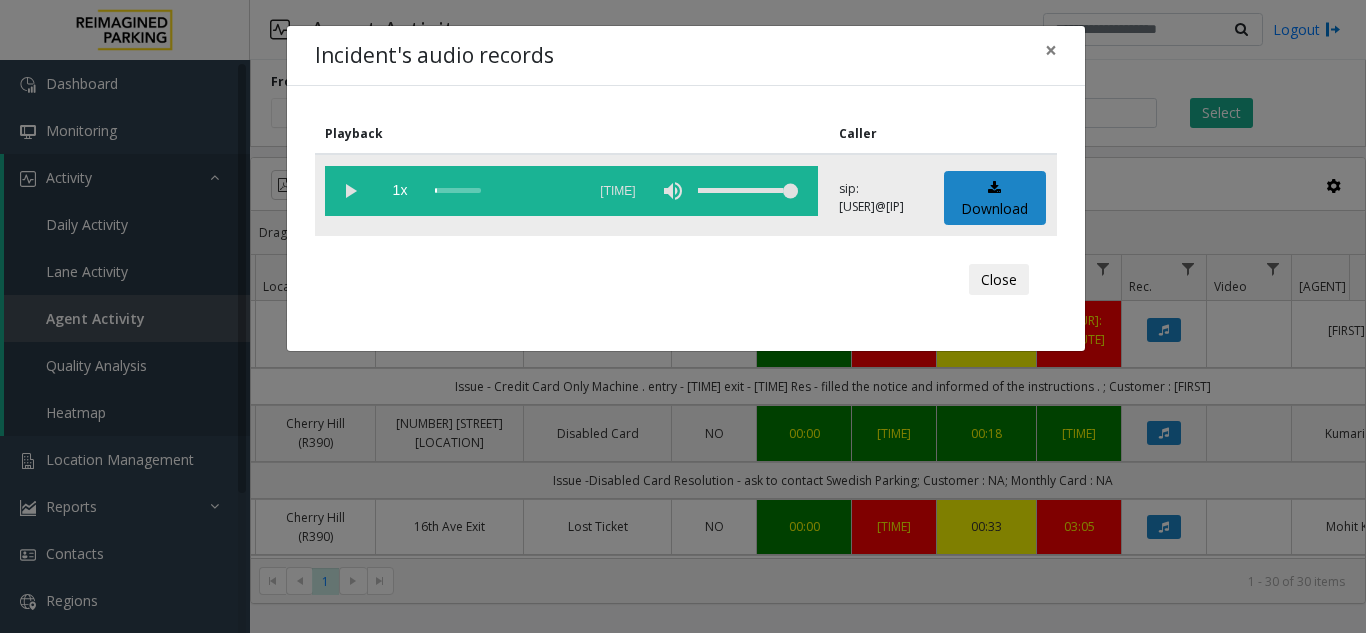 click 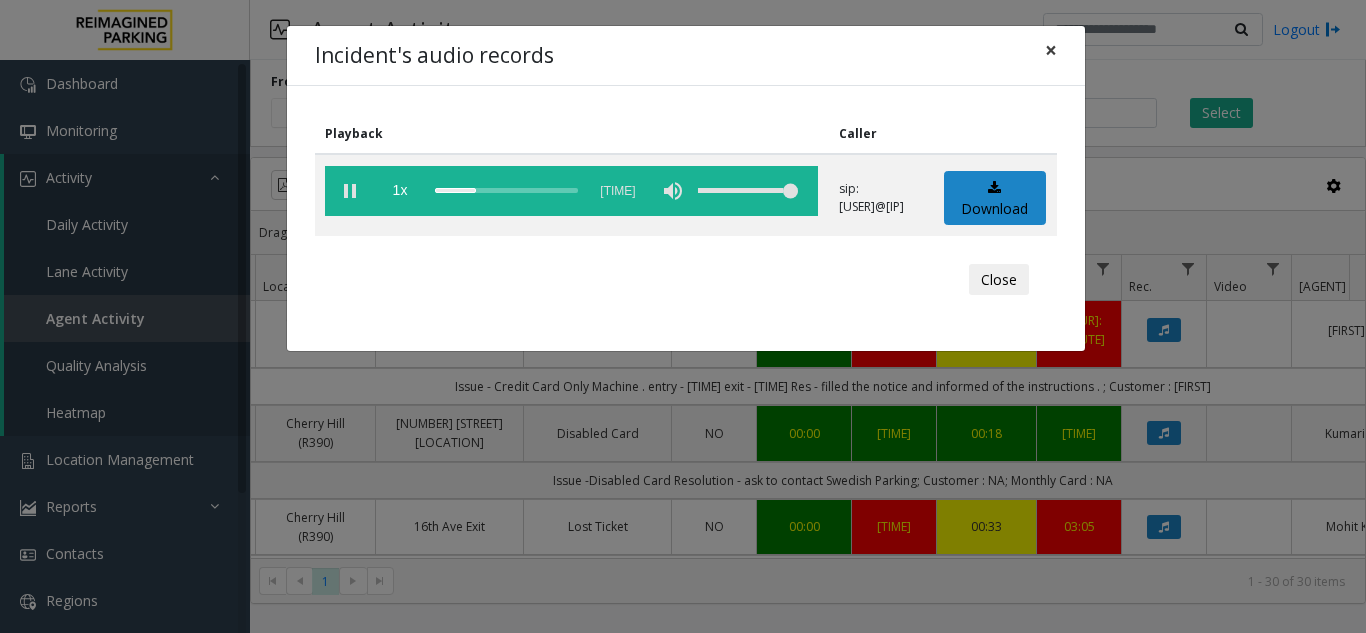 click on "×" 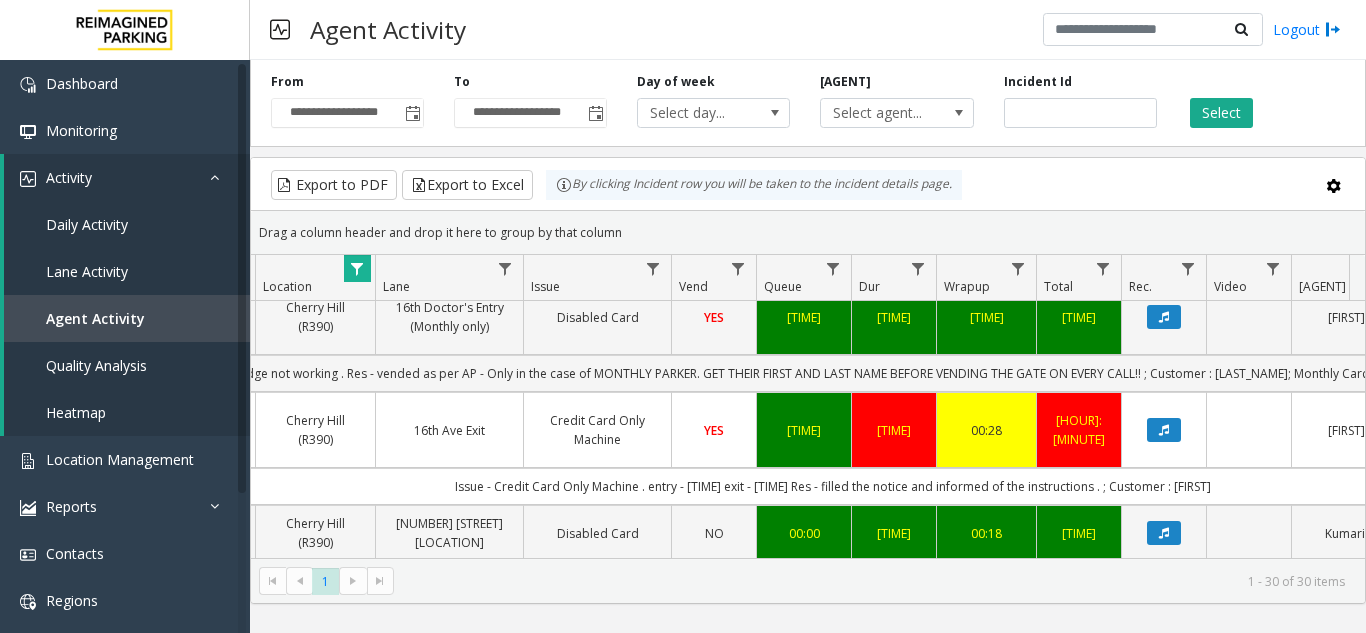 click 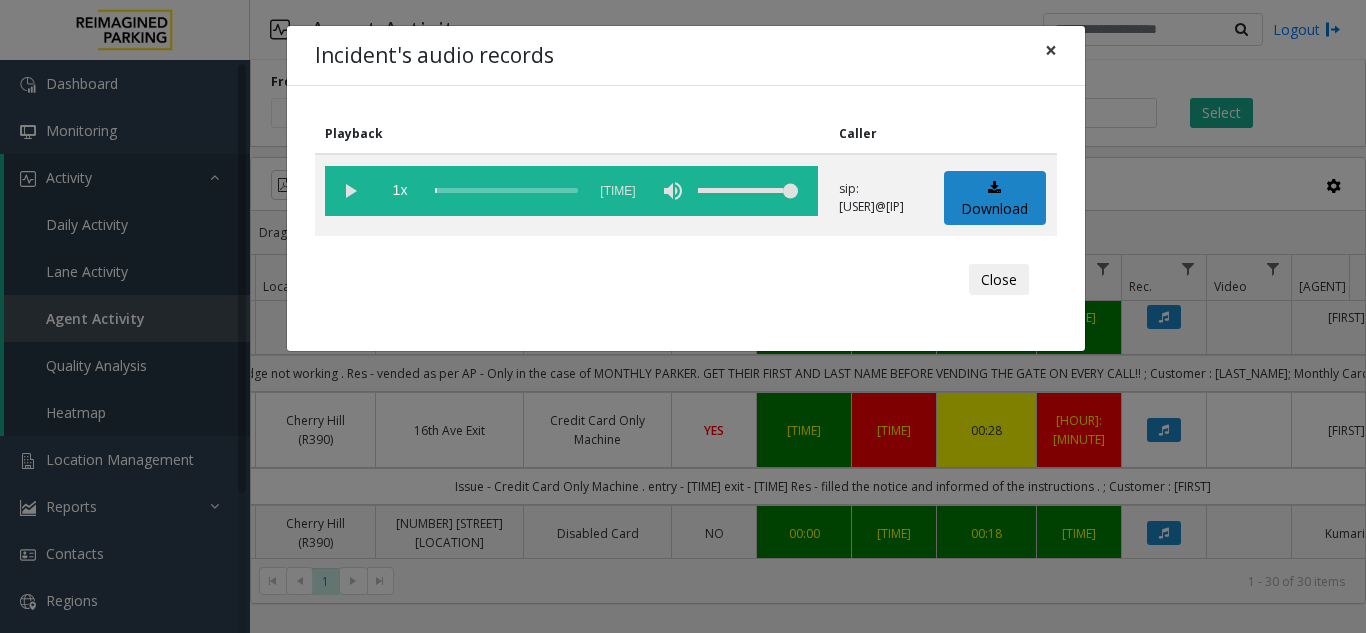 click on "×" 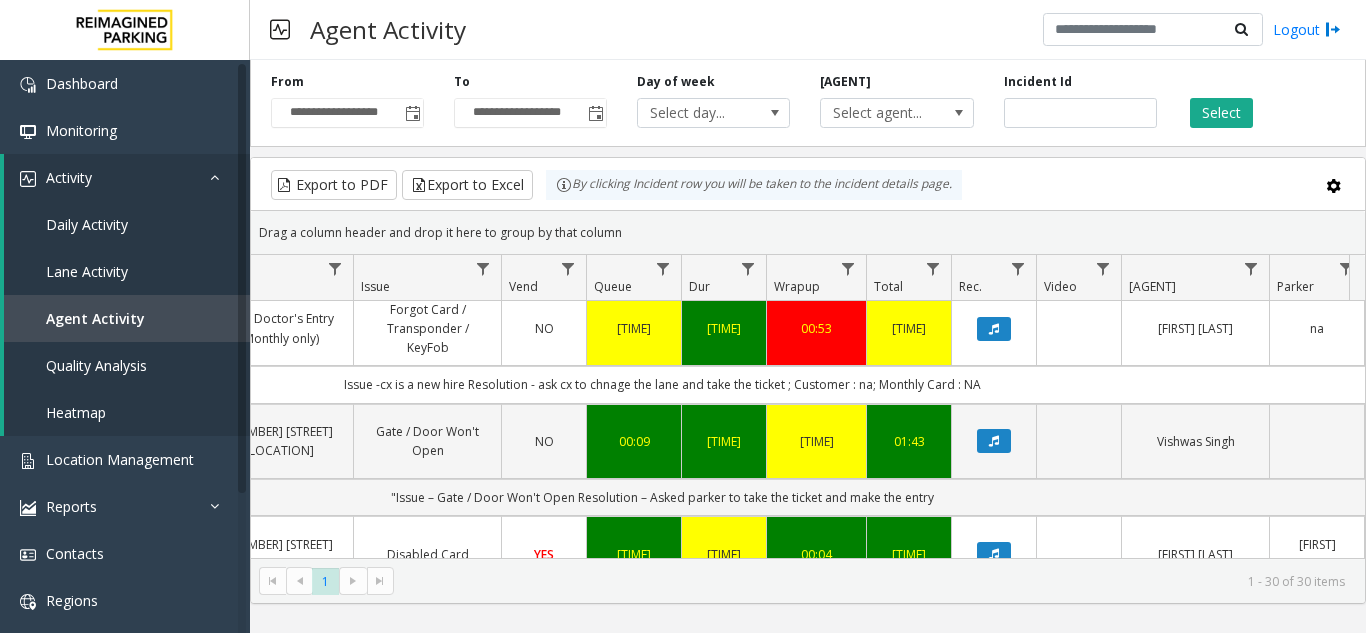 scroll, scrollTop: 1800, scrollLeft: 444, axis: both 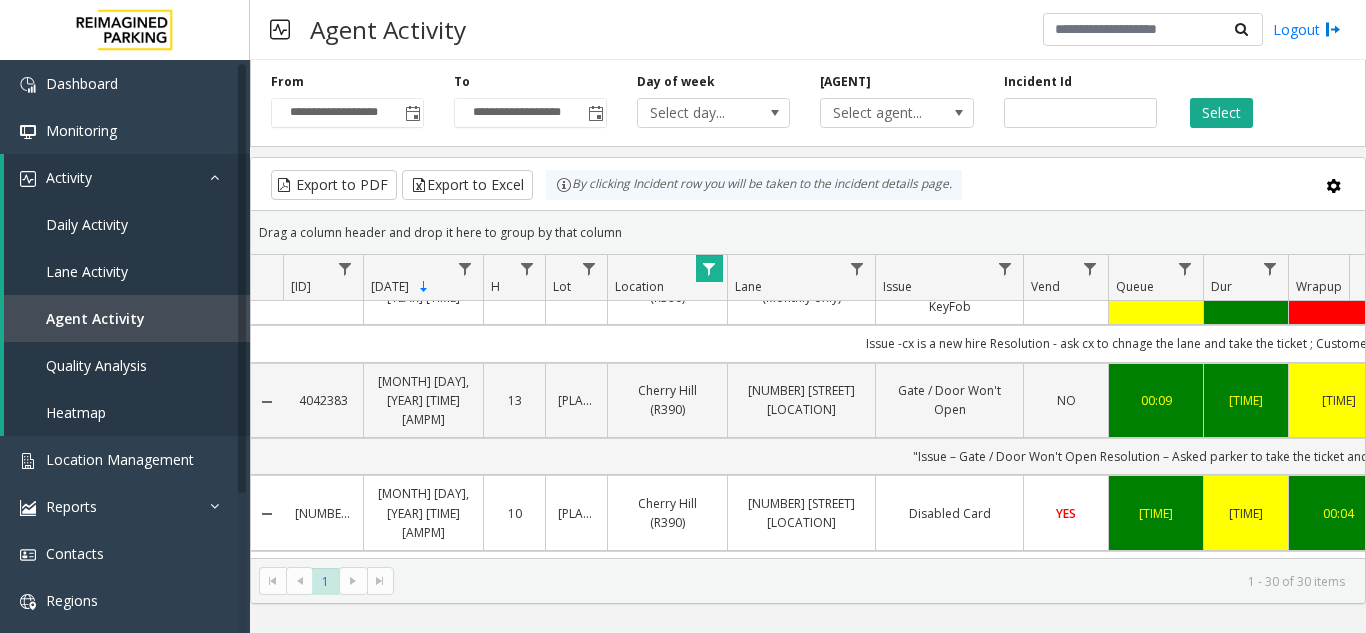 copy on "[NUMBER]" 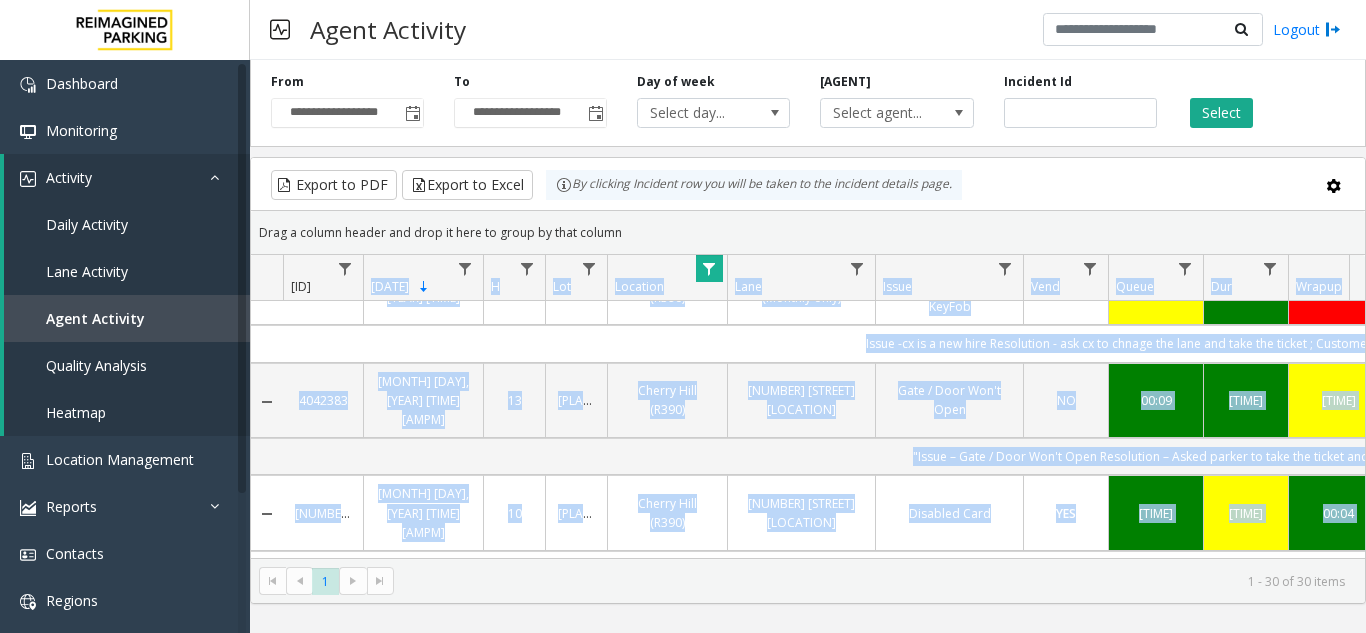 drag, startPoint x: 353, startPoint y: 415, endPoint x: 342, endPoint y: 299, distance: 116.520386 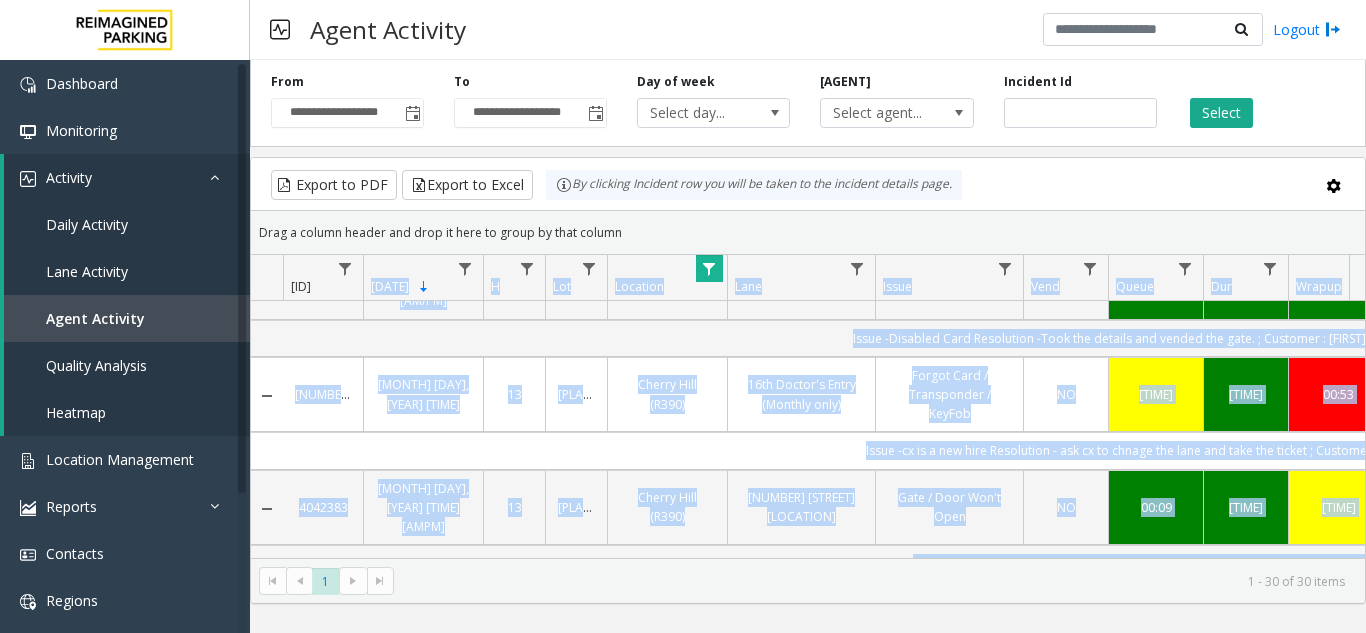 copy on "Date Sorted Descending H Lot Location Lane Issue Vend Queue Dur Wrapup Total Rec. Video Agent Parker Source Closed by Agent  [NUMBER]   [MONTH] [DAY], [YEAR] [HOUR]:[MINUTE]:[SECOND] [AM/PM]
[NUMBER]   [LOCATION]   [STREET_NAME] Exit   Disabled Card   YES   [TIME]   [TIME]   [TIME]   [TIME]   [AGENT_NAME]   [CUSTOMER_NAME]   genesys   NO   Issue - Disabled Card
Resolution- Took details and vended
; Customer : [CUSTOMER_NAME]; Monthly Card : [CARD_NUMBER]   [NUMBER]   [MONTH] [DAY], [YEAR] [HOUR]:[MINUTE]:[SECOND] [AM/PM]
[NUMBER]   [LOCATION]   [STREET_NAME] Exit   Disabled Card   YES   [TIME]   [TIME]   [TIME]   [TIME]   [AGENT_NAME]   [CUSTOMER_NAME]   genesys   NO   Issue- Disabled Card
Resolution- took the details and let him go;; Customer : [CUSTOMER_NAME]; Monthly Card : [CARD_NUMBER]   [NUMBER]   [MONTH] [DAY], [YEAR] [HOUR]:[MINUTE]:[SECOND] [AM/PM]
[NUMBER]   [LOCATION]   [STREET_NAME] Entry (Monthly only)   Disabled Card   YES   [TIME]   [TIME]   [TIME]   [TIME]   [AGENT_NAME]   [CUSTOMER_NAME]   genesys   NO   Issue - Disabled Card
Resolution- Took details and vended
; Customer : [CUSTOMER_NAME]; Mo..." 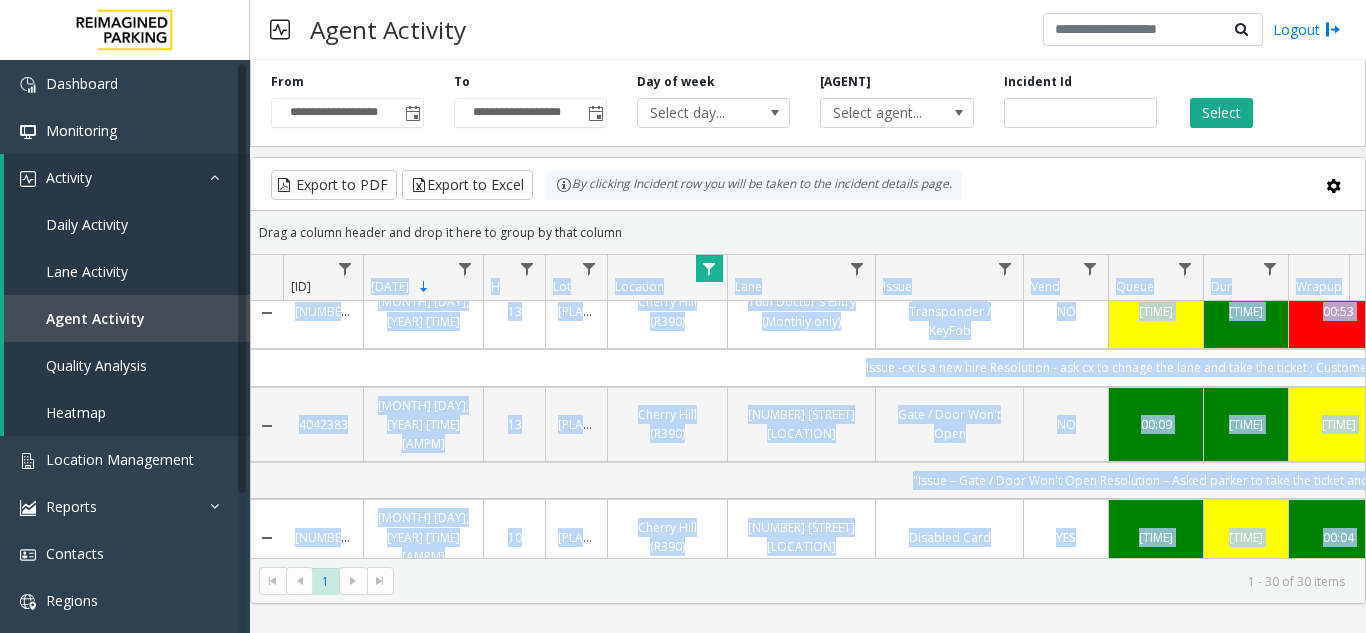 scroll, scrollTop: 1934, scrollLeft: 0, axis: vertical 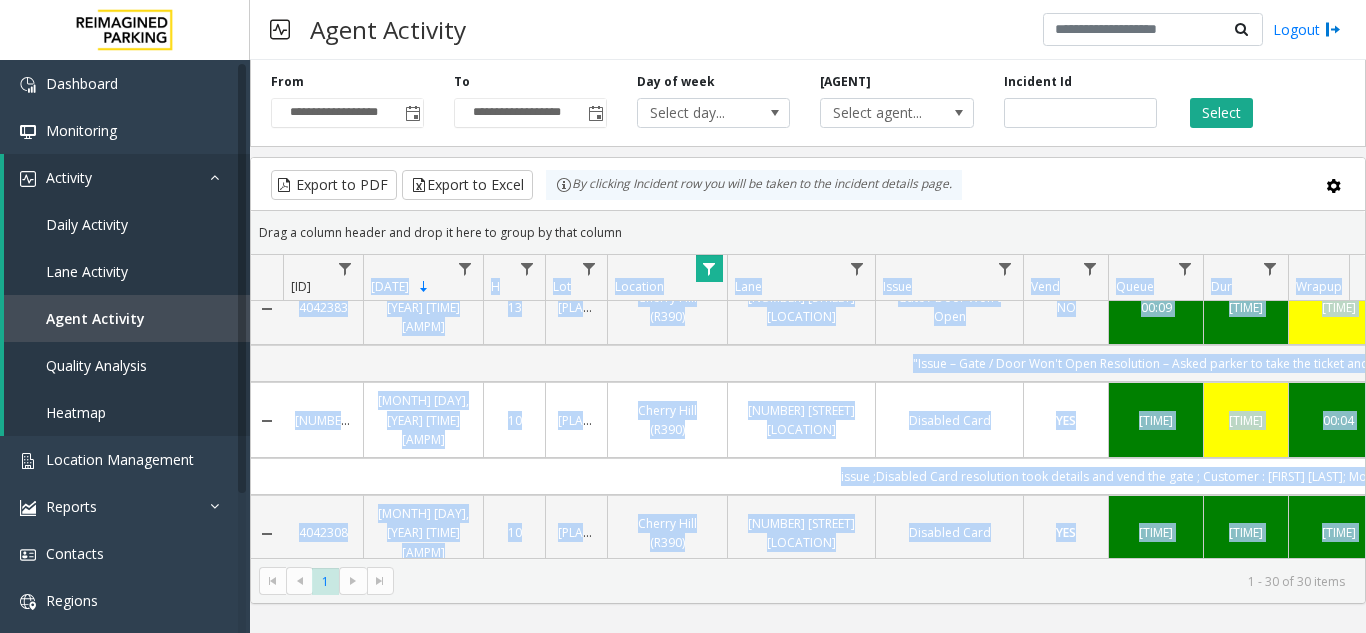 click on "[NUMBER]" 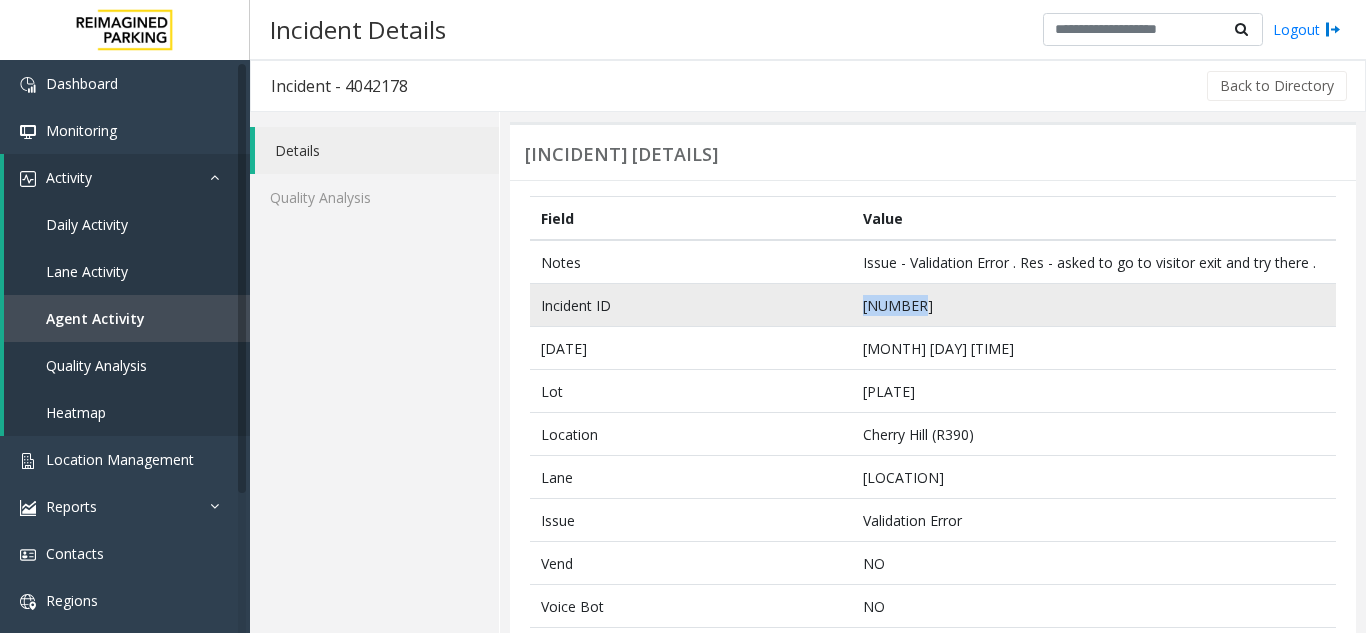drag, startPoint x: 931, startPoint y: 300, endPoint x: 851, endPoint y: 305, distance: 80.1561 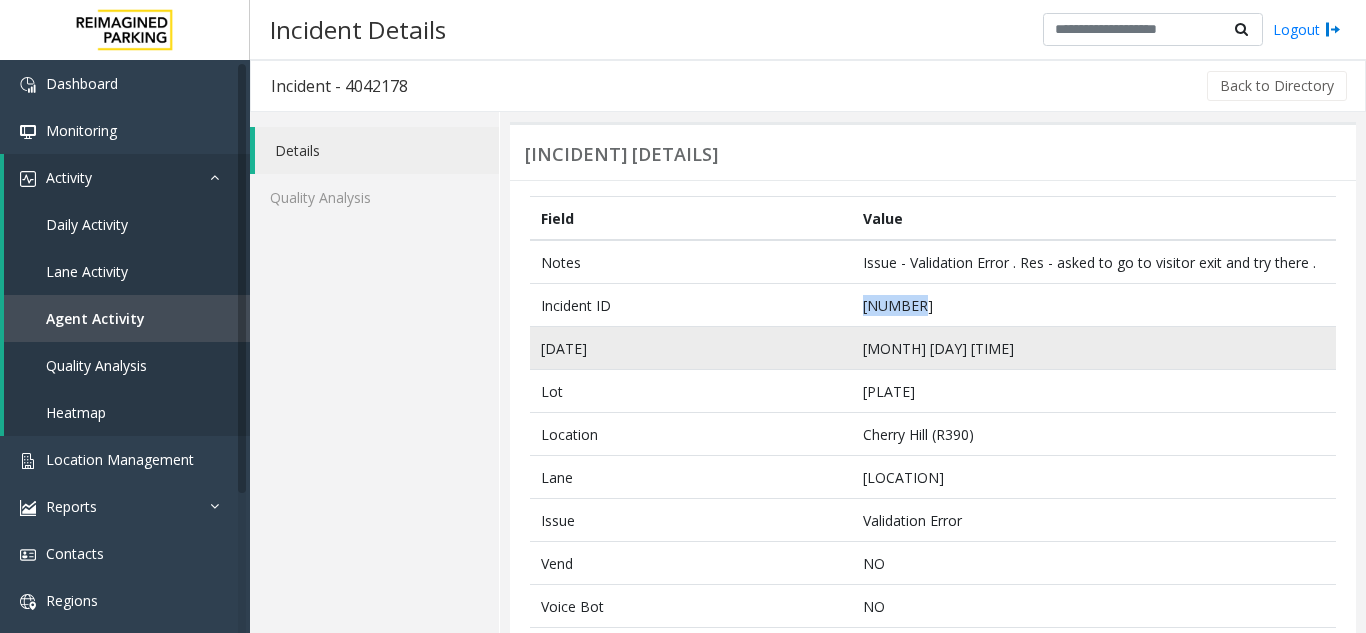 copy on "[NUMBER]" 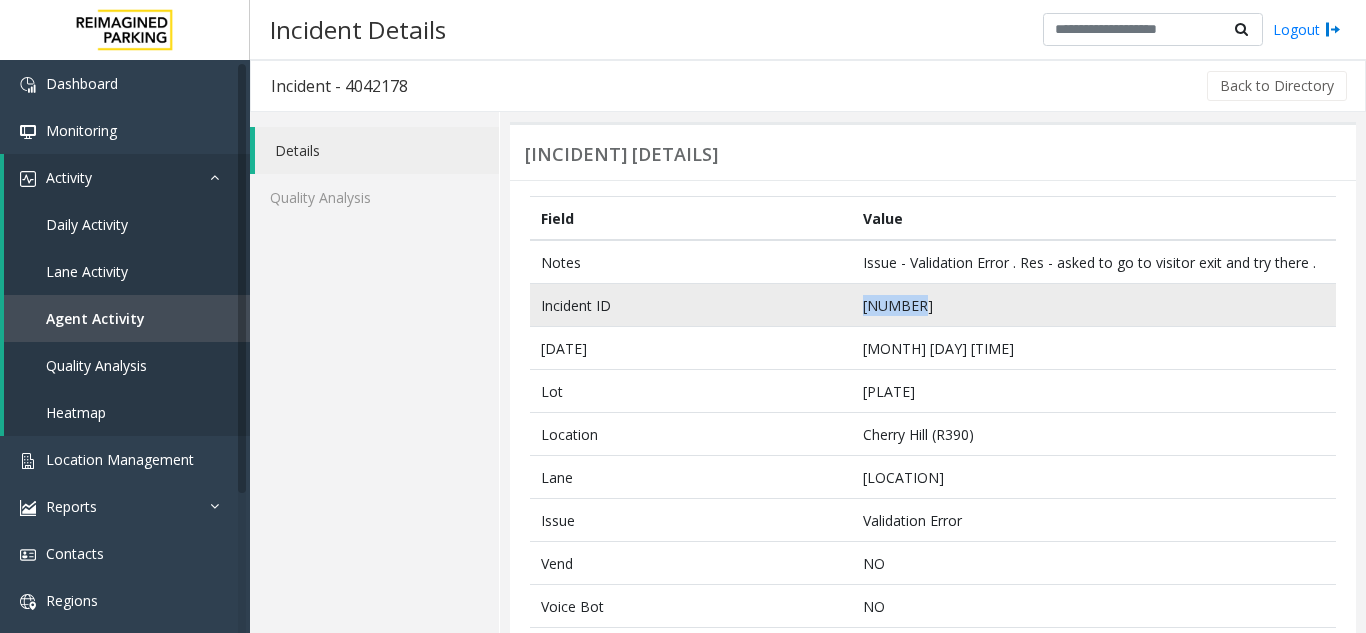 click on "[NUMBER]" 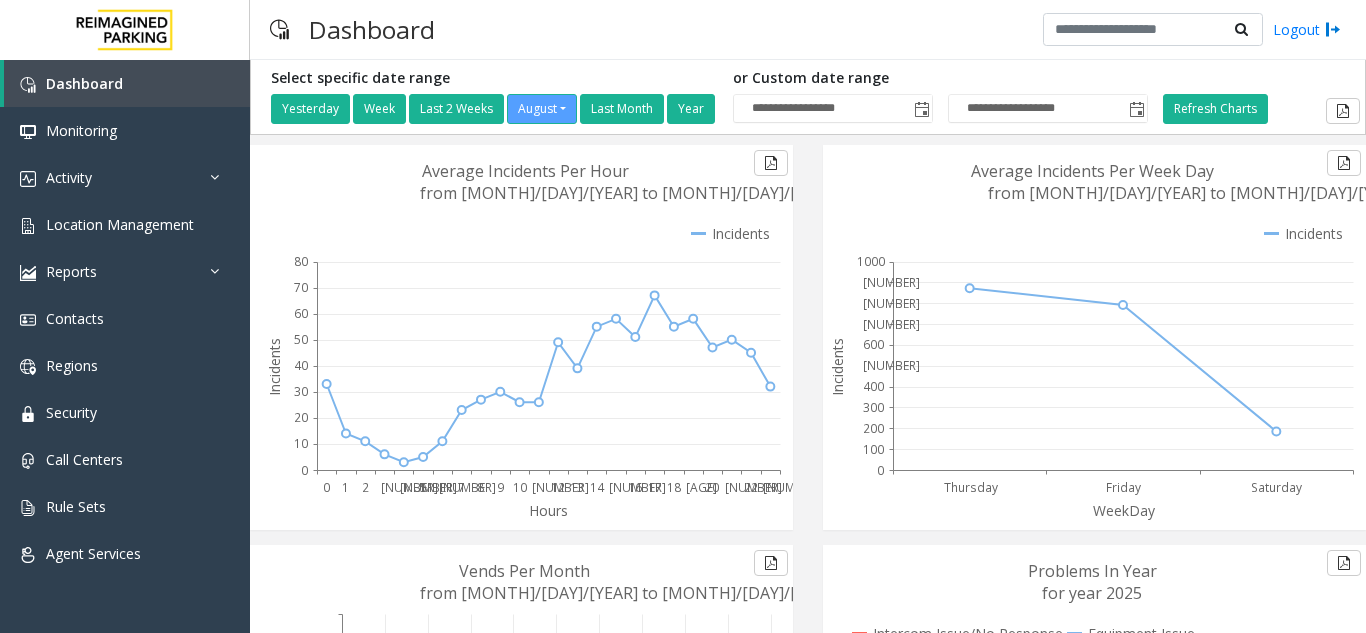 scroll, scrollTop: 0, scrollLeft: 0, axis: both 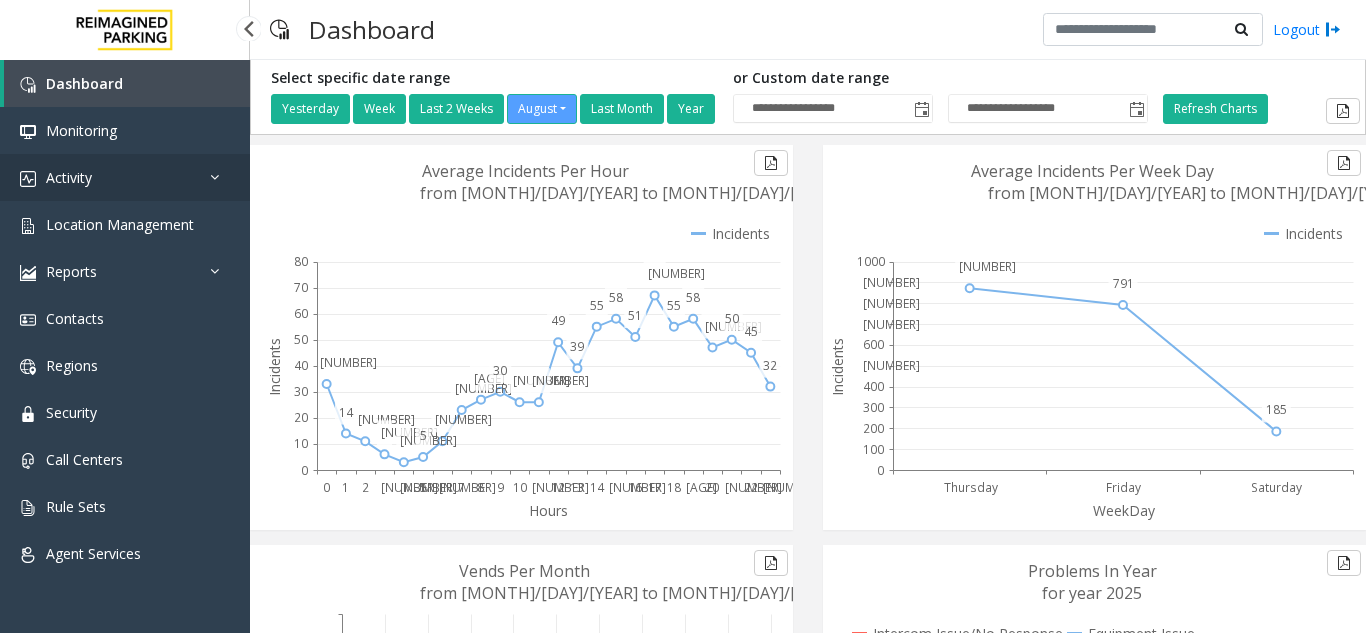 click on "Activity" at bounding box center [125, 177] 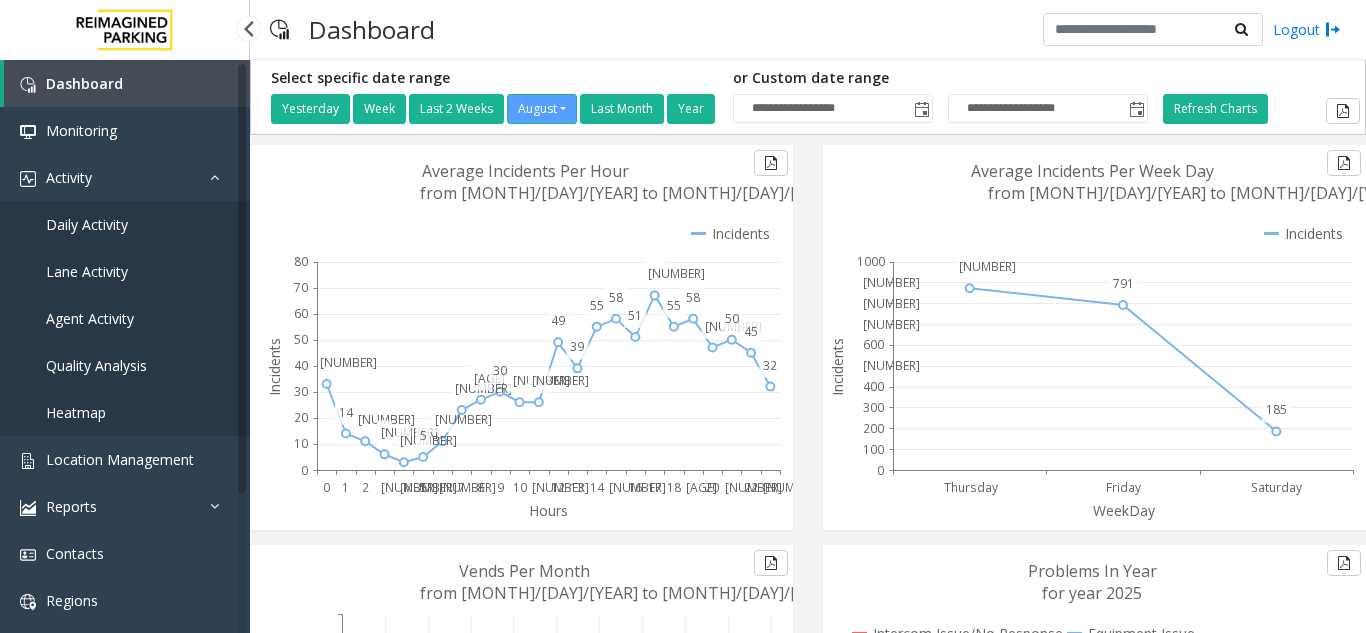 click on "Agent Activity" at bounding box center (90, 318) 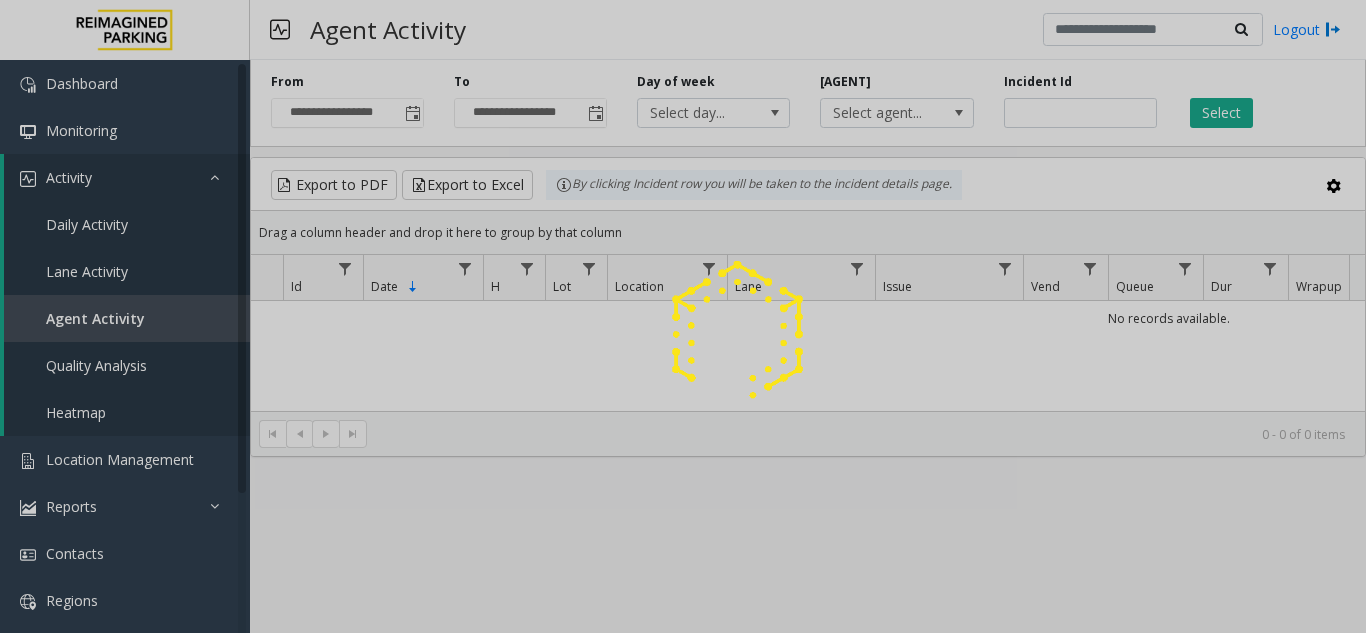 click 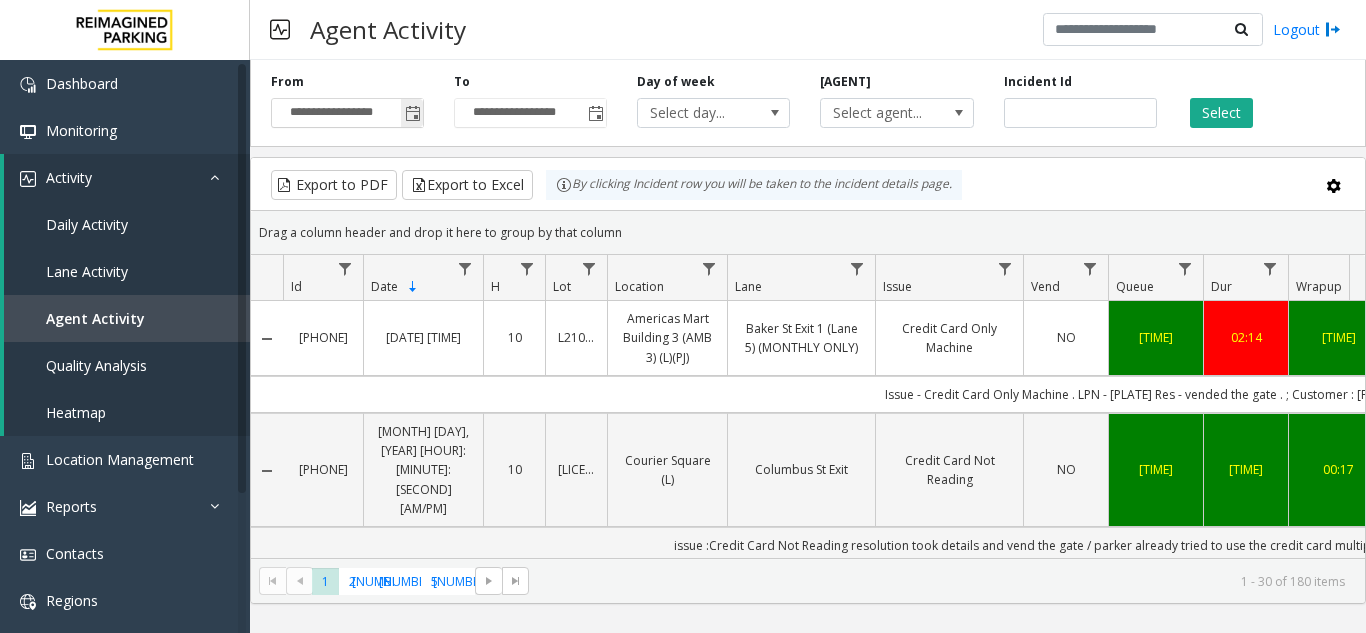 click 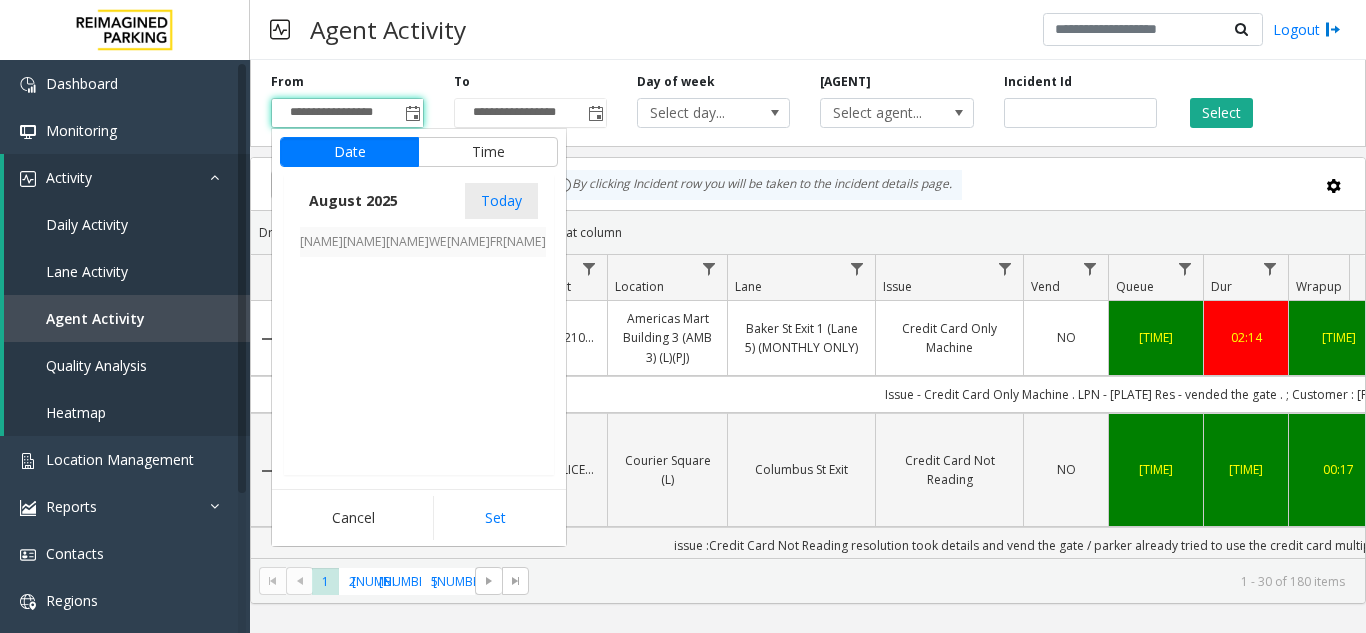 scroll, scrollTop: 358666, scrollLeft: 0, axis: vertical 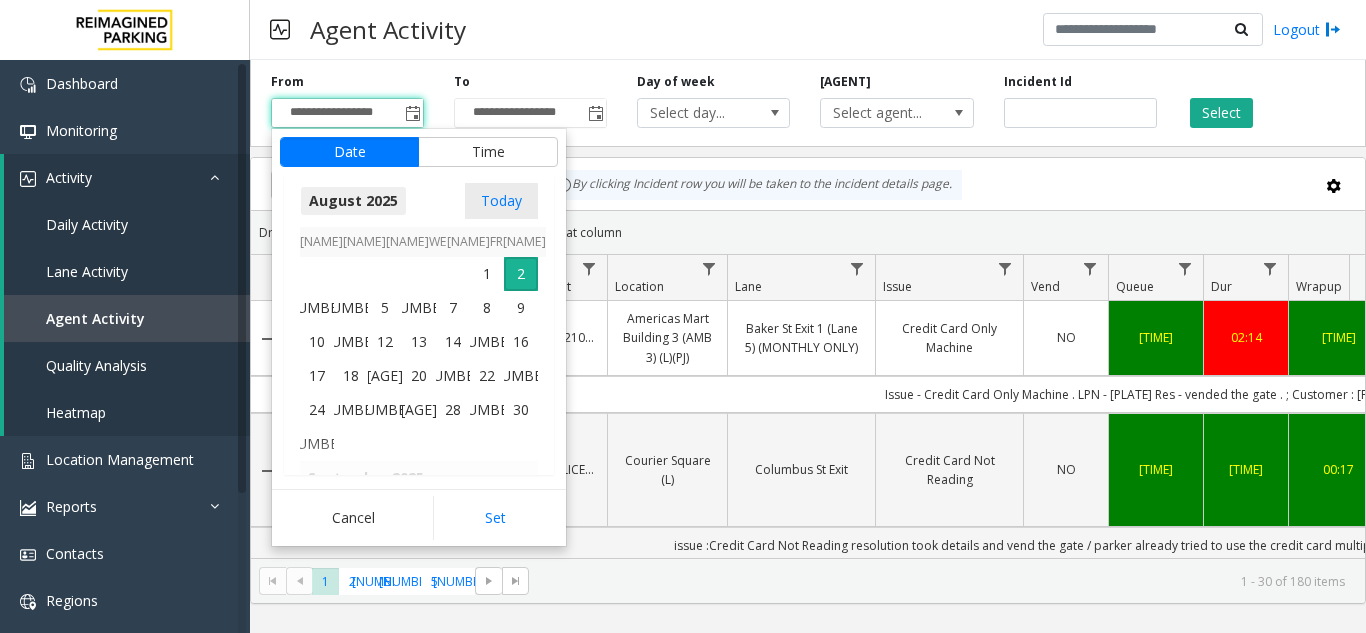 click on "August 2025" at bounding box center (353, 201) 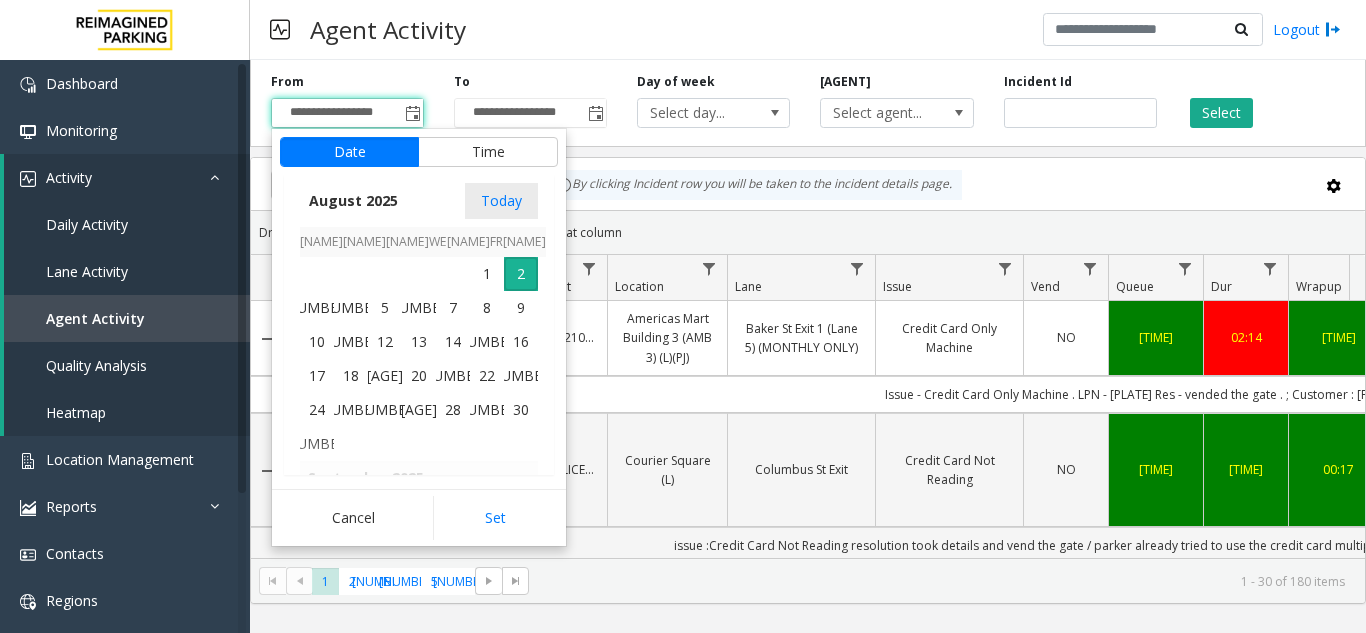 scroll, scrollTop: 21348, scrollLeft: 0, axis: vertical 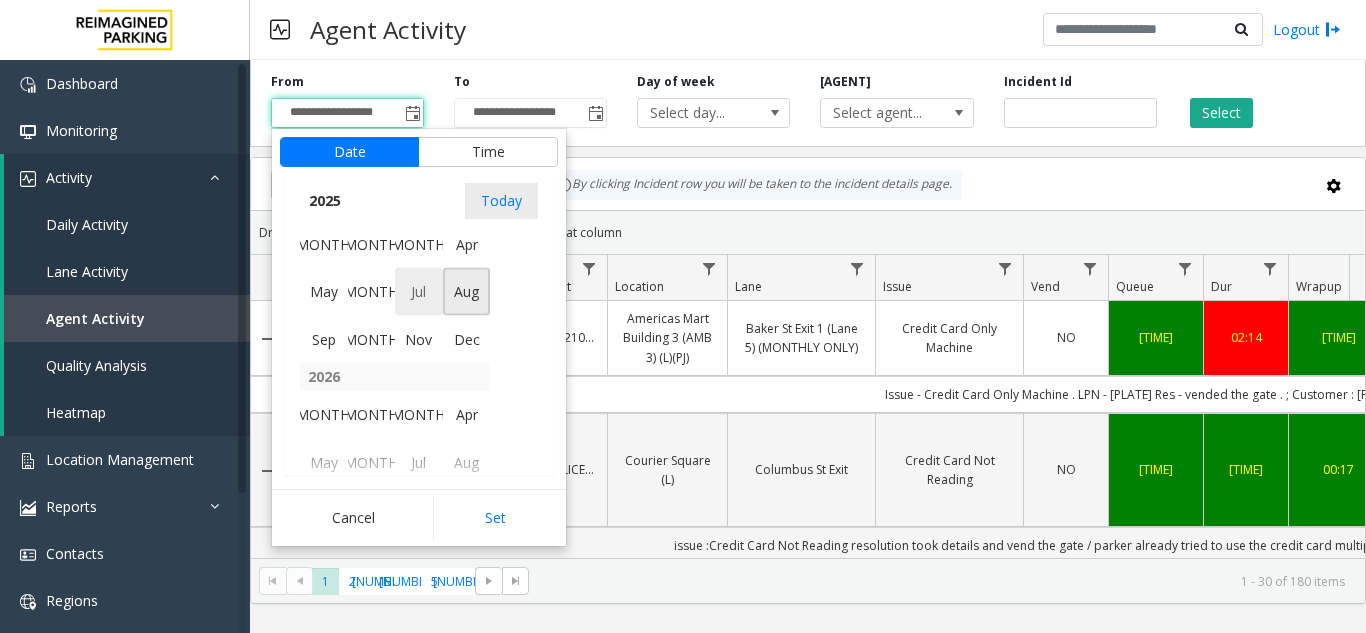 click on "Jul" at bounding box center [419, 292] 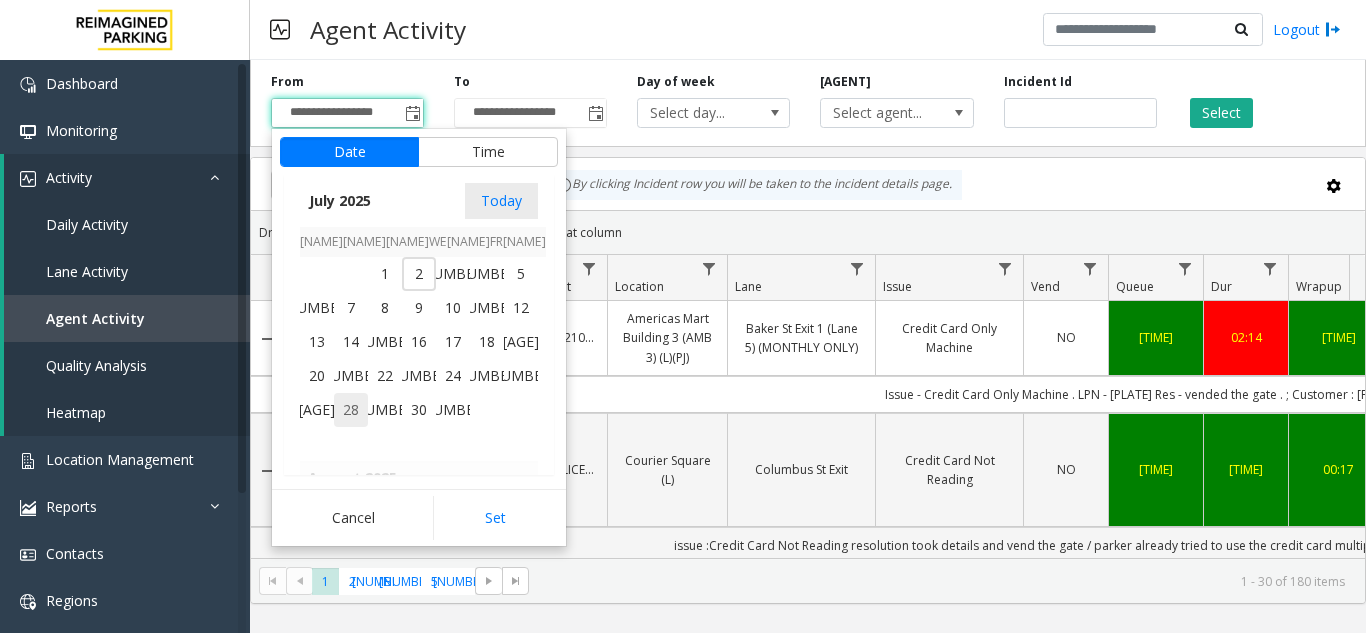 click on "[DAY]" at bounding box center [351, 410] 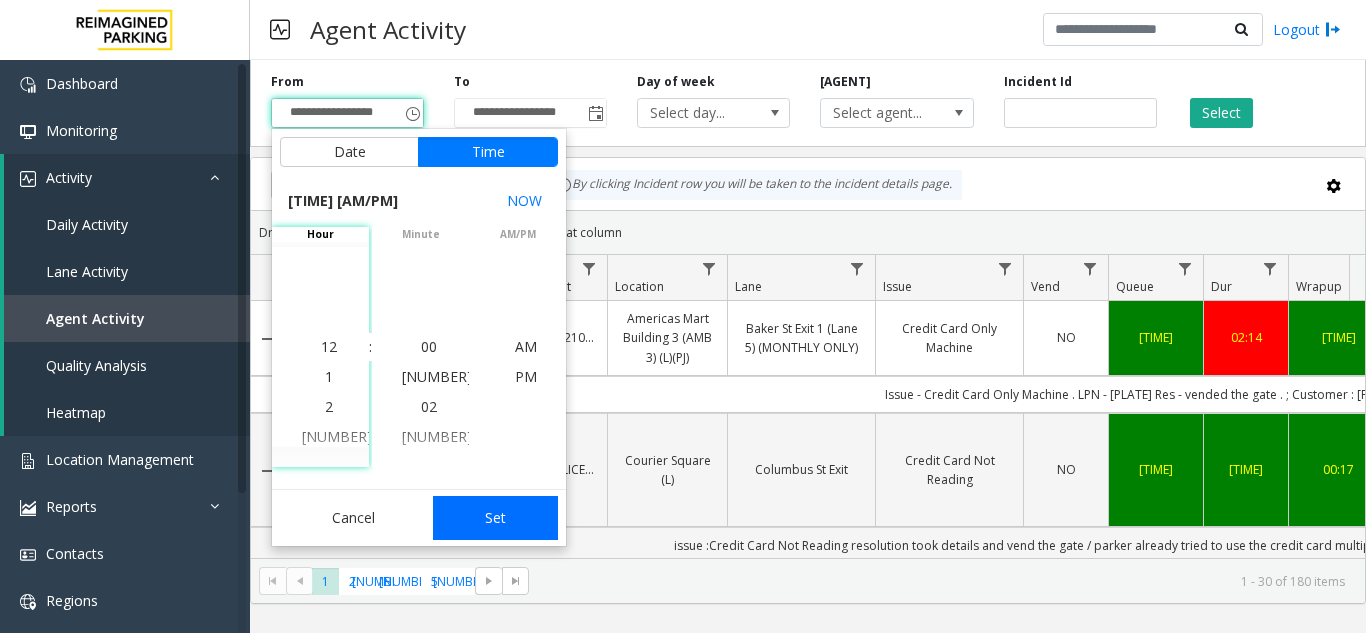 click on "Set" 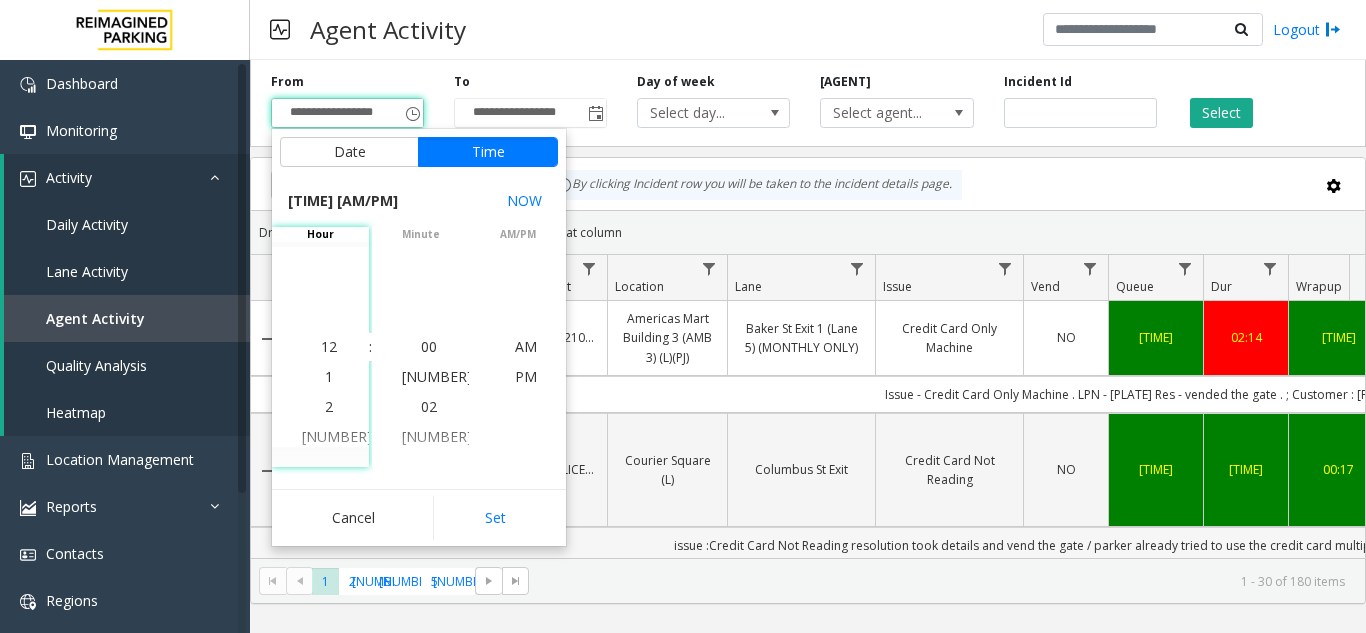 type on "**********" 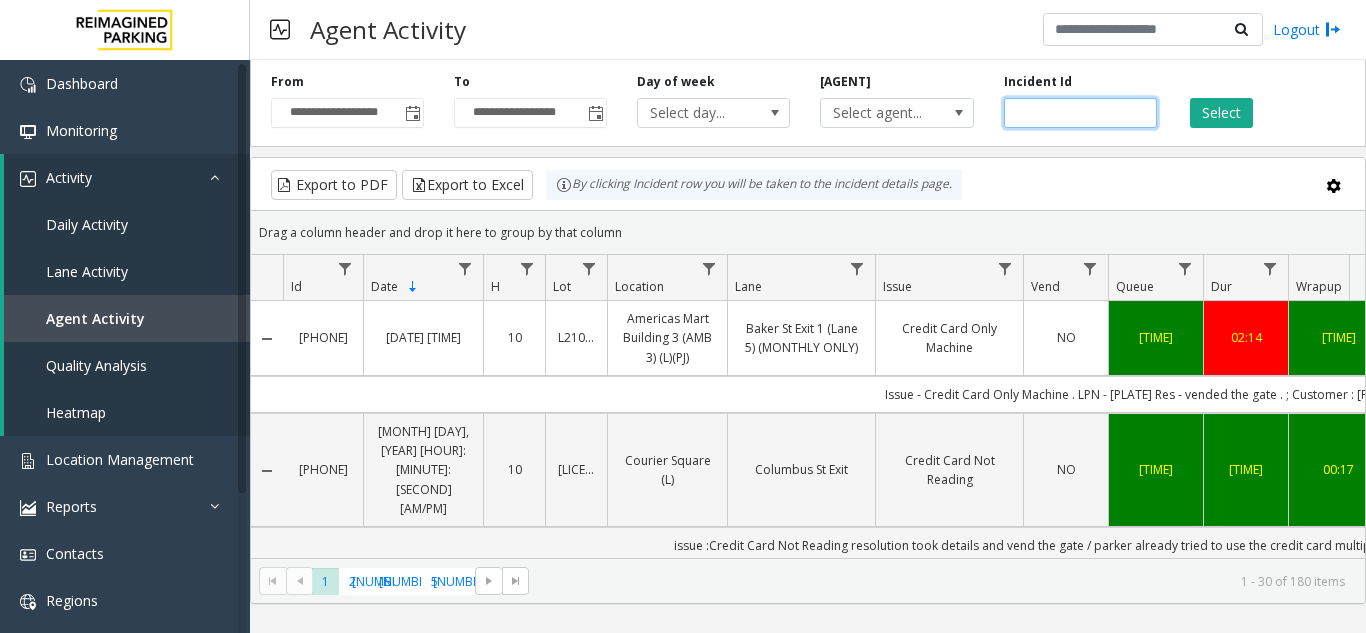 click 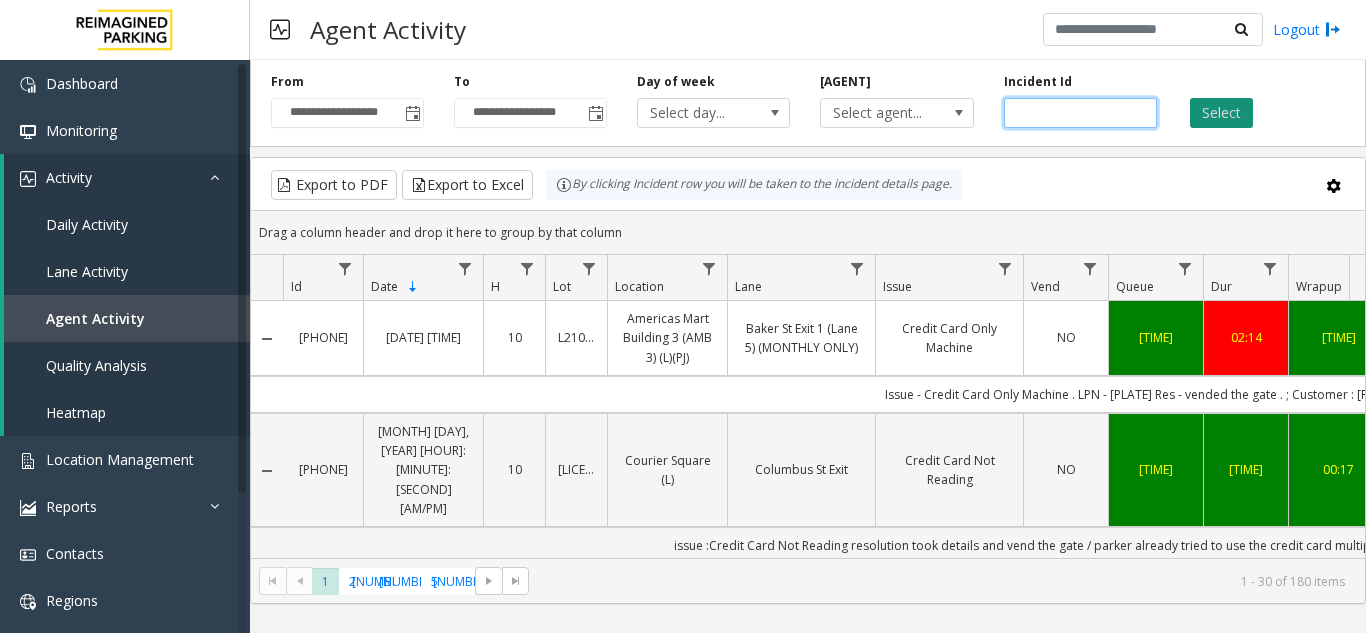 type on "*******" 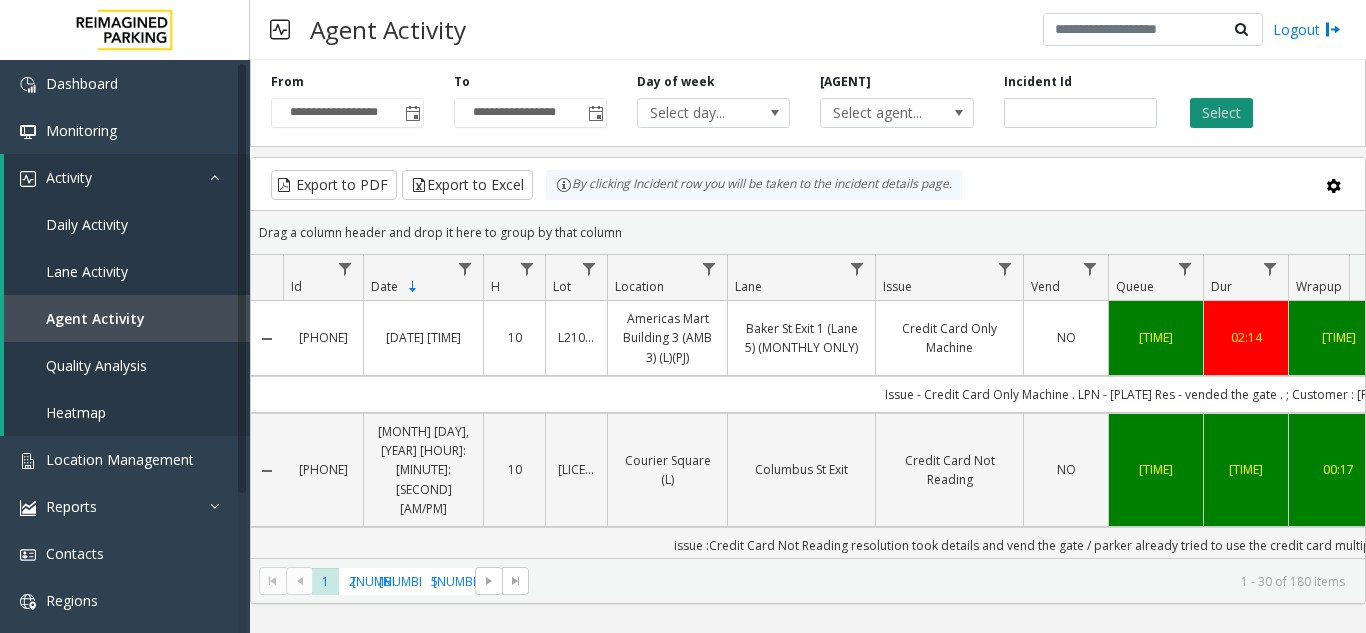 click on "Select" 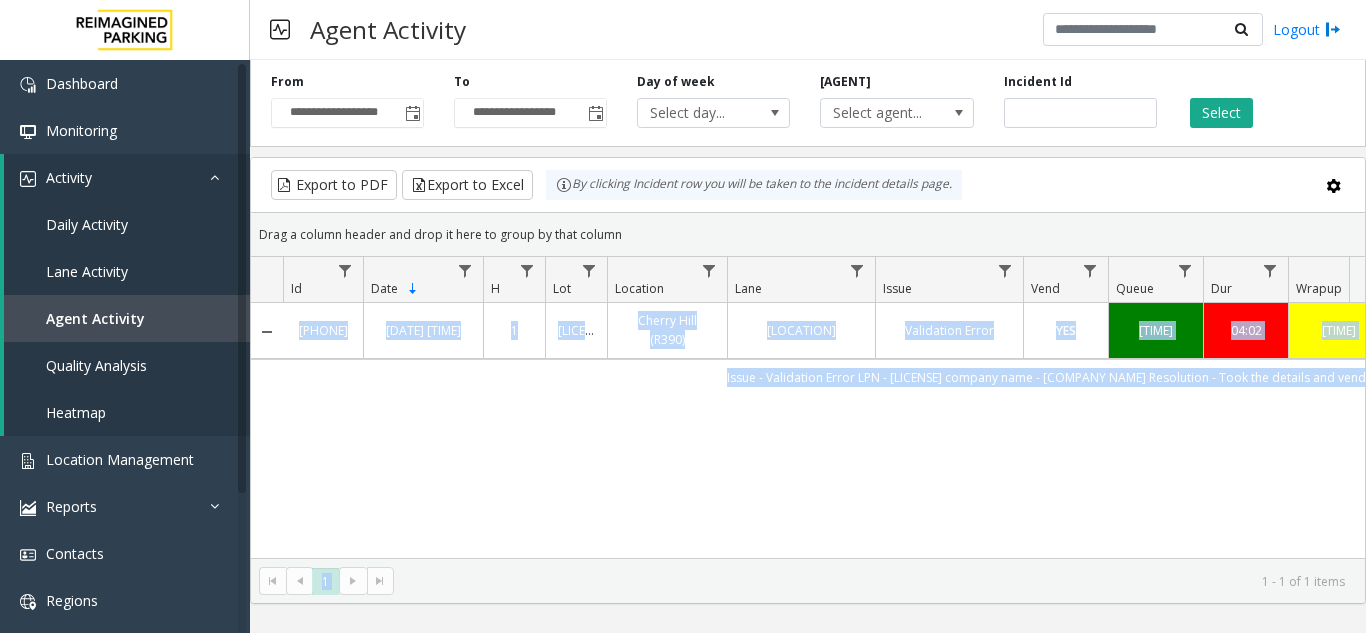 drag, startPoint x: 789, startPoint y: 561, endPoint x: 847, endPoint y: 557, distance: 58.137768 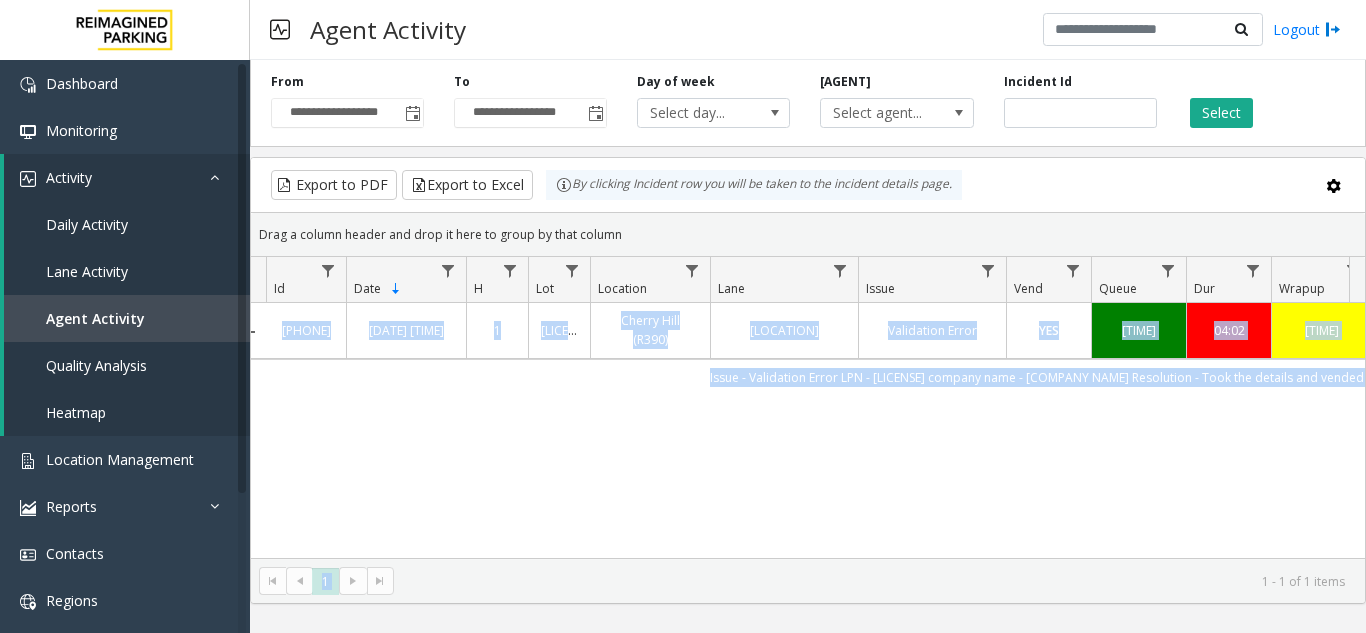 scroll, scrollTop: 0, scrollLeft: 268, axis: horizontal 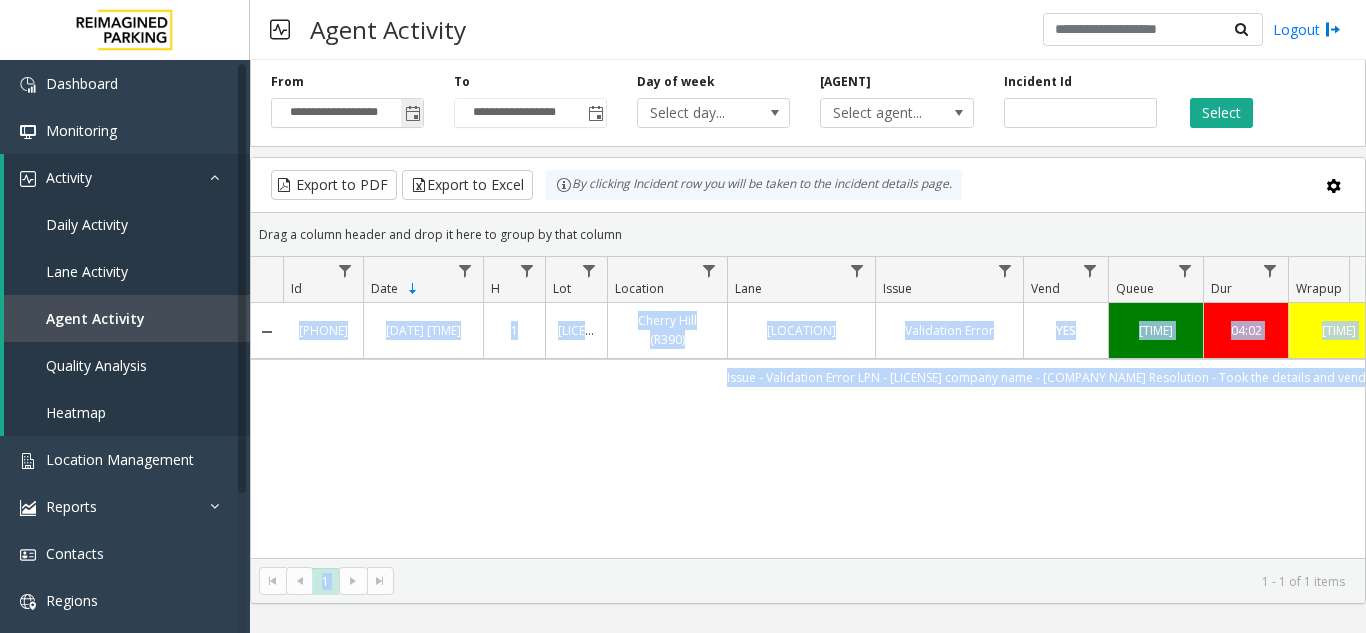 click 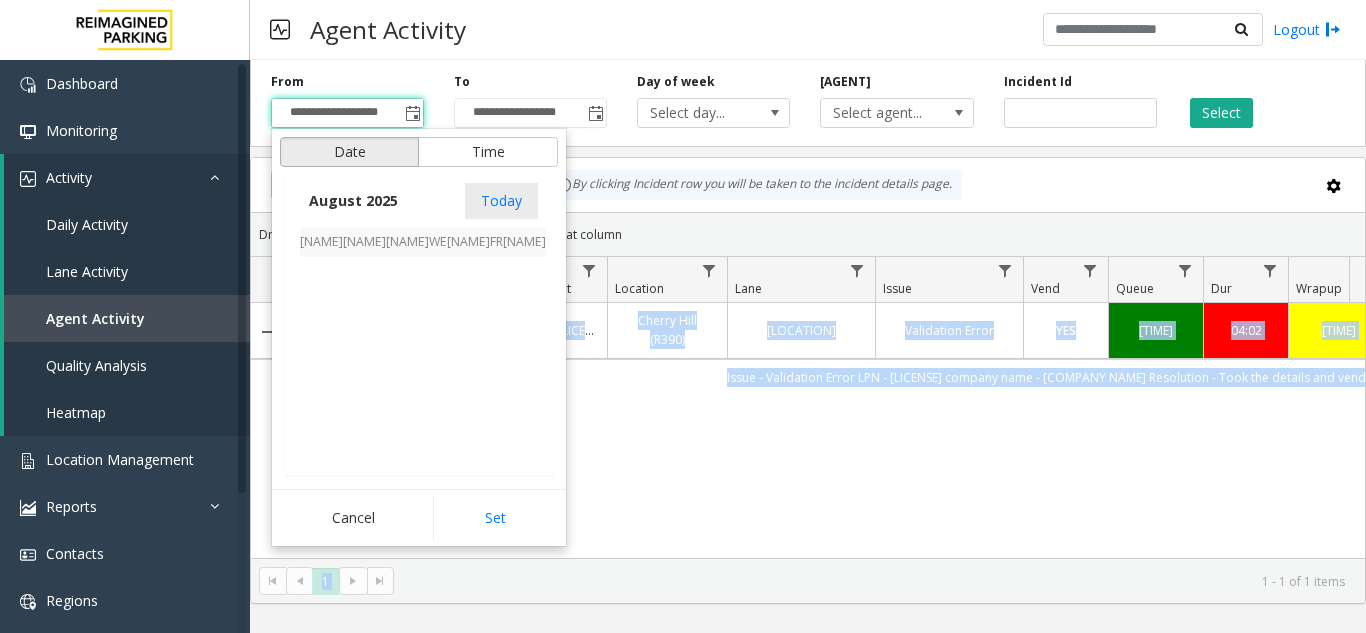 scroll, scrollTop: 358666, scrollLeft: 0, axis: vertical 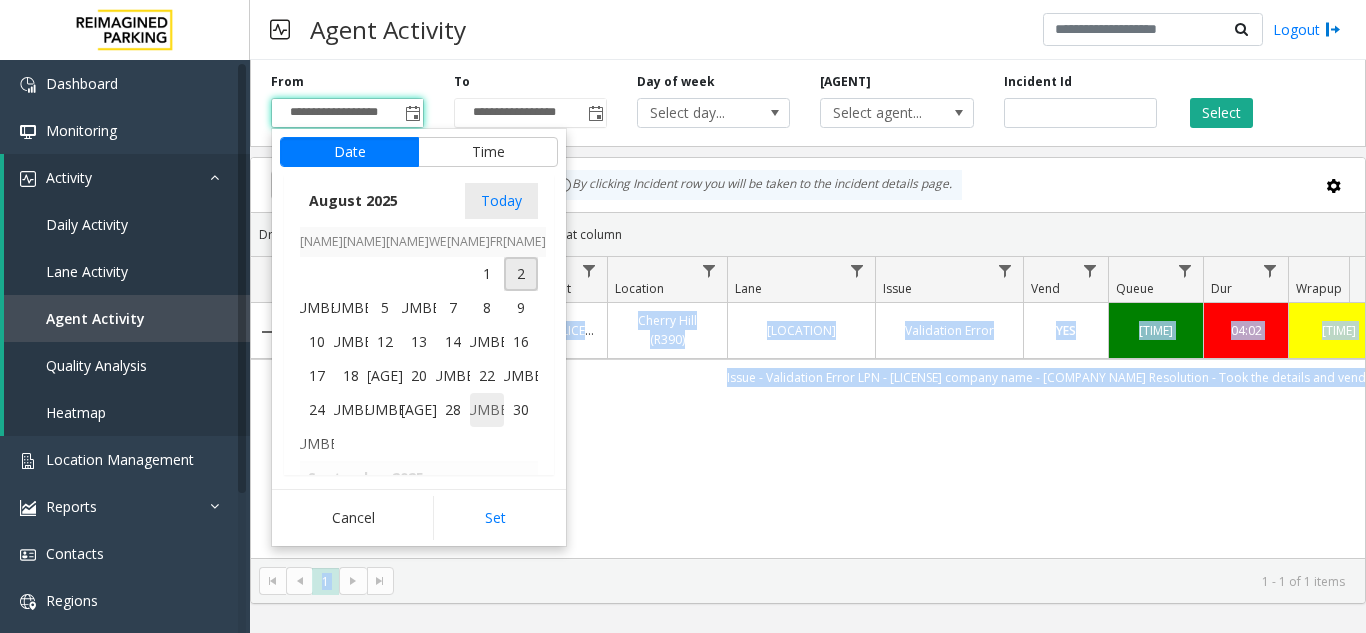 click on "[DAY]" at bounding box center (487, 410) 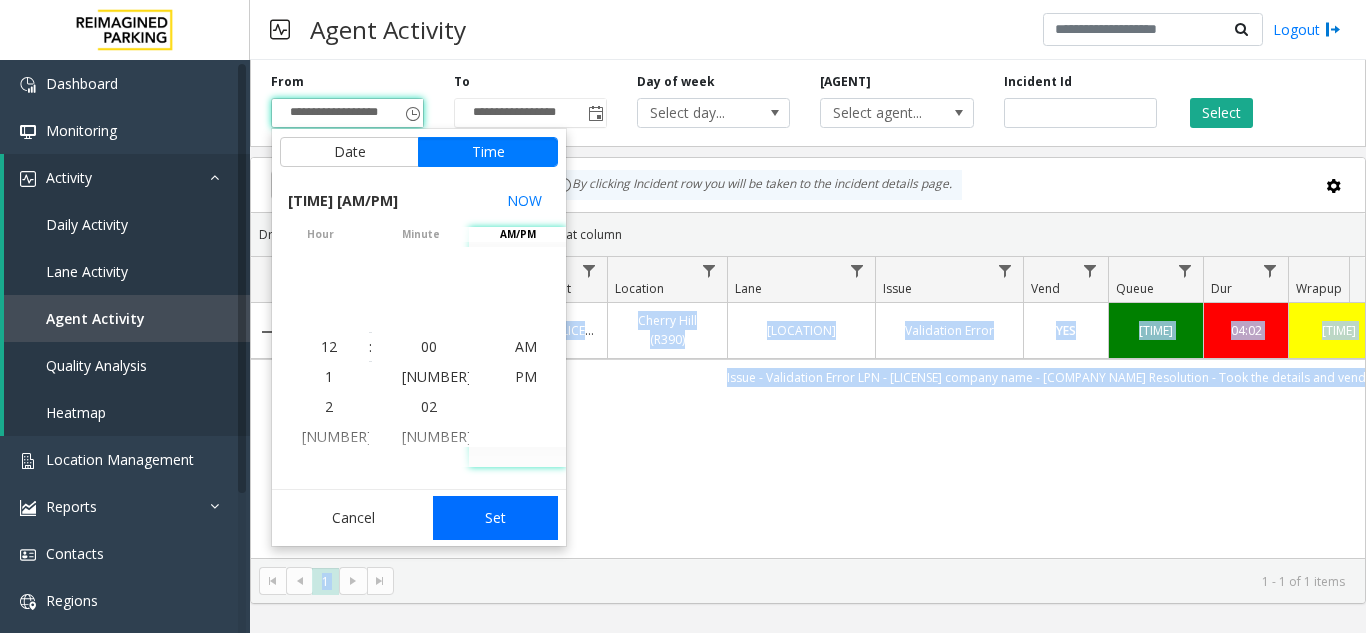 click on "Set" 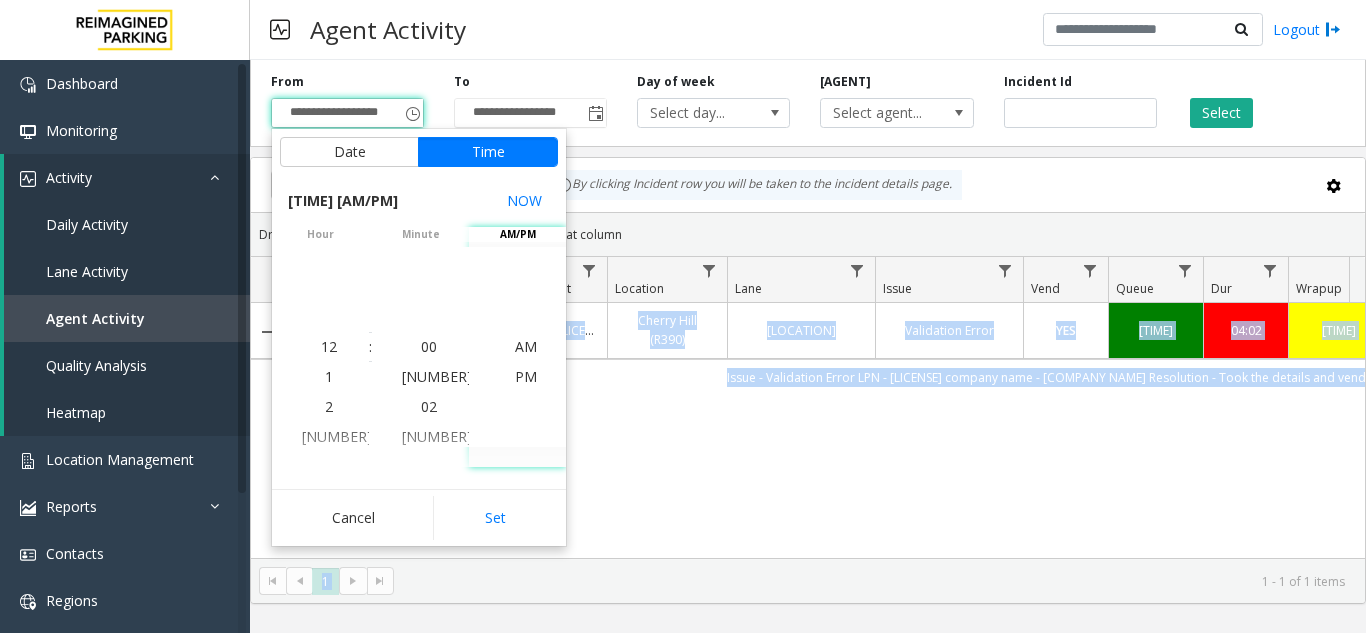 type on "**********" 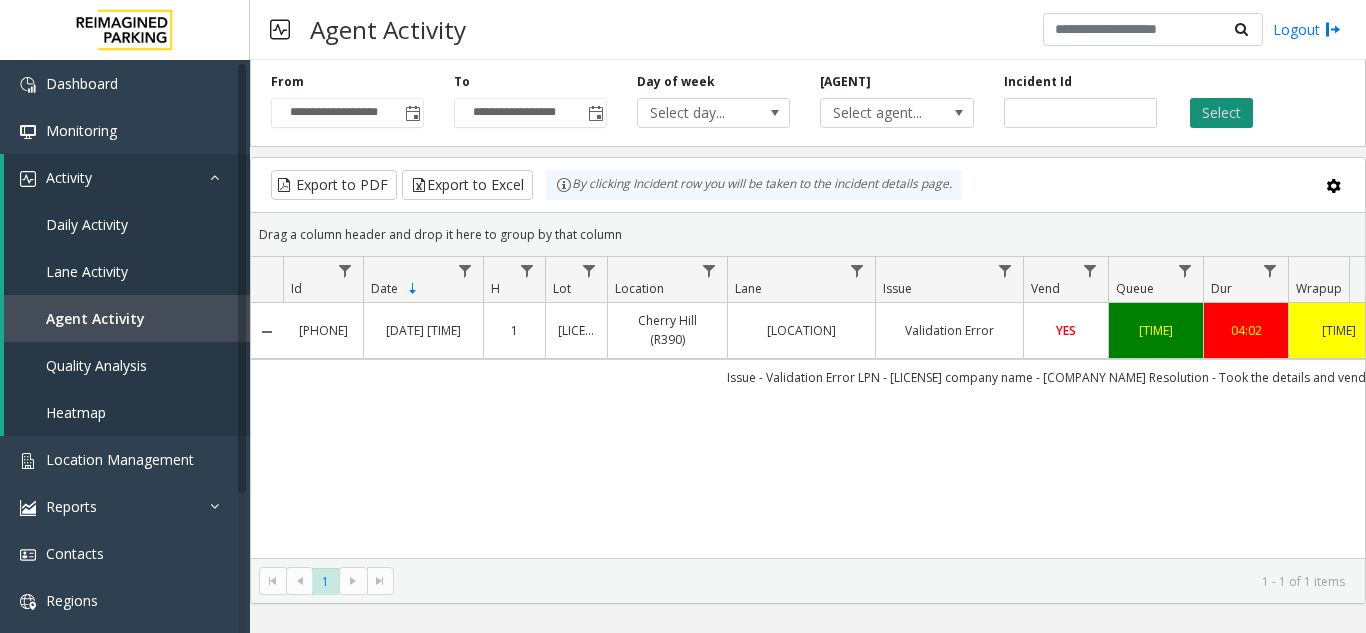click on "Select" 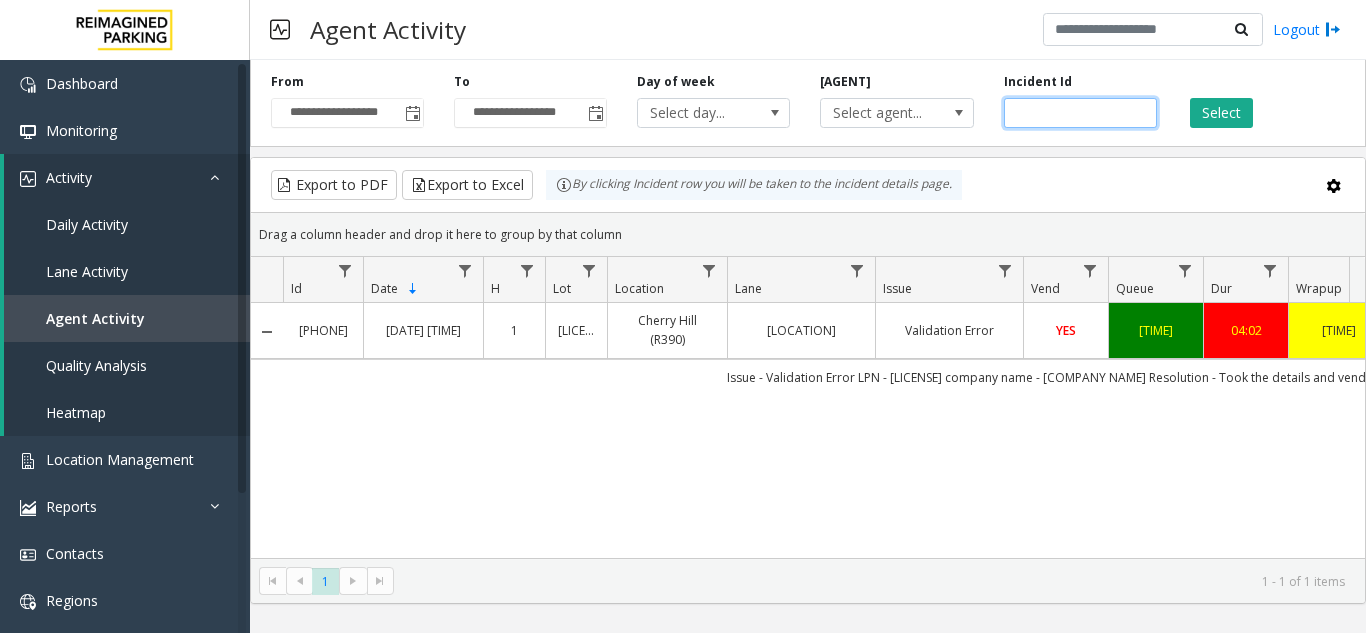 drag, startPoint x: 1088, startPoint y: 103, endPoint x: 813, endPoint y: 125, distance: 275.8786 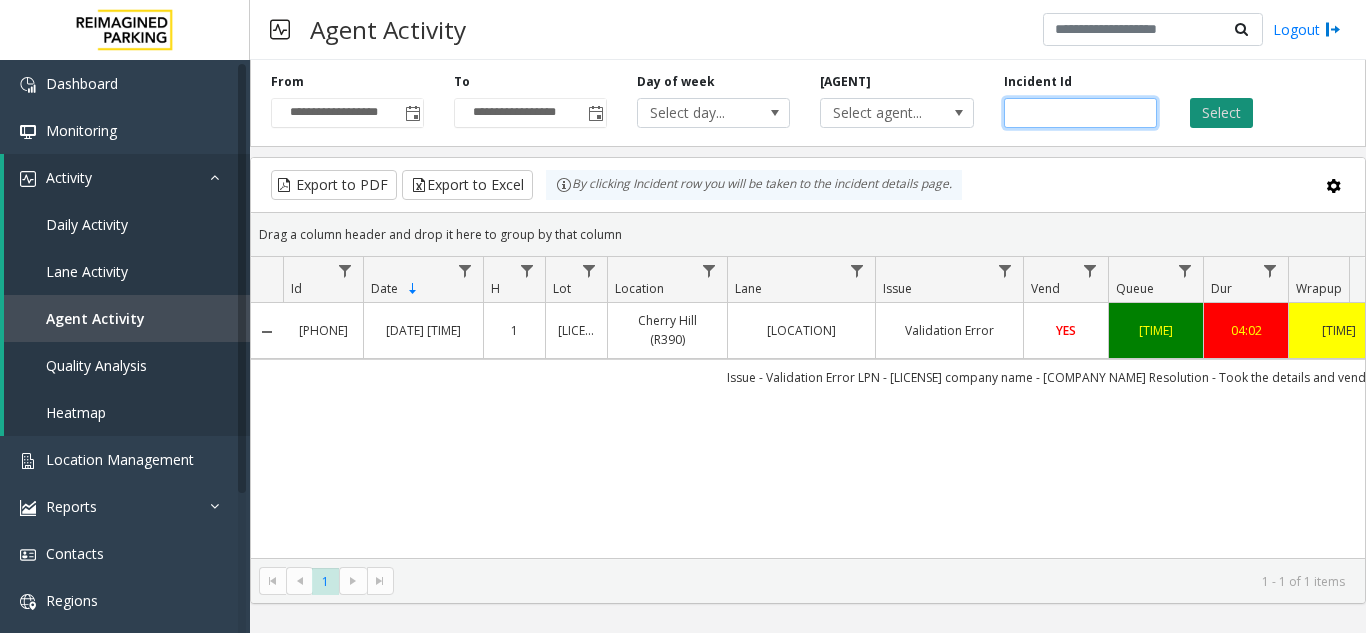 type 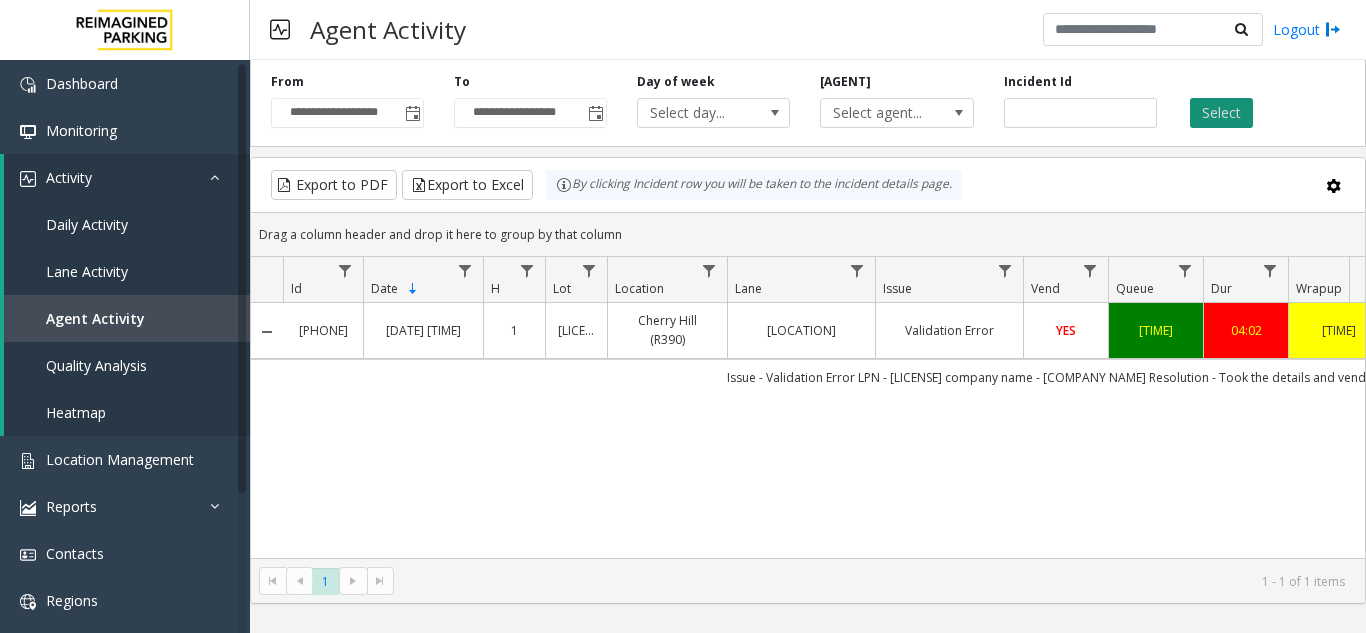 click on "Select" 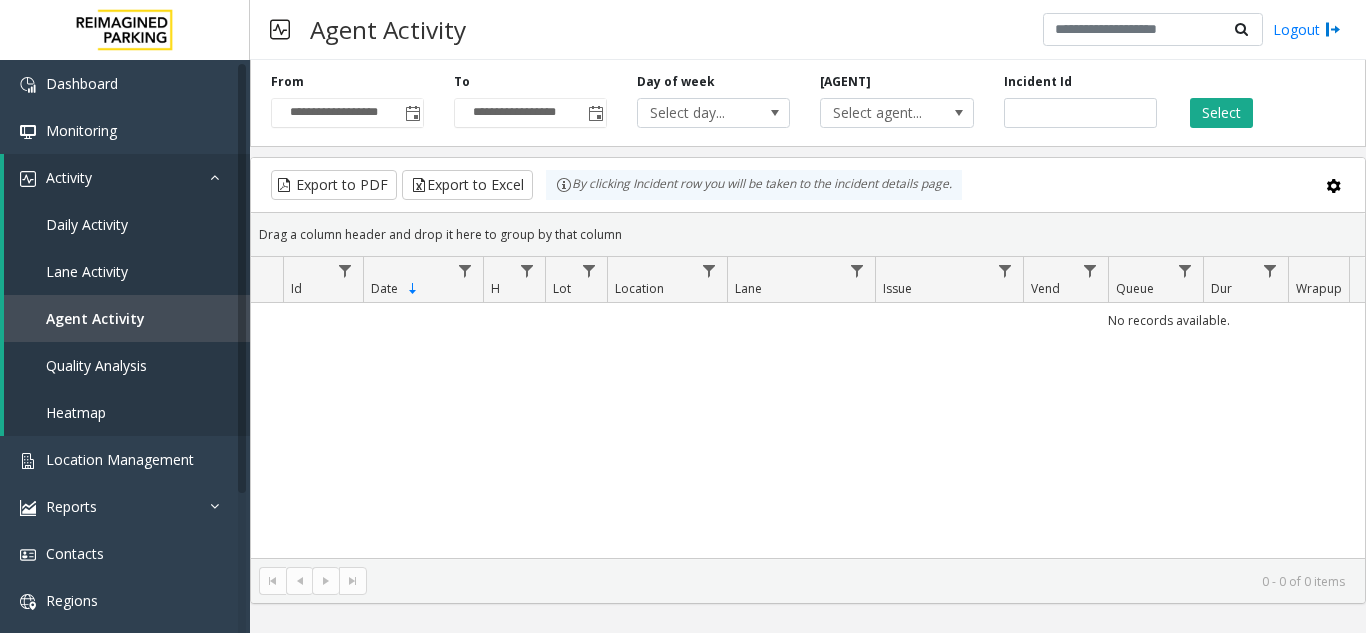 scroll, scrollTop: 0, scrollLeft: 223, axis: horizontal 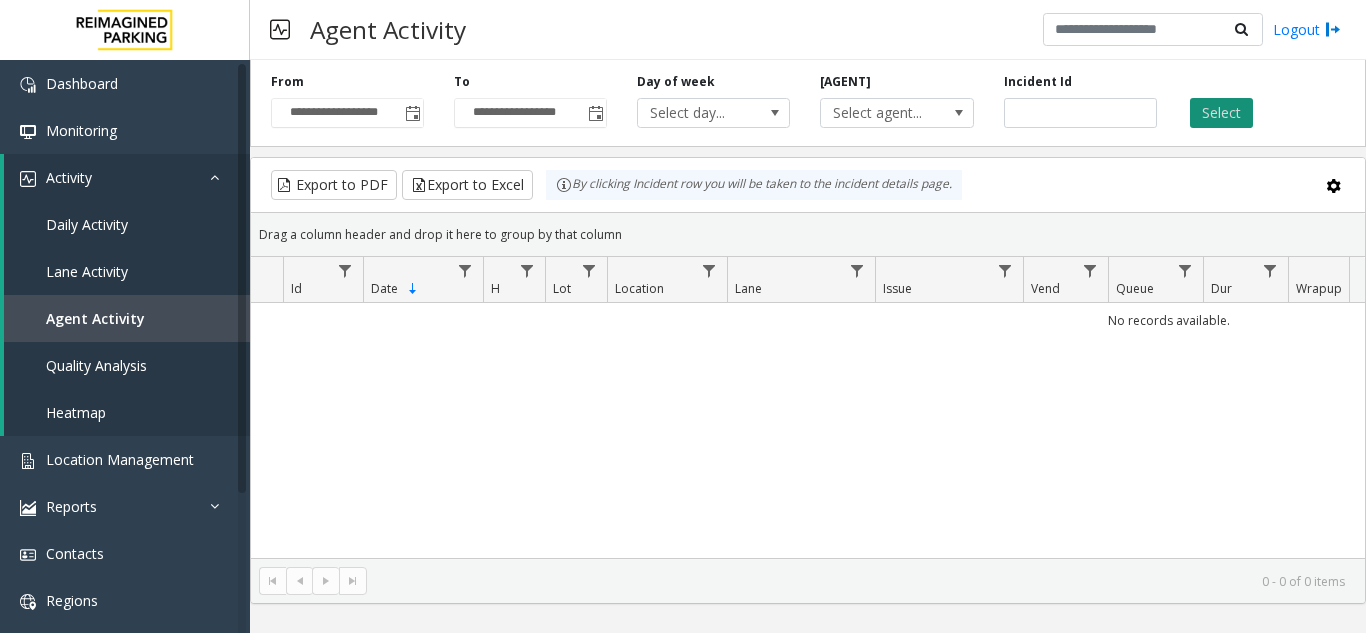 click on "Select" 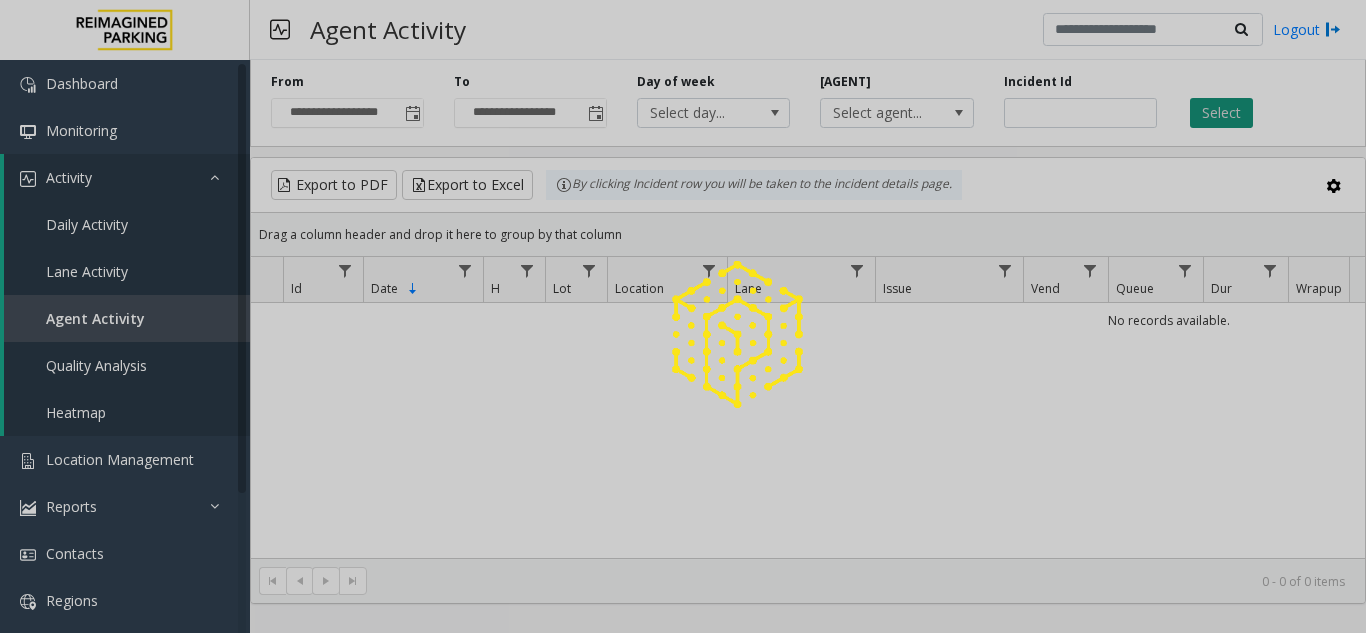 click 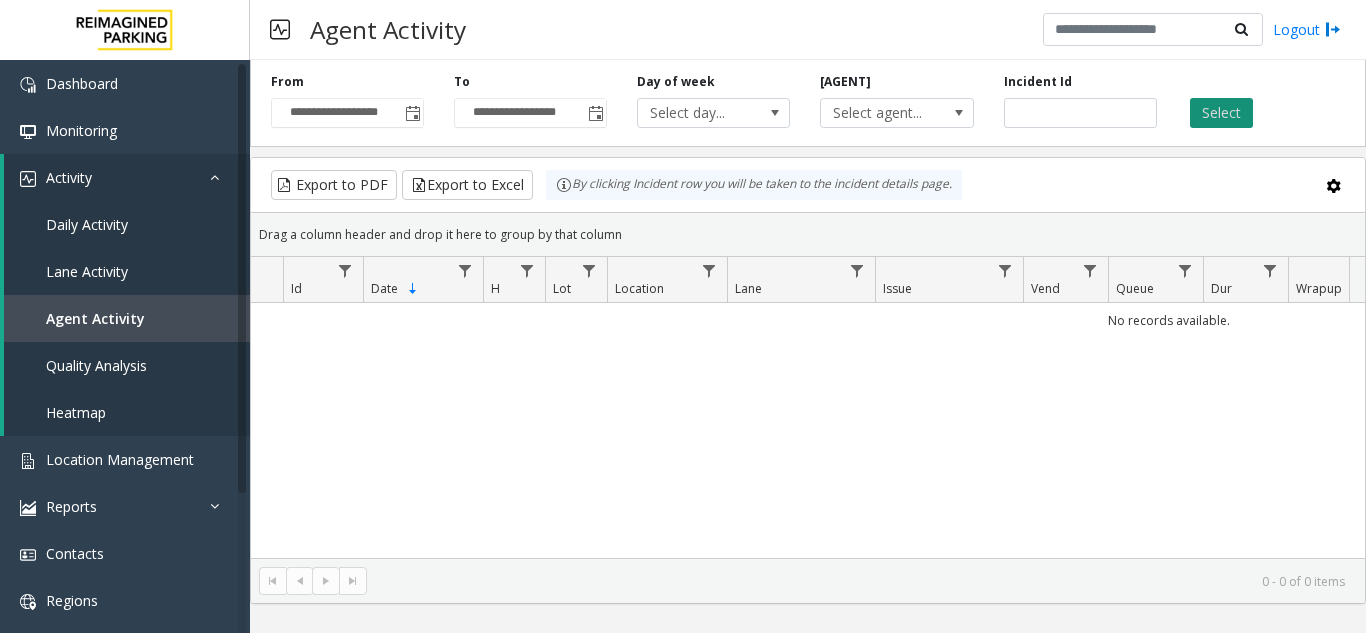 click on "Select" 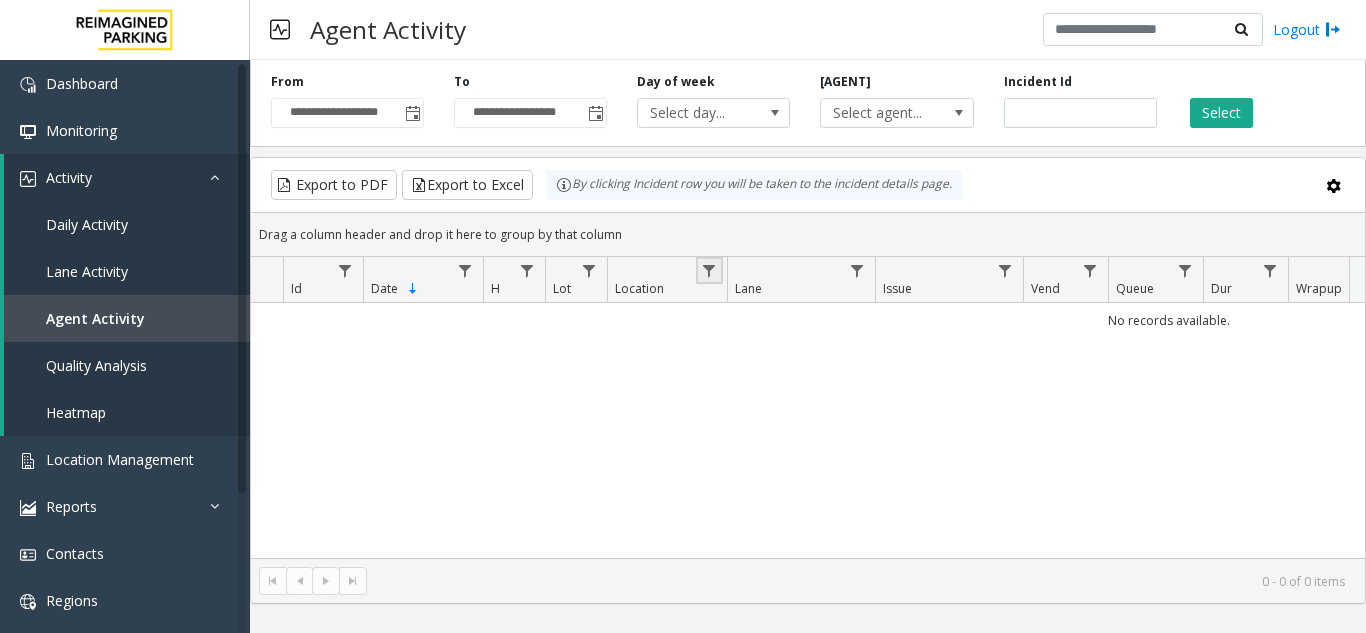 click 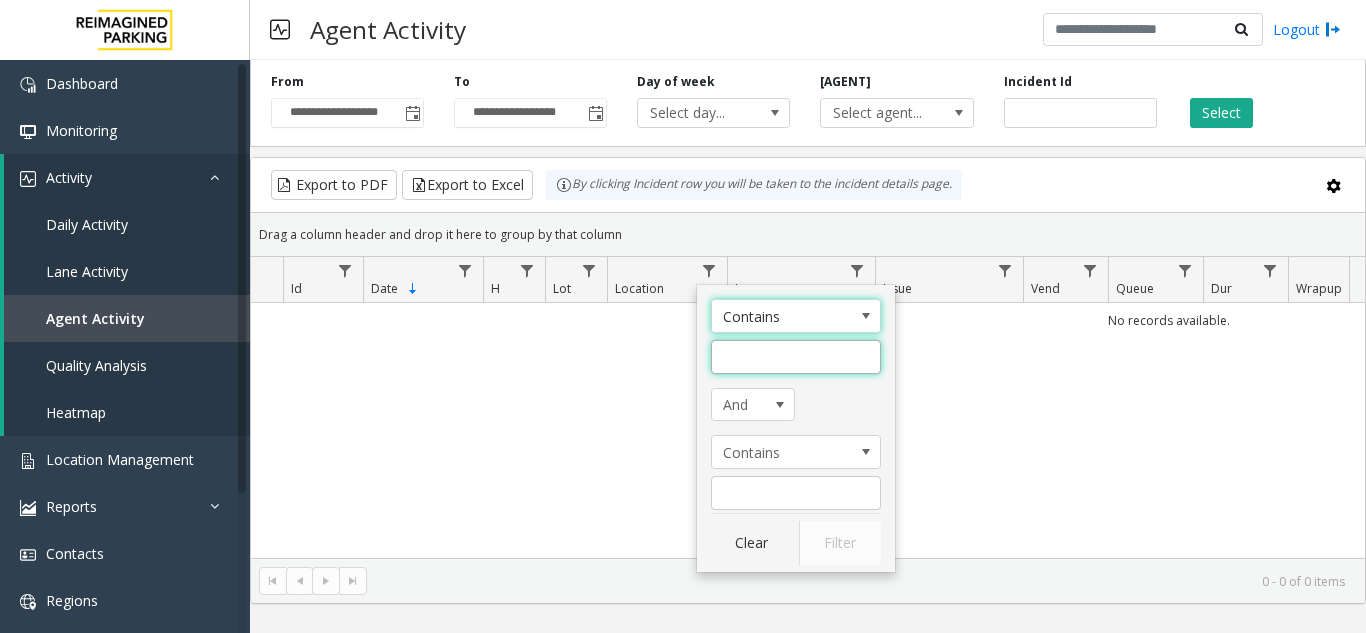 click 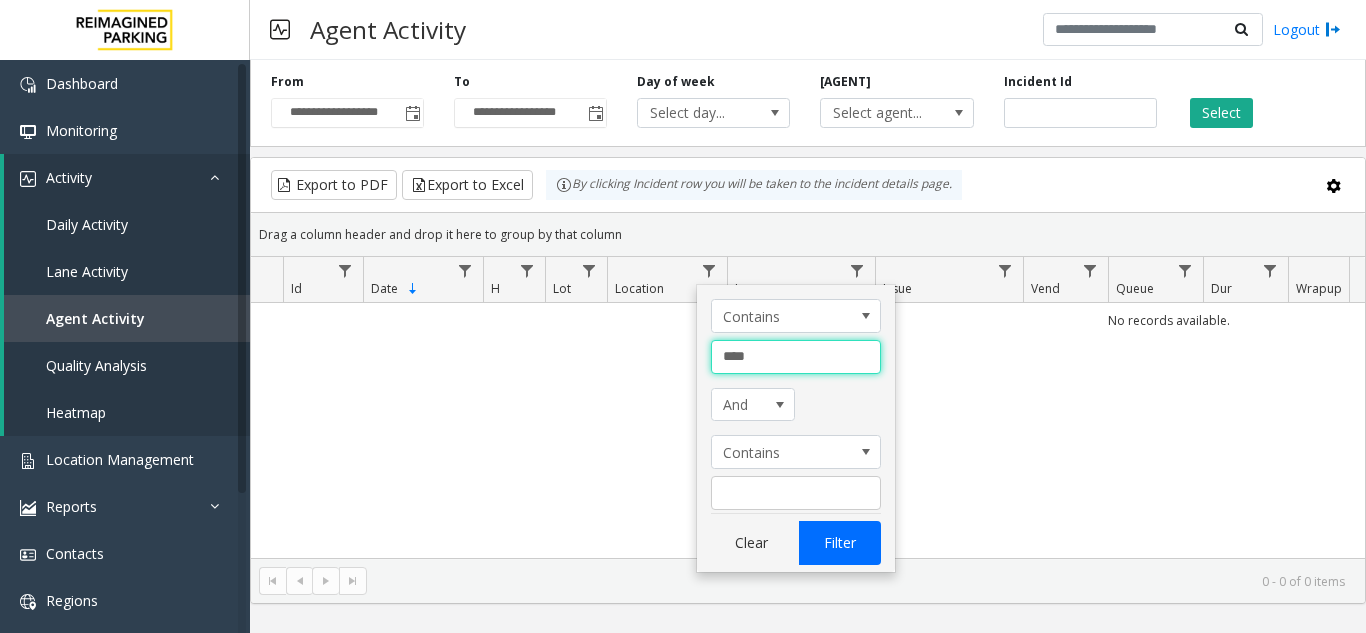 type on "****" 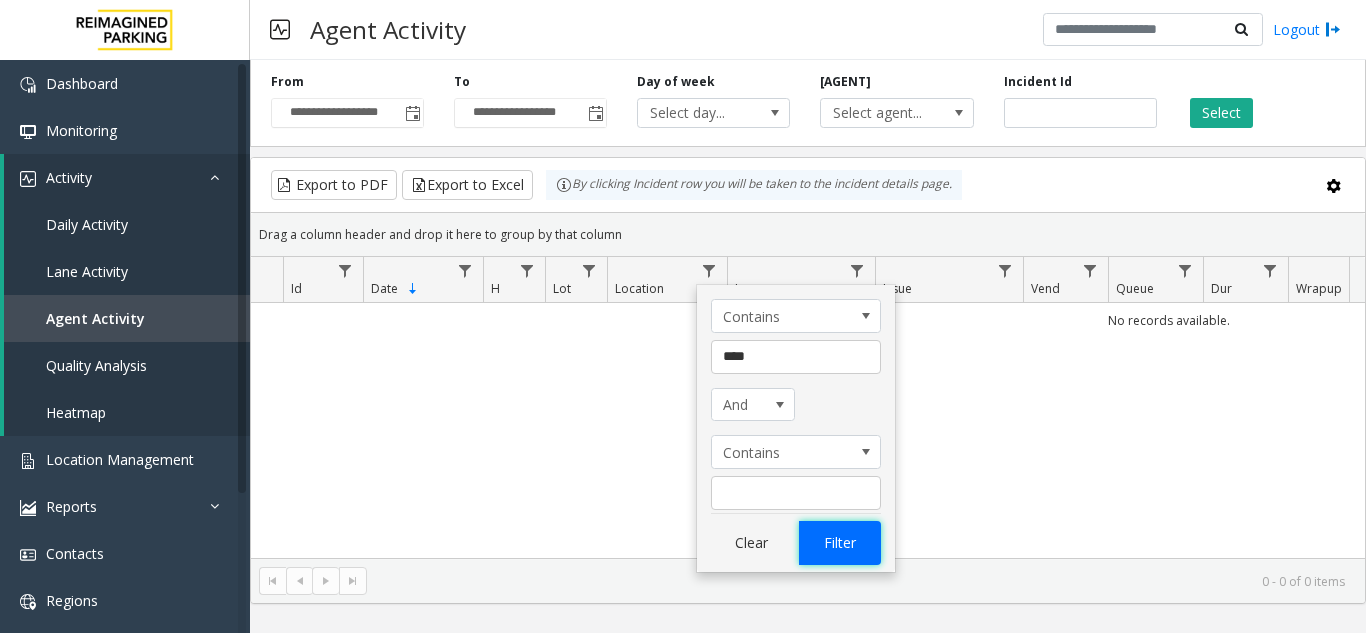 click on "Filter" 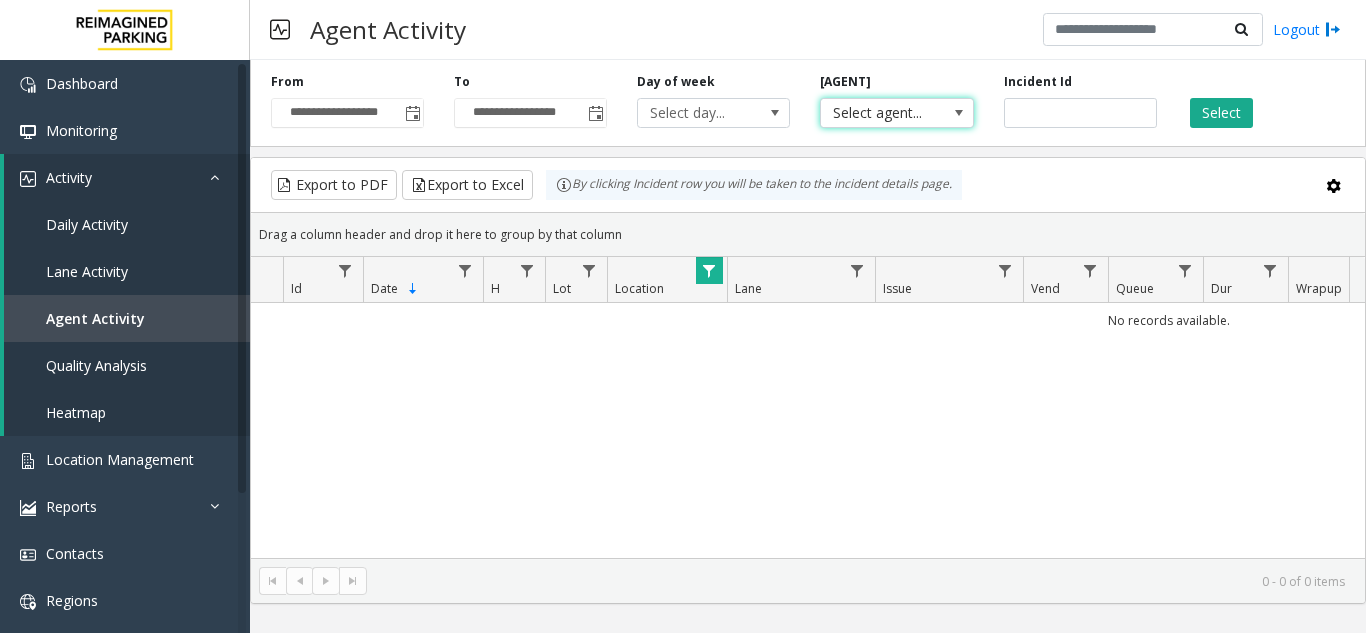 click on "Select agent..." at bounding box center (881, 113) 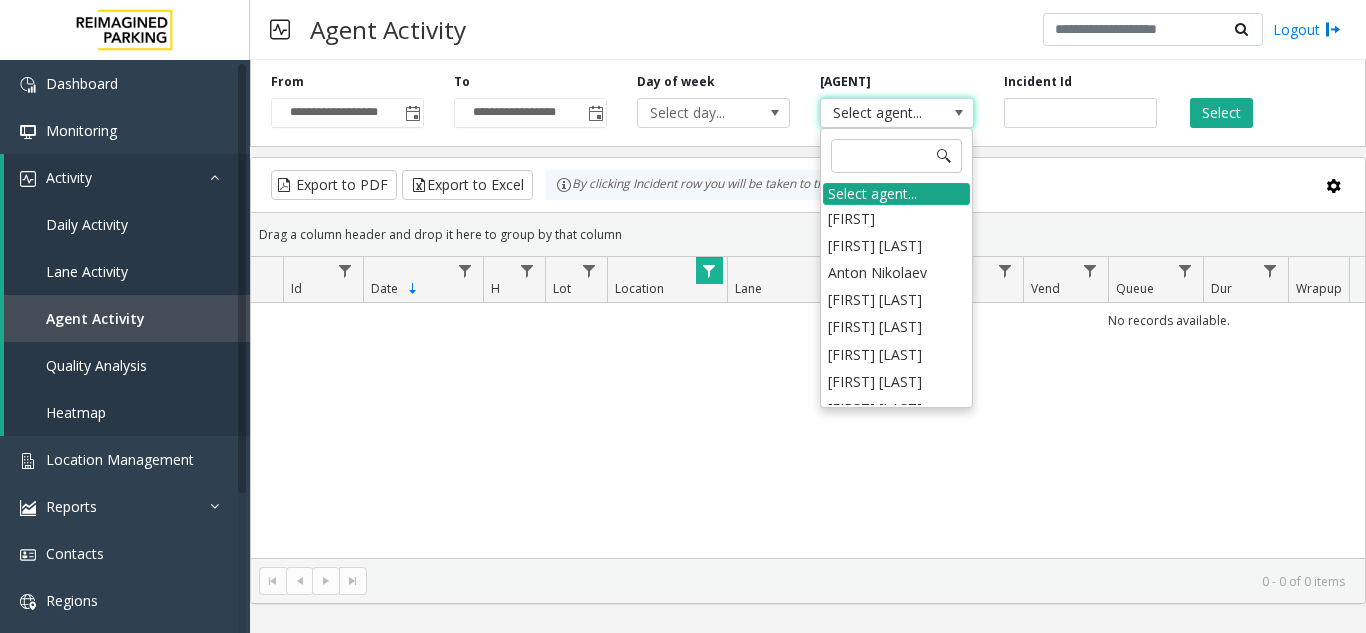 click on "Select agent..." 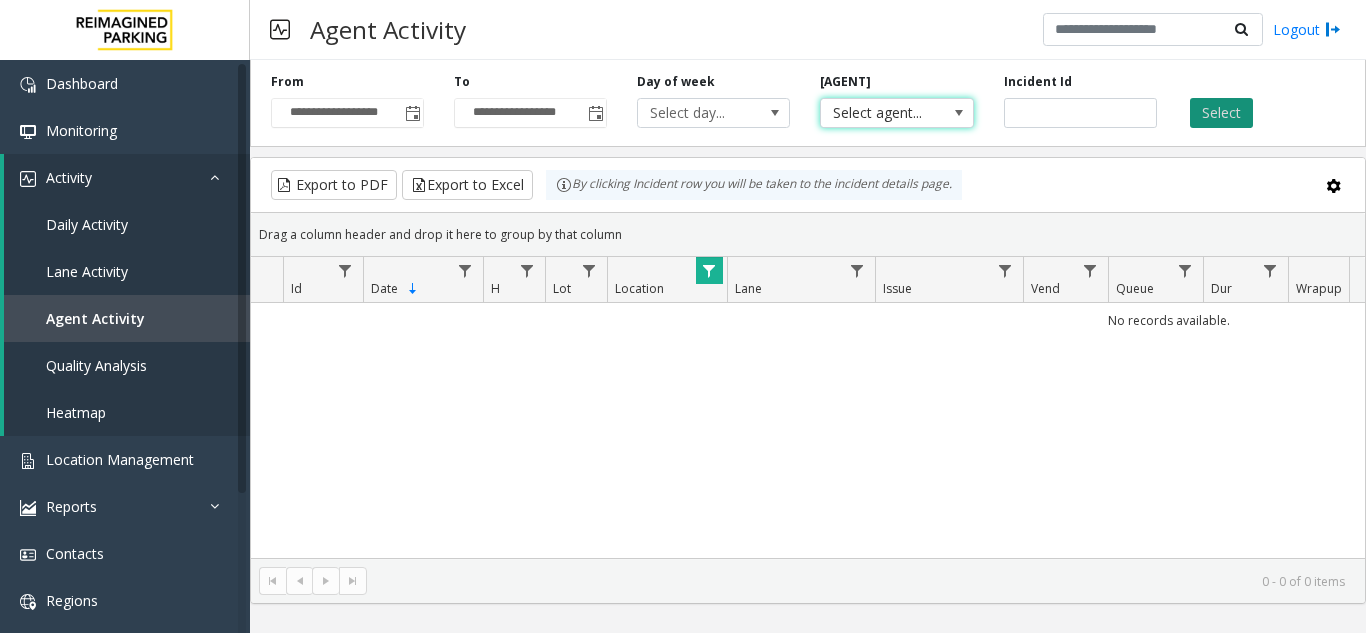 click on "Select" 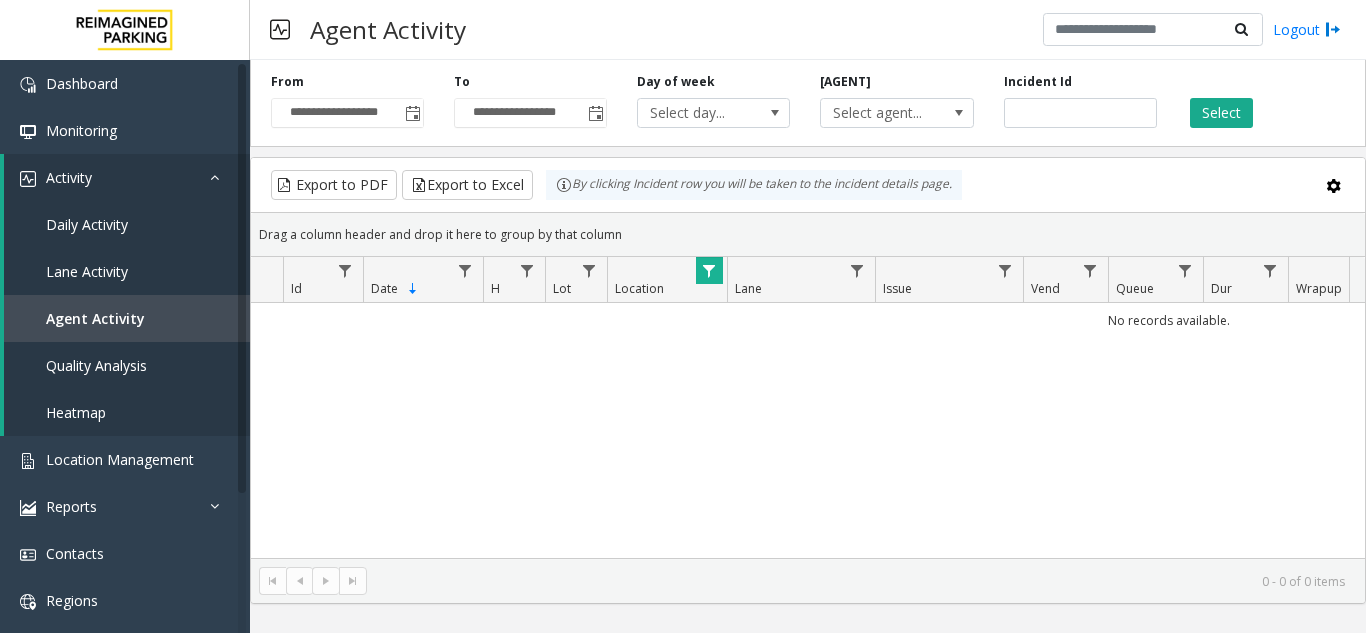 scroll, scrollTop: 0, scrollLeft: 385, axis: horizontal 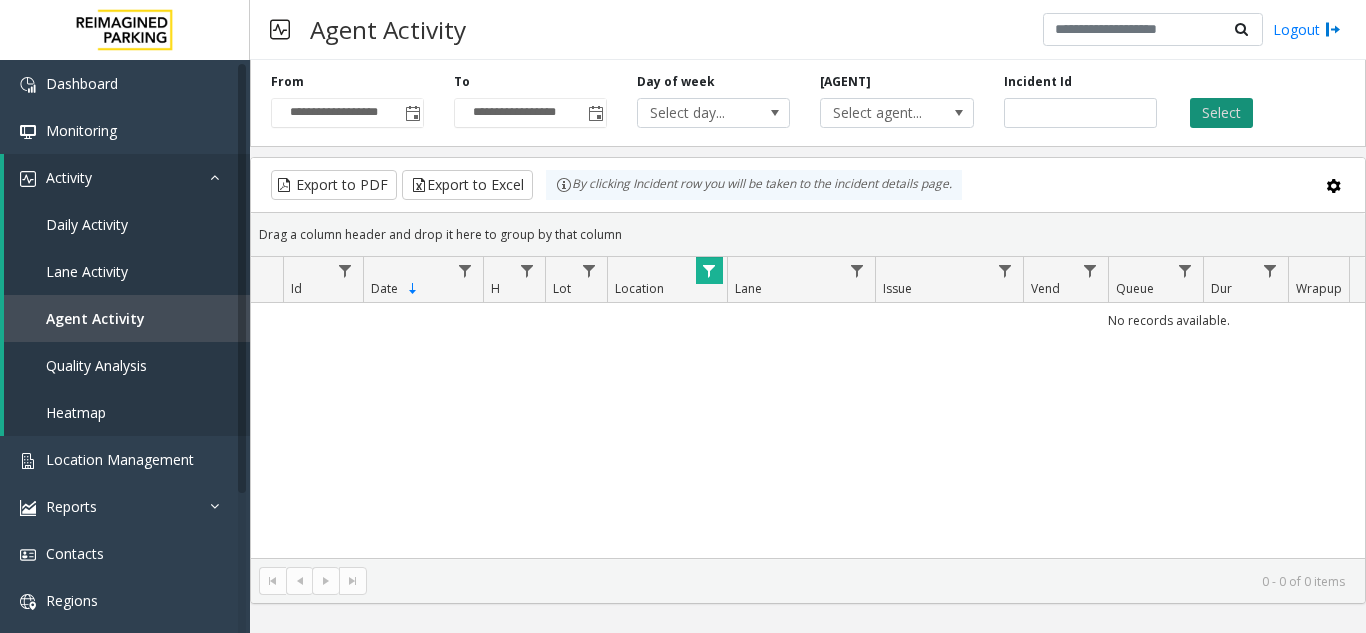 click on "Select" 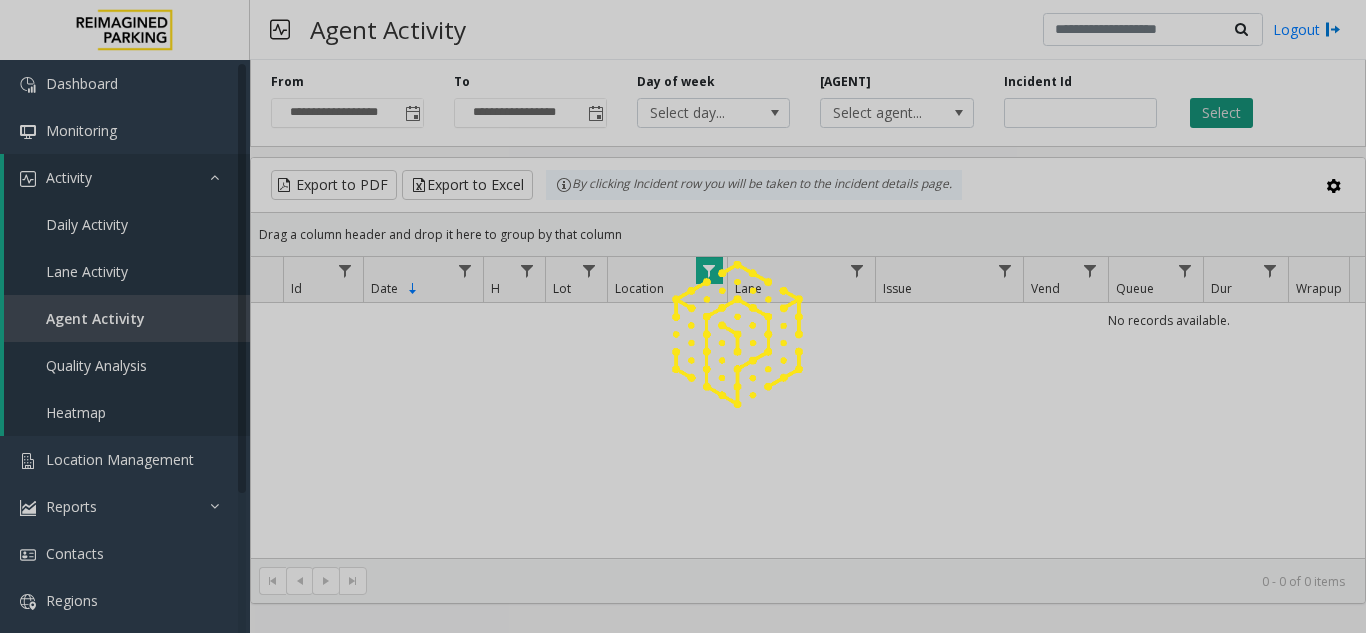 click 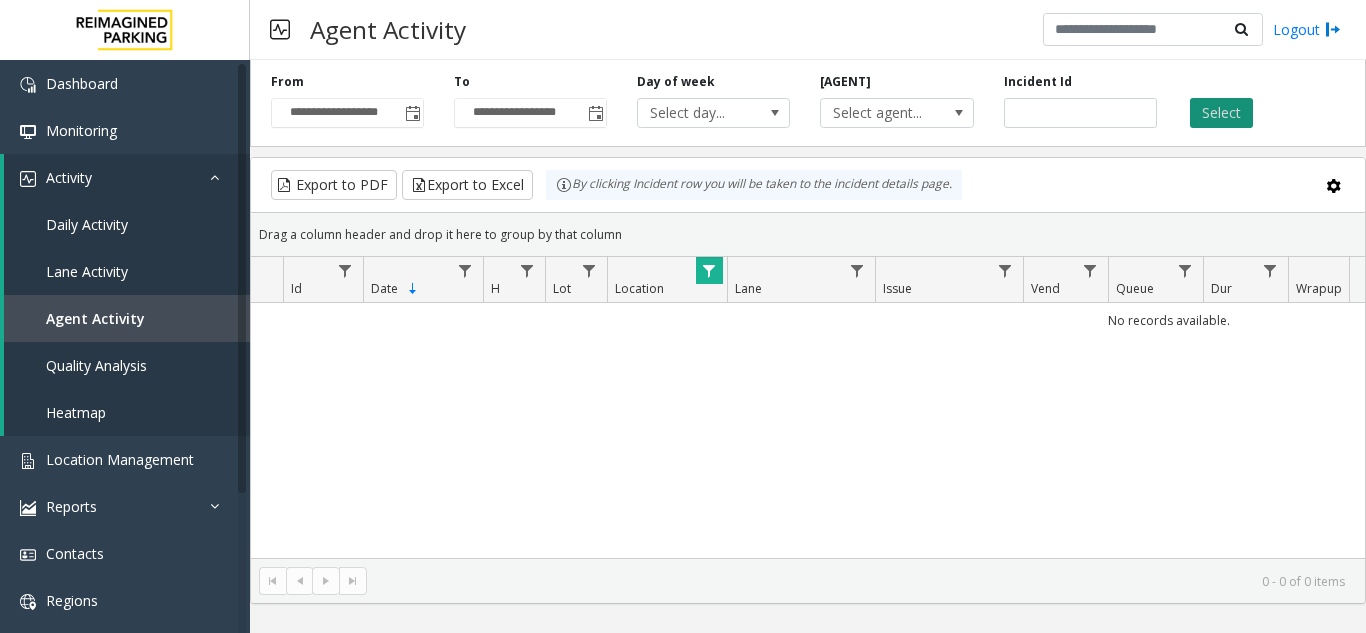 click on "Select" 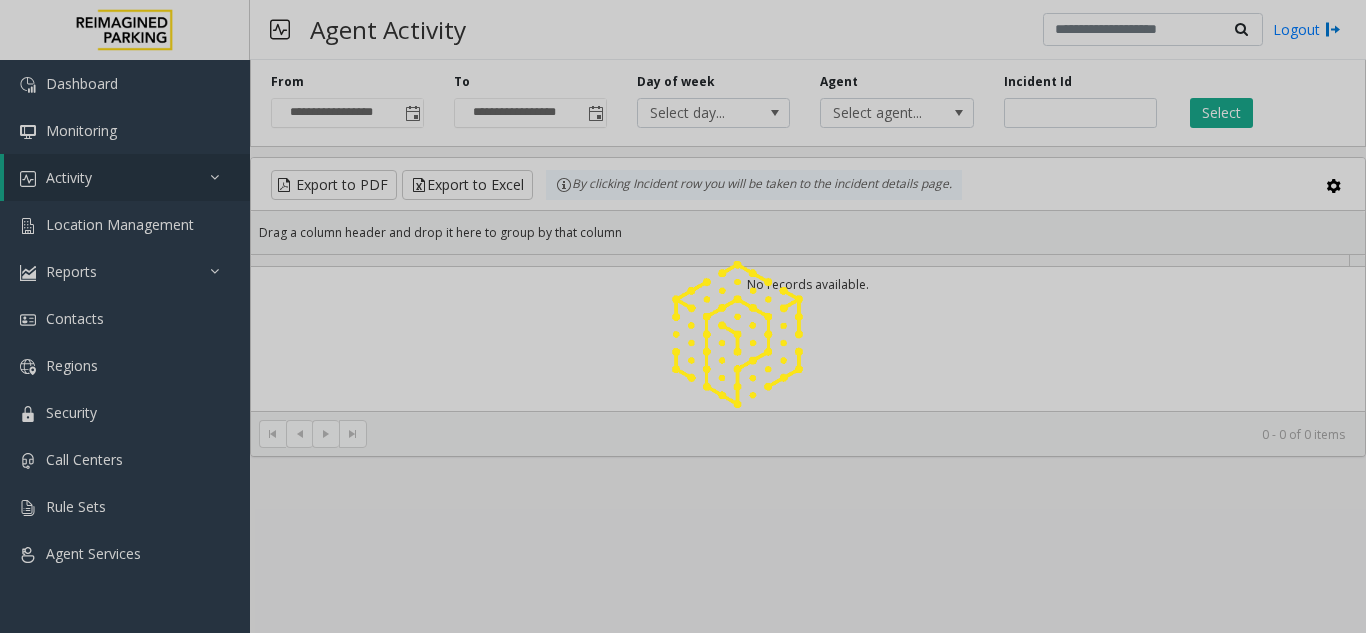 scroll, scrollTop: 0, scrollLeft: 0, axis: both 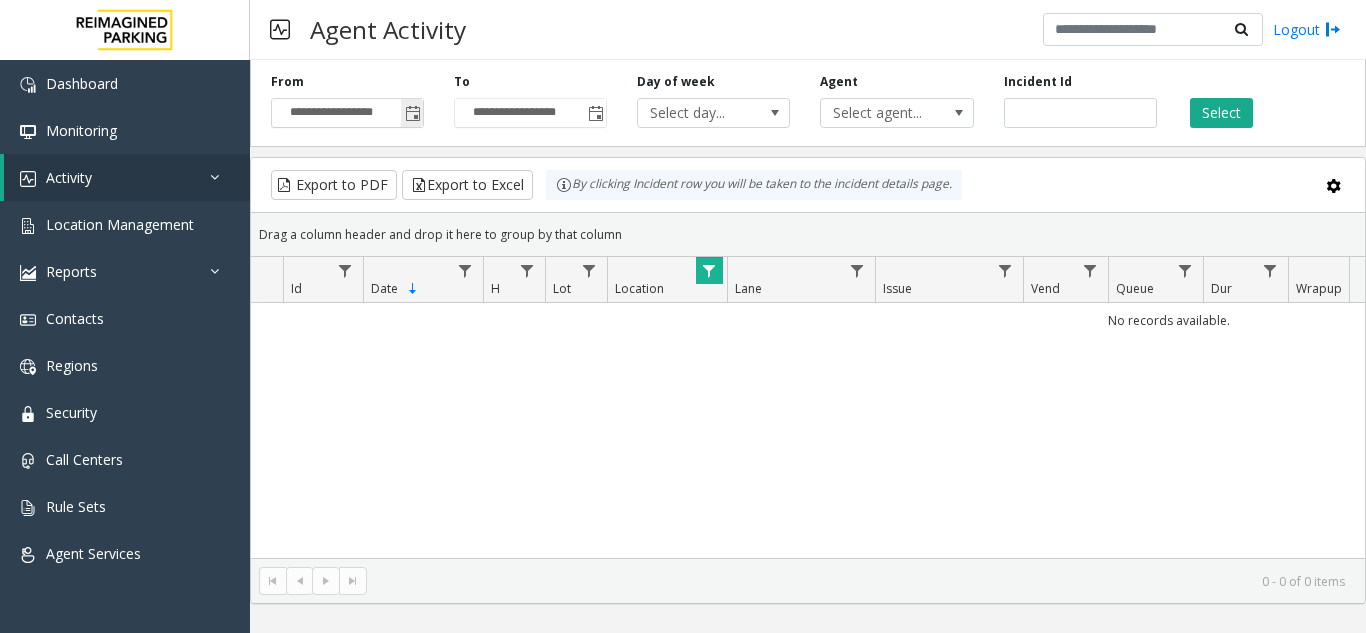 click 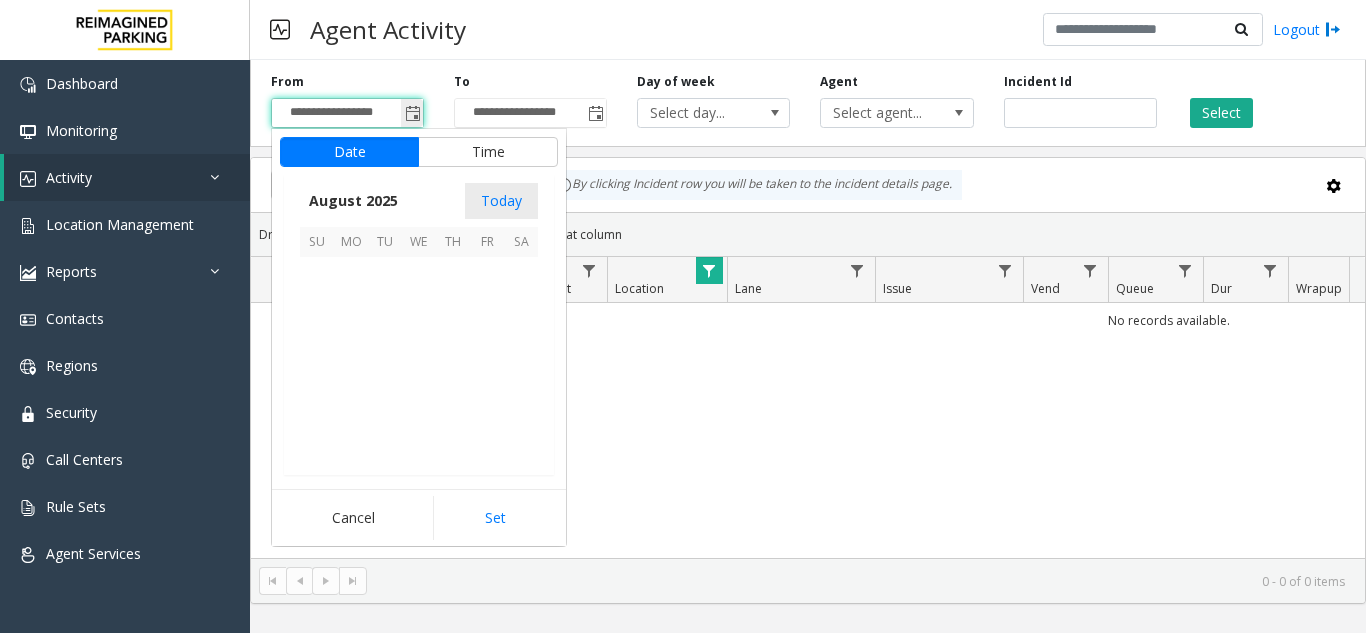 scroll, scrollTop: 358666, scrollLeft: 0, axis: vertical 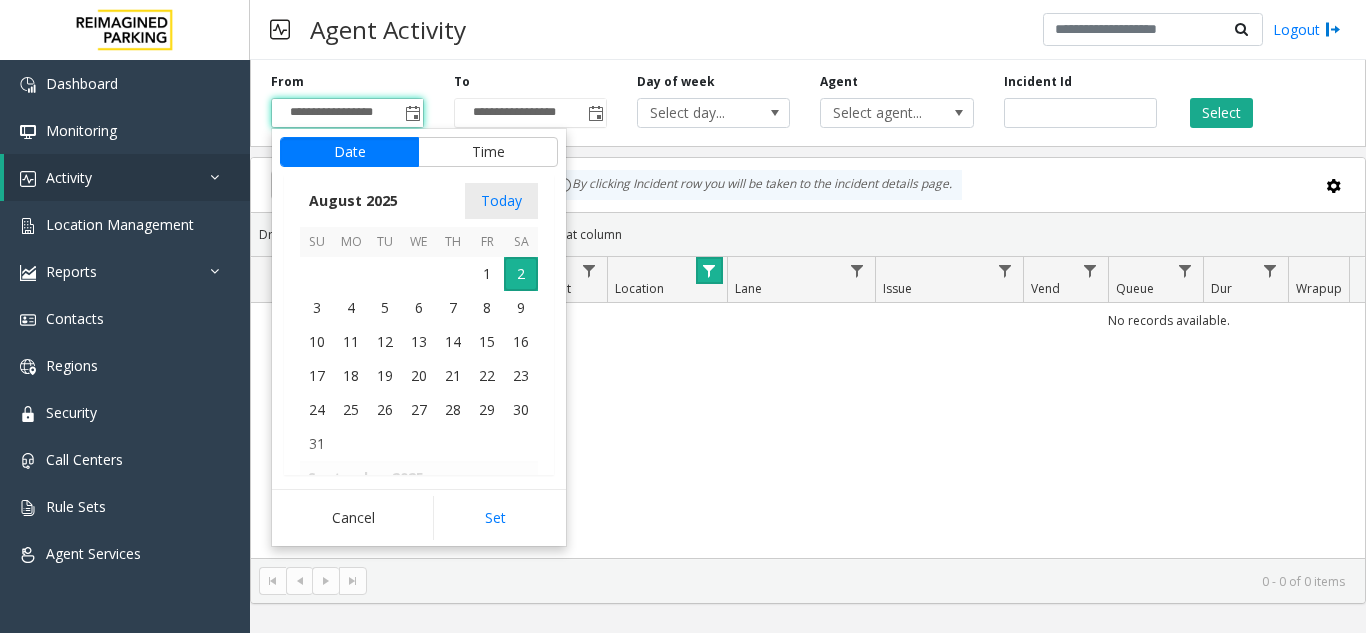 click 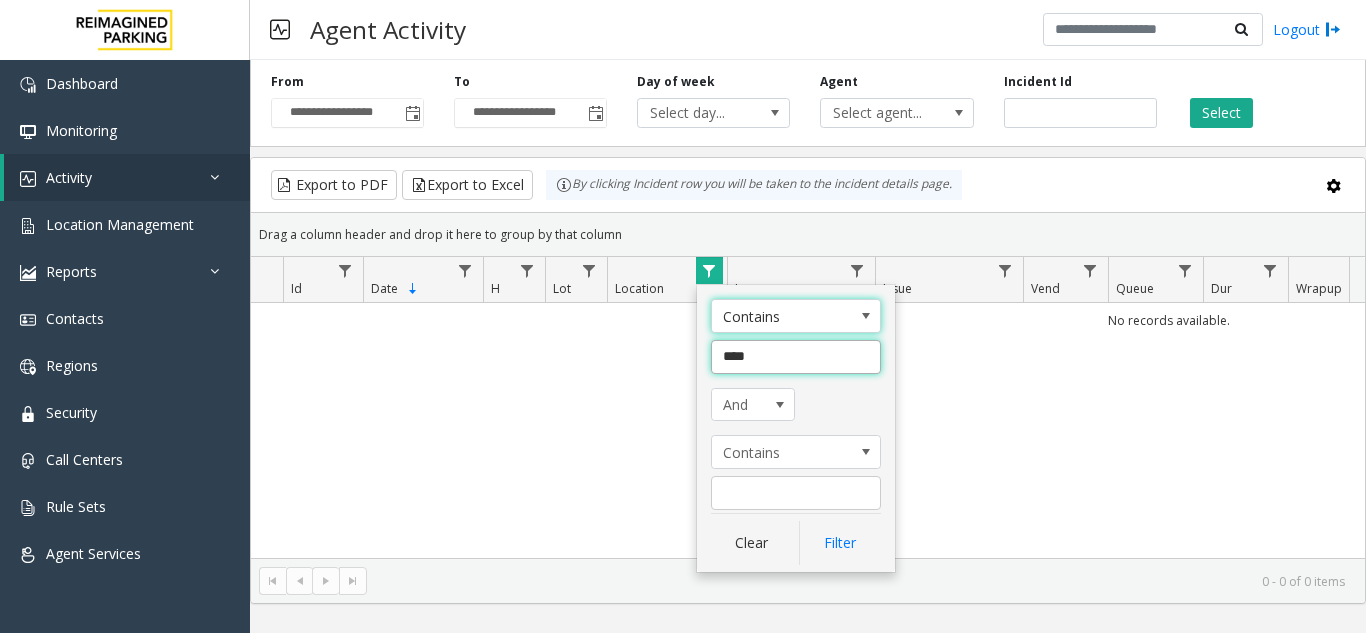click on "[MASKED]" 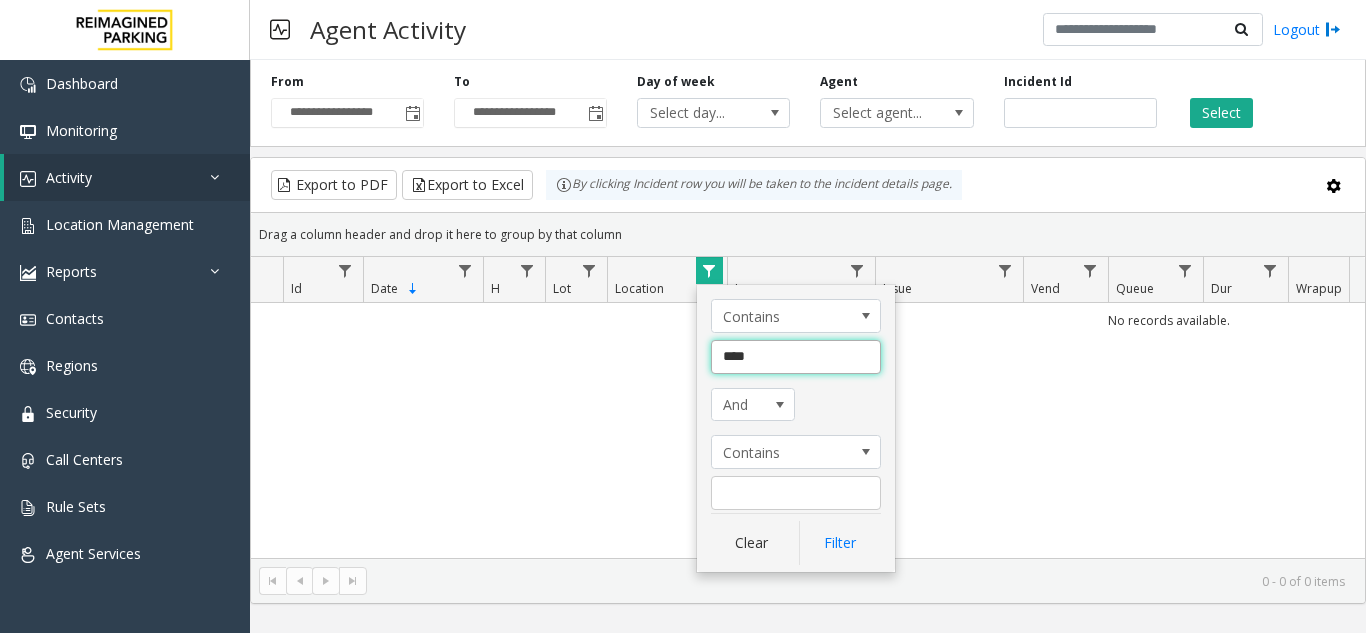 click on "****" 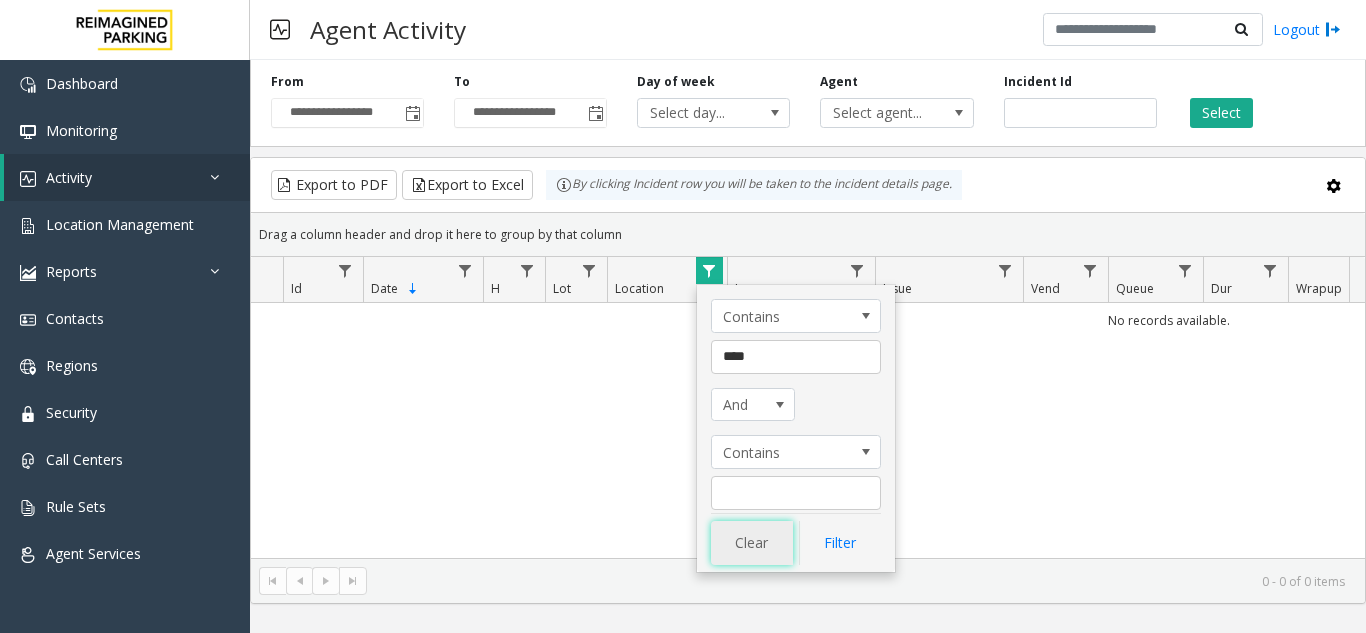 click on "Clear" 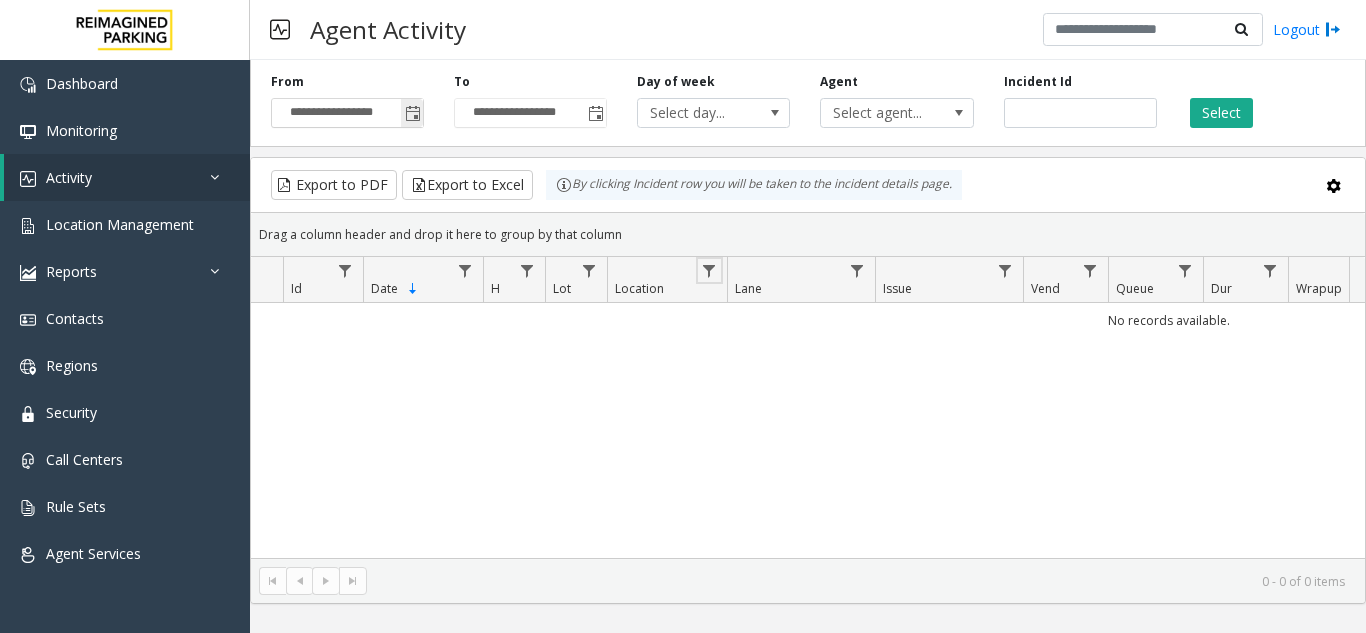 click 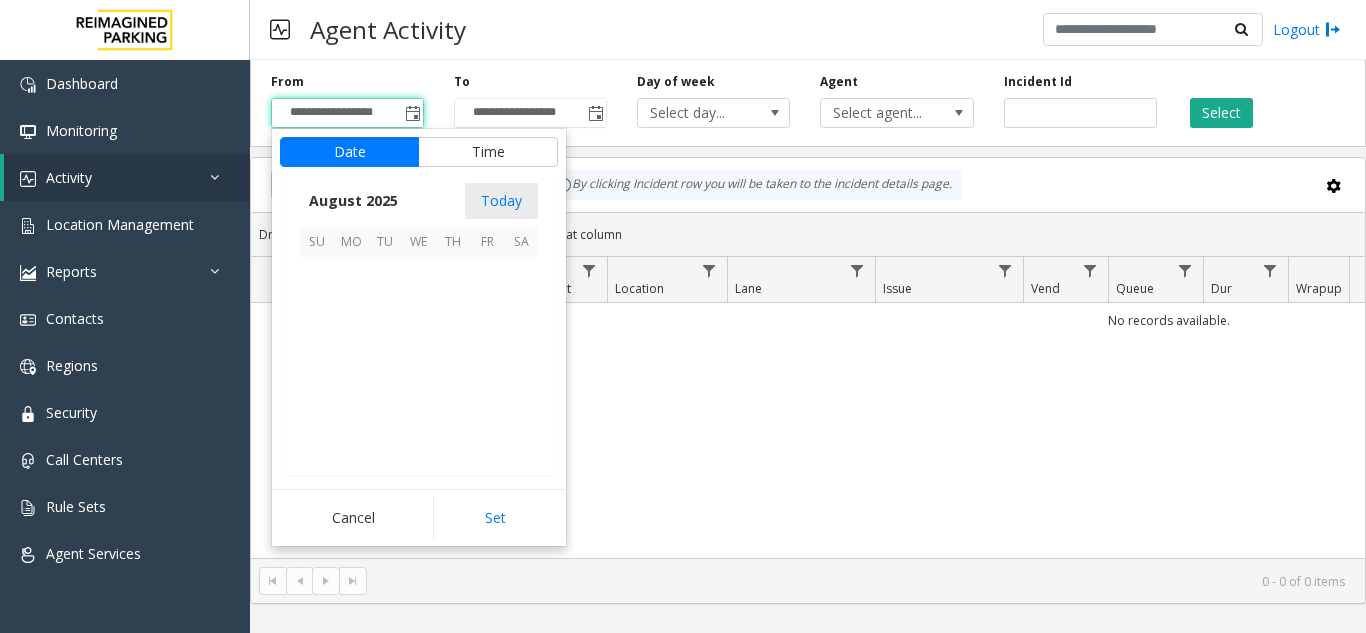 scroll, scrollTop: 358666, scrollLeft: 0, axis: vertical 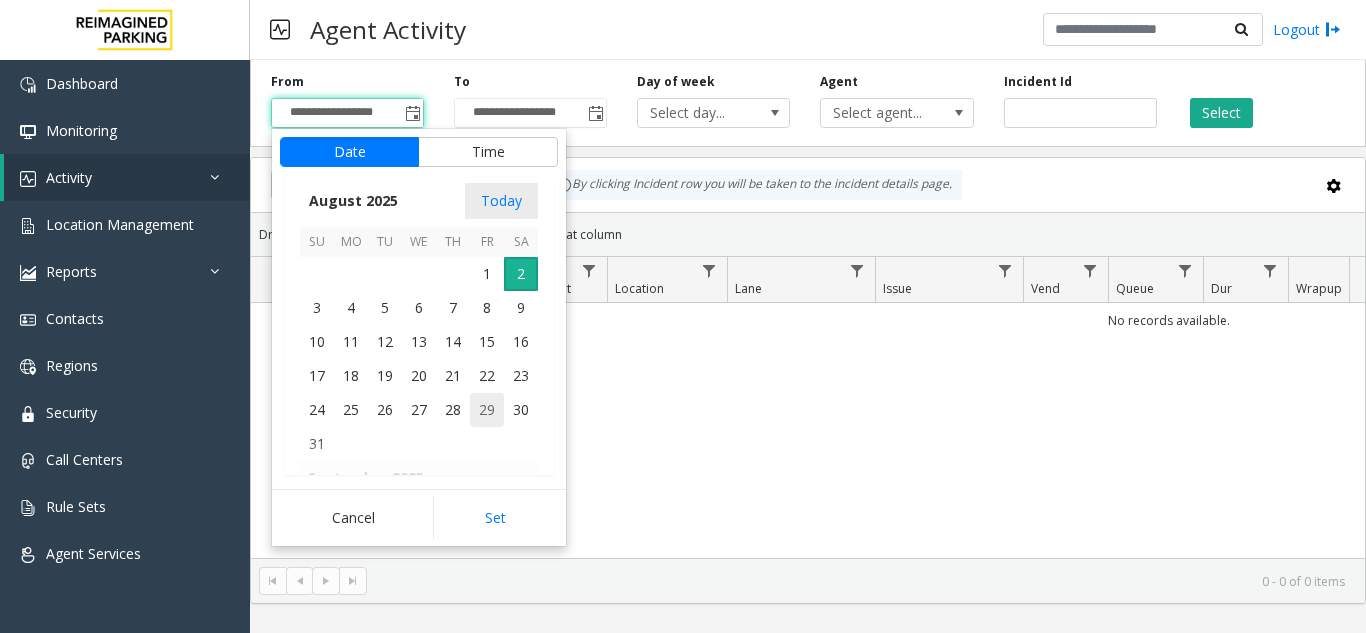 click on "[DAY]" at bounding box center (487, 410) 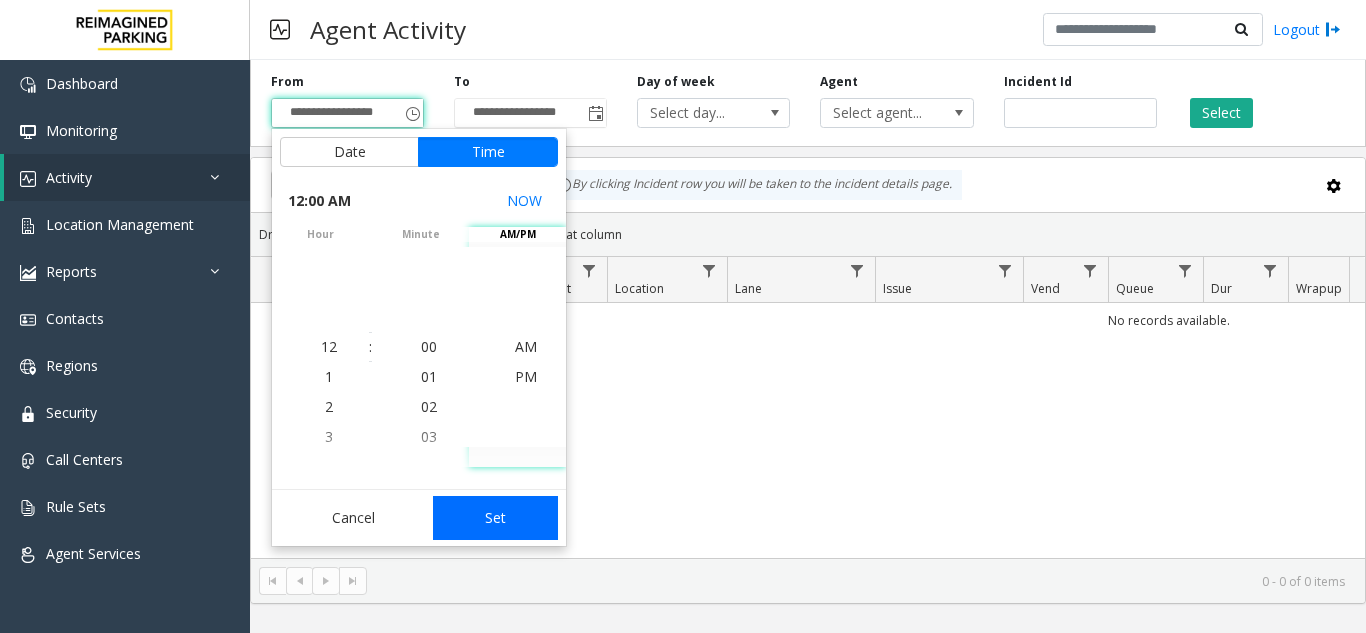 click on "Set" 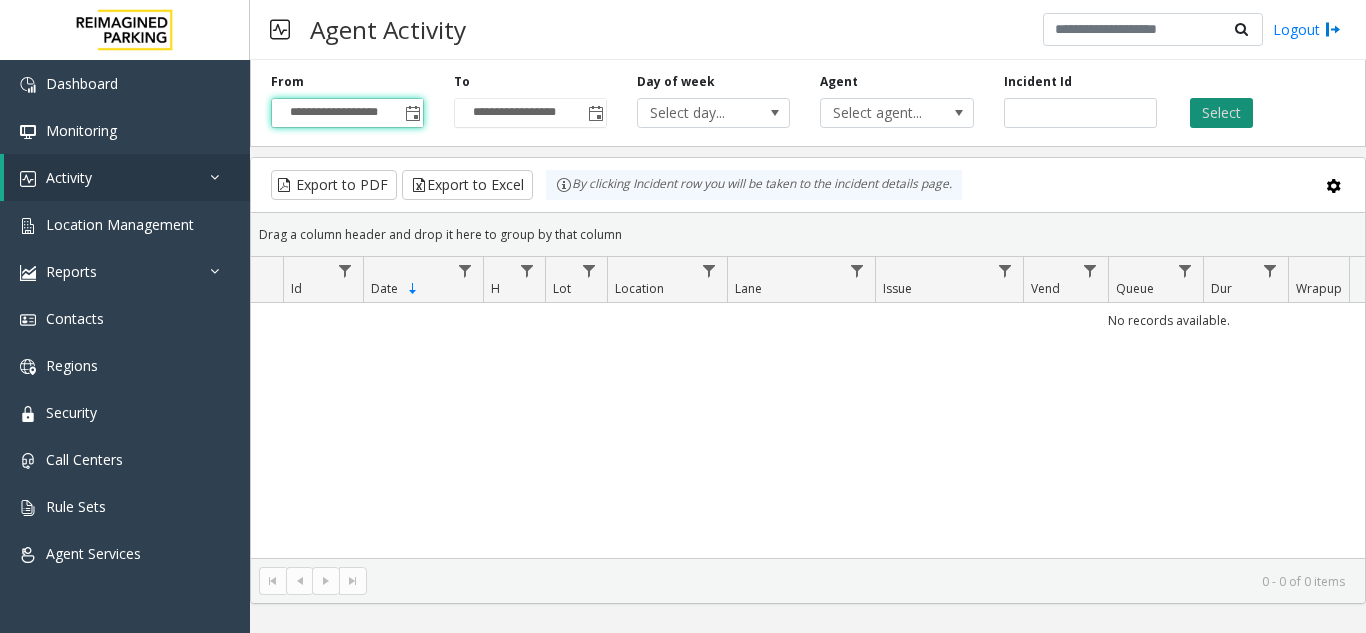click on "Select" 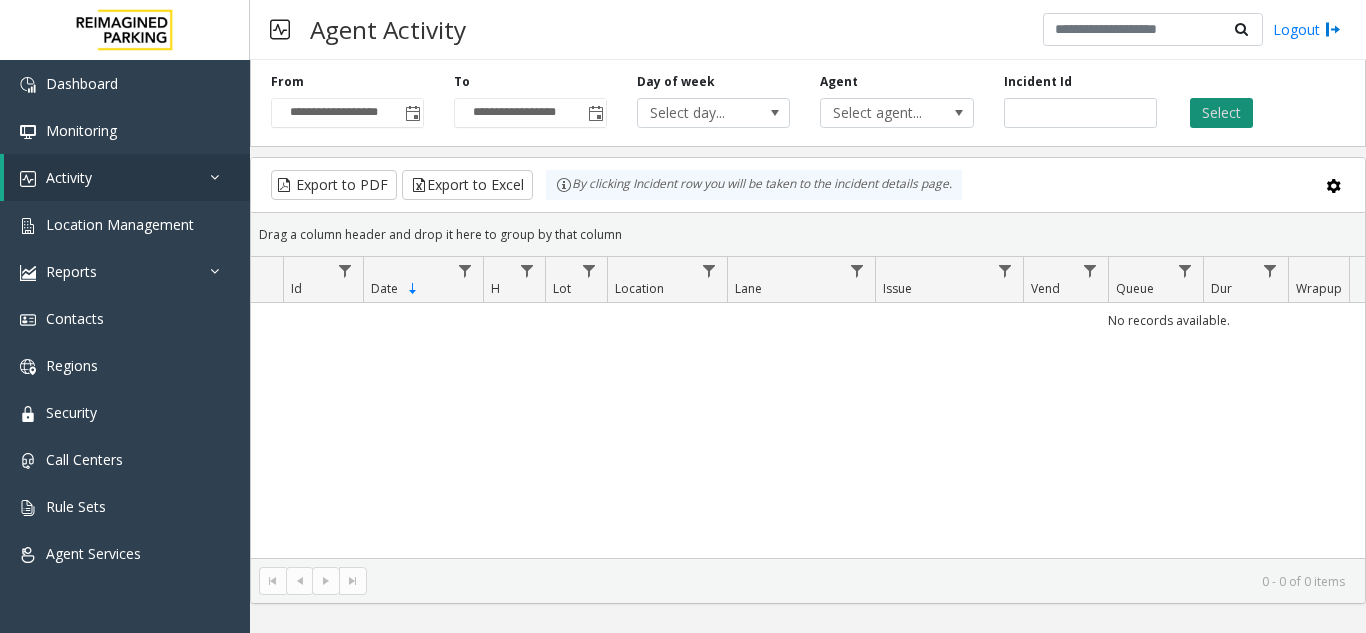 click on "Select" 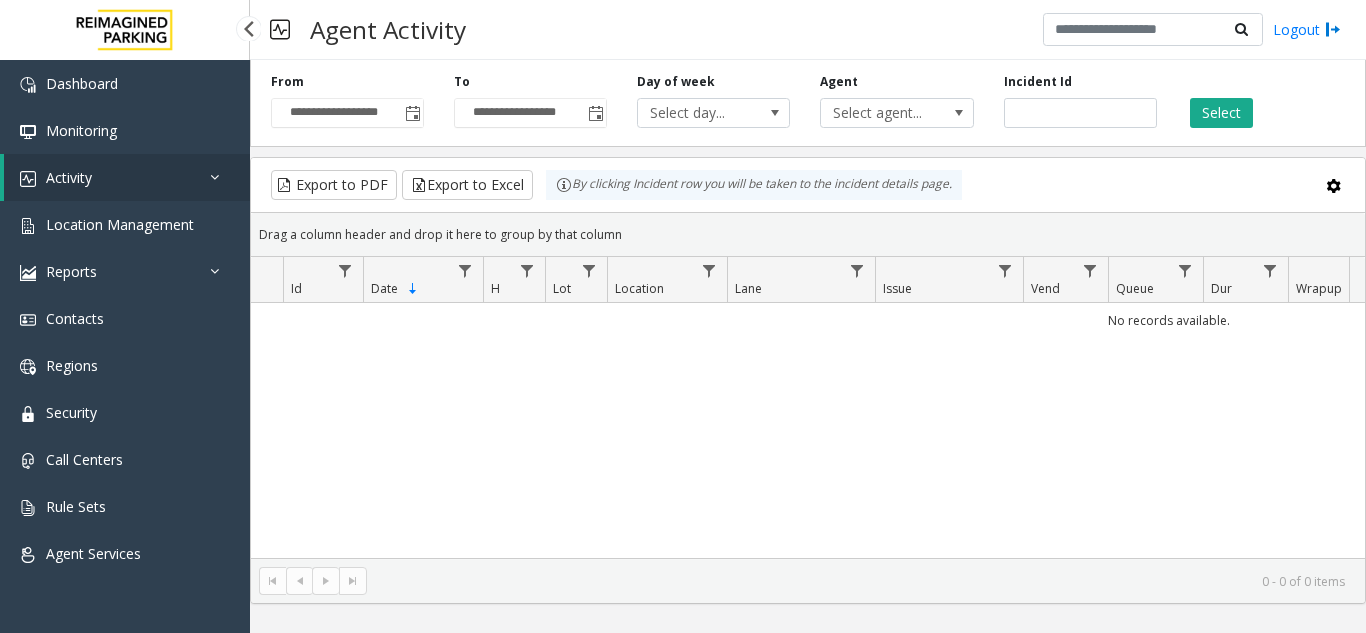 click on "Activity" at bounding box center [127, 177] 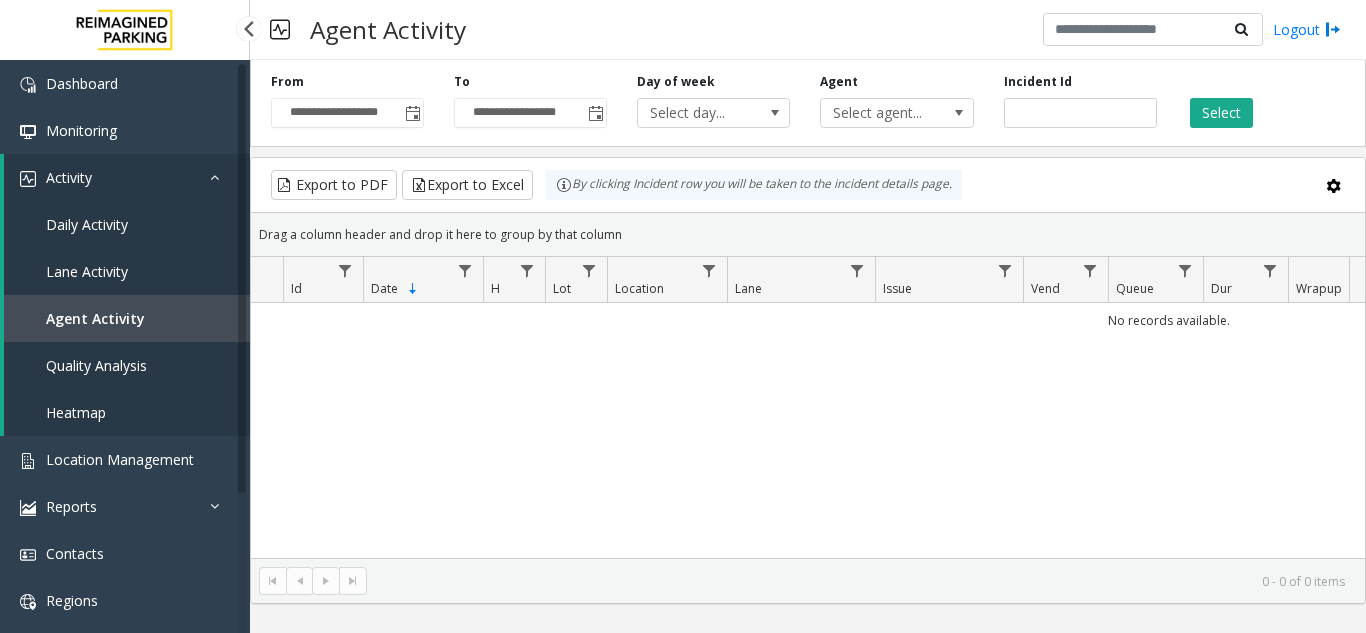 click on "Agent Activity" at bounding box center (95, 318) 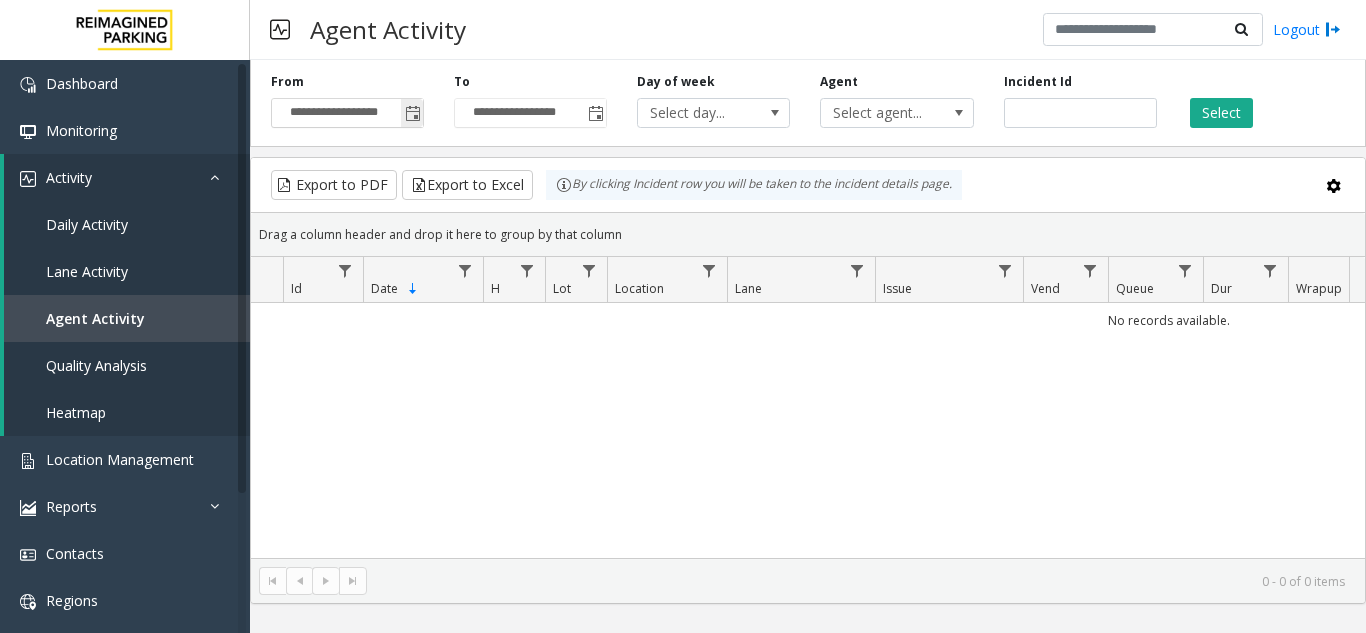 click 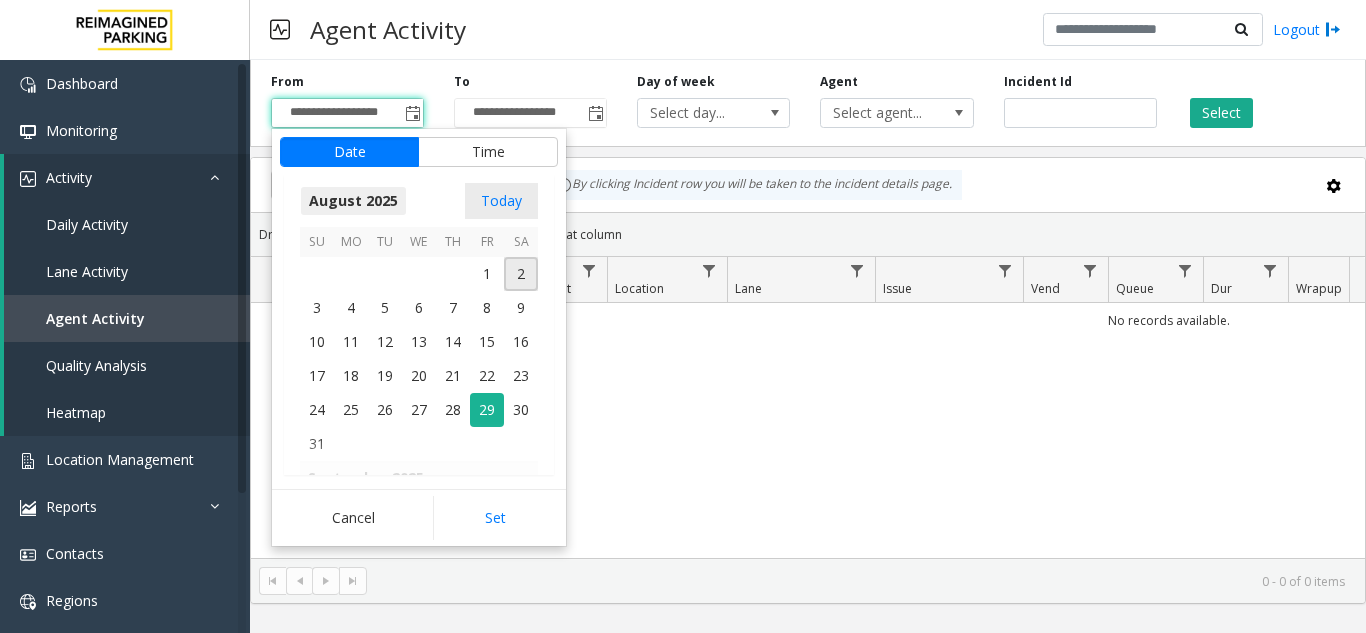click on "August 2025" at bounding box center (353, 201) 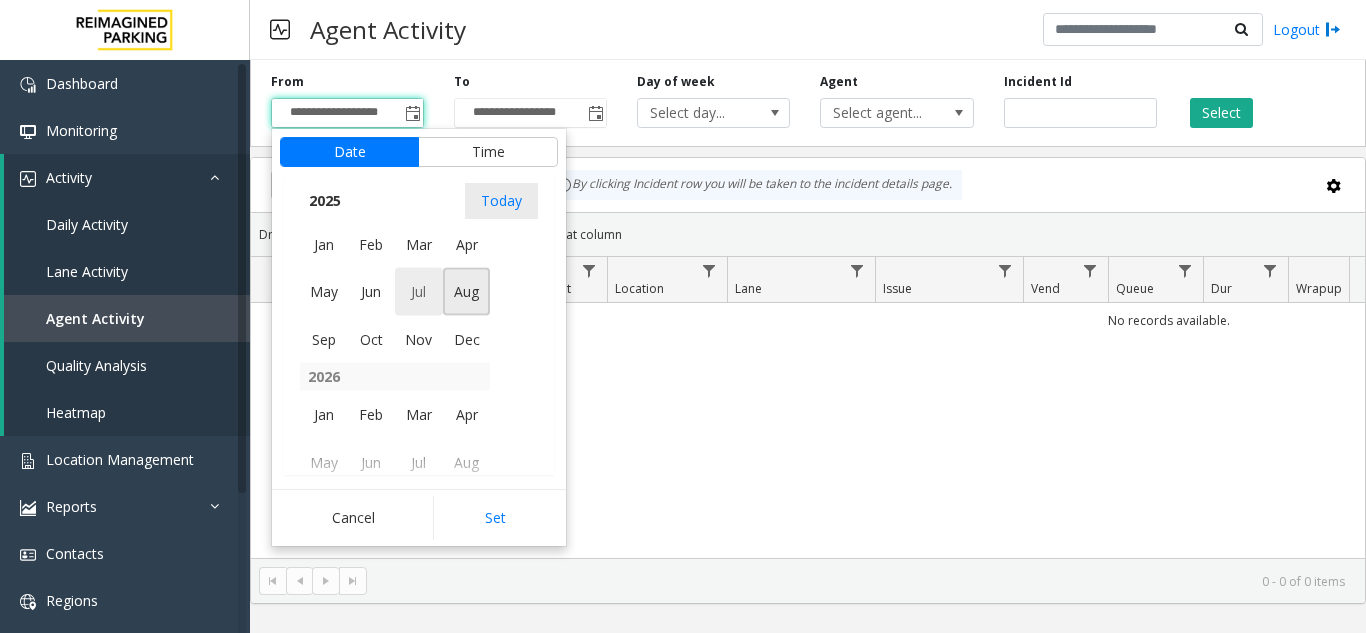 click on "Jul" at bounding box center [419, 292] 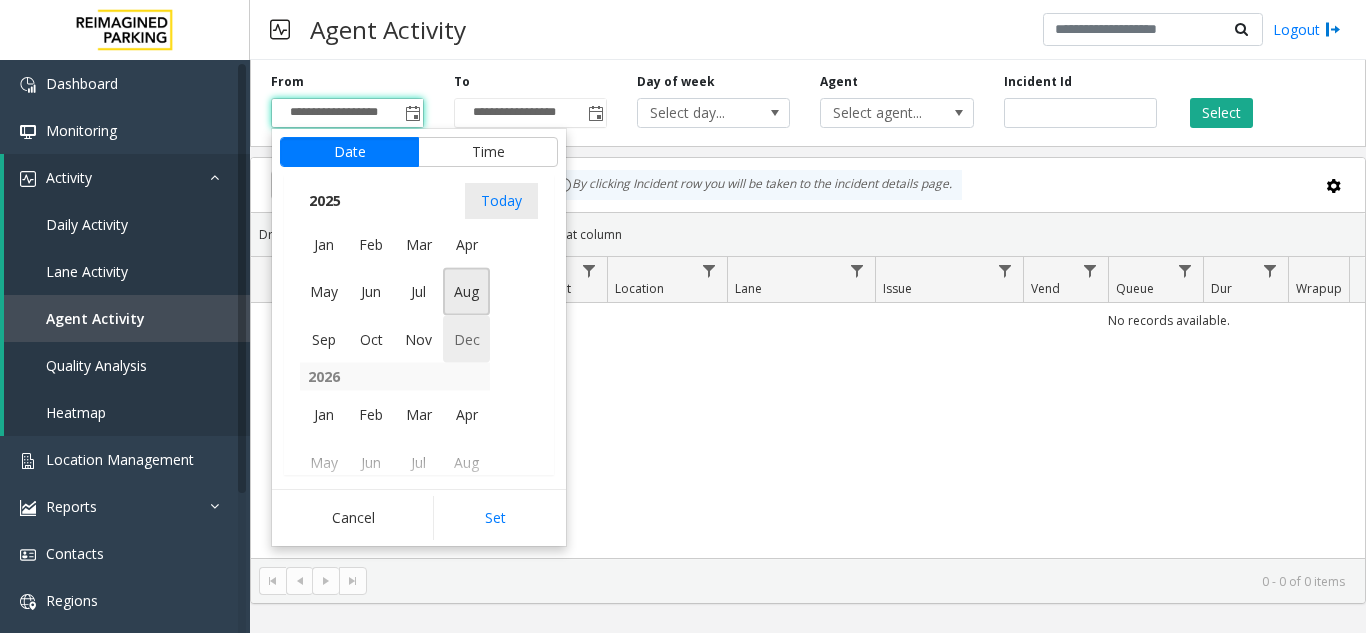 scroll, scrollTop: 358428, scrollLeft: 0, axis: vertical 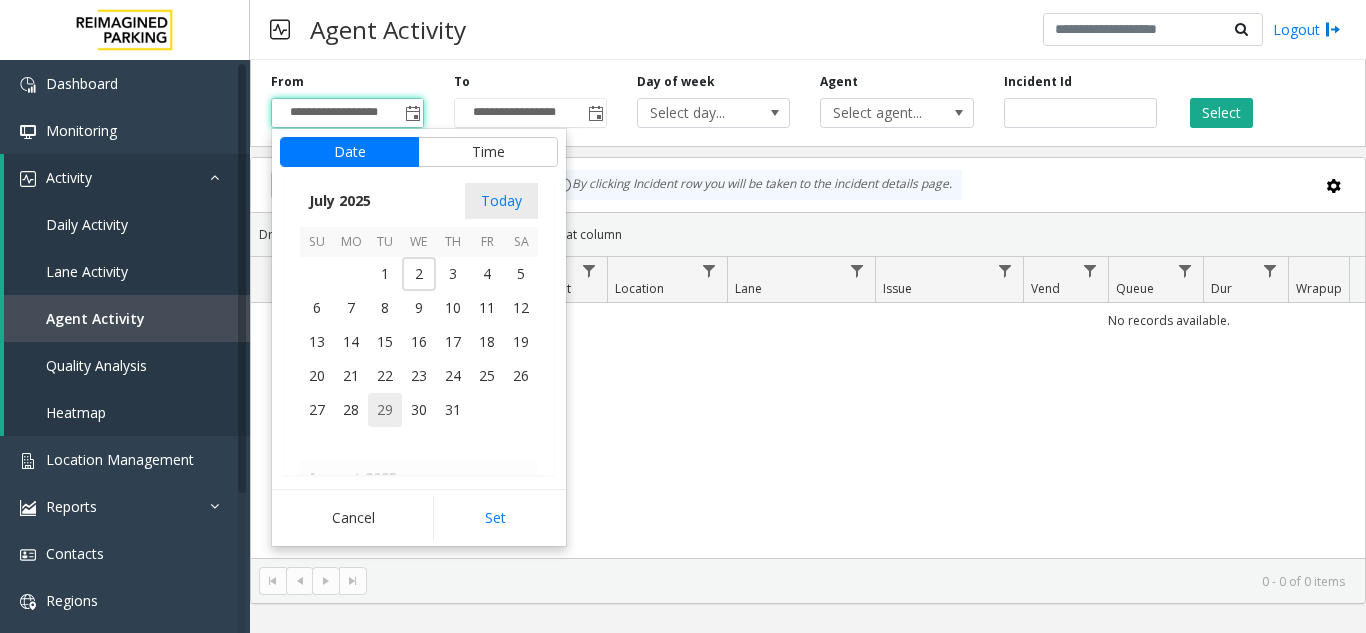 click on "[DAY]" at bounding box center (385, 410) 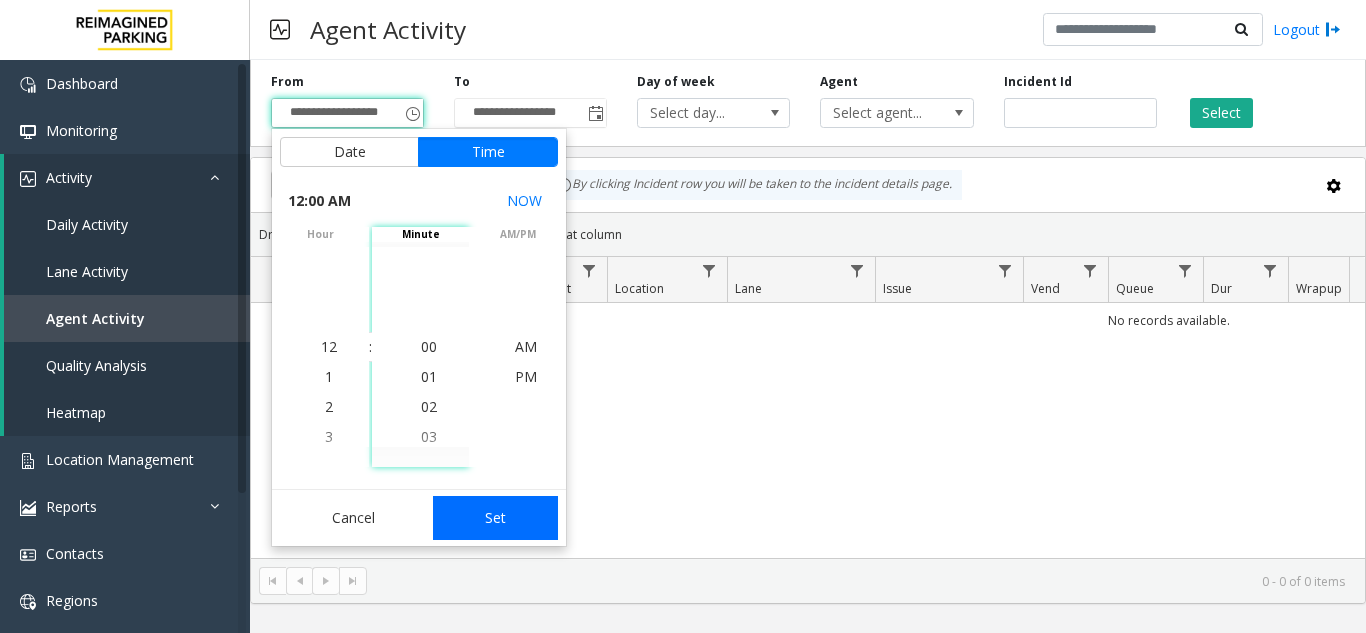 click on "Set" 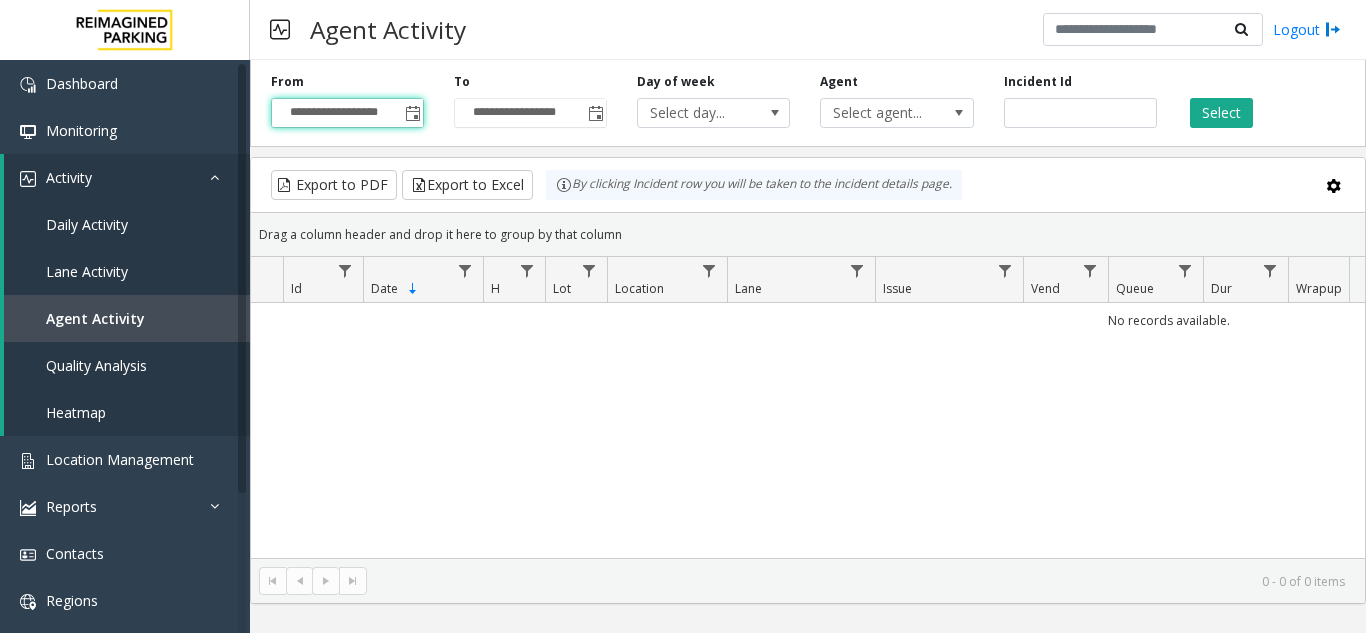type on "**********" 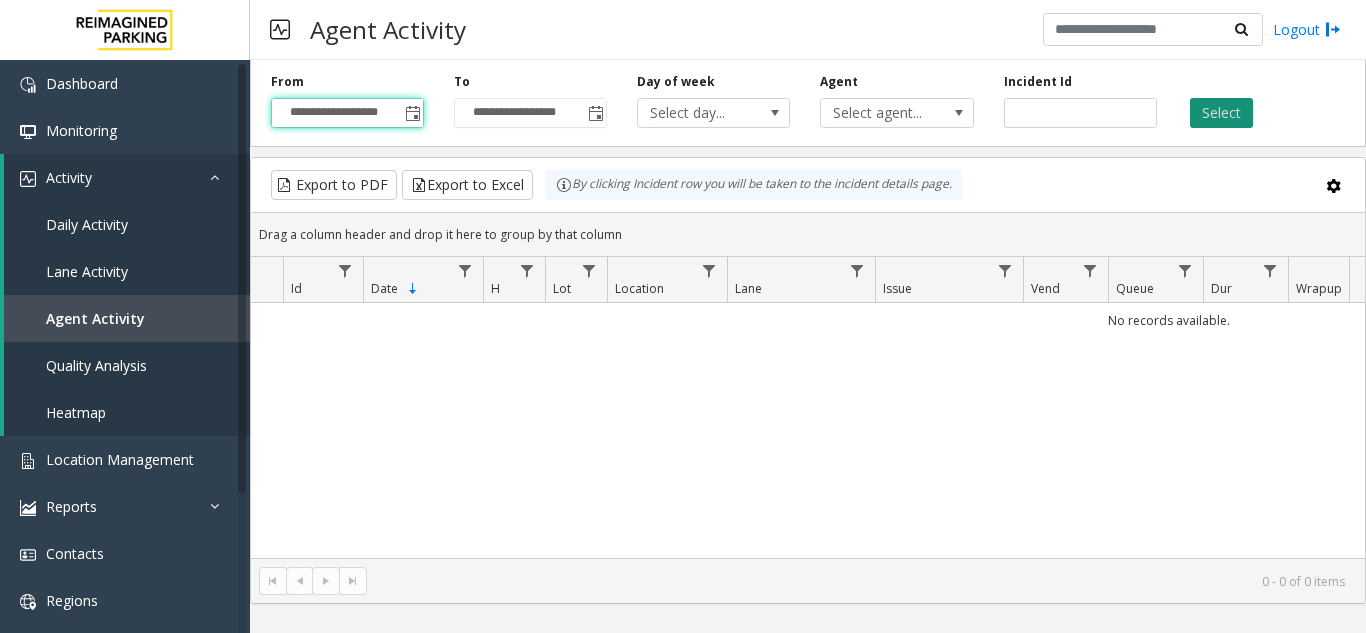 click on "Select" 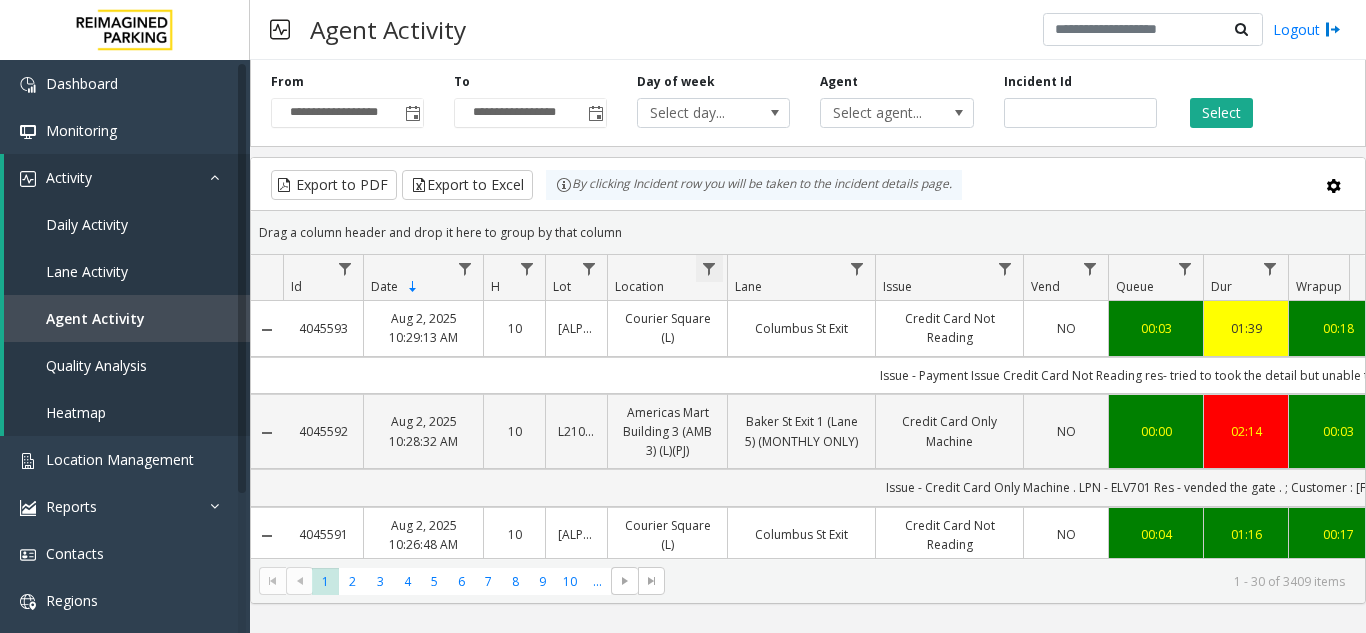 click 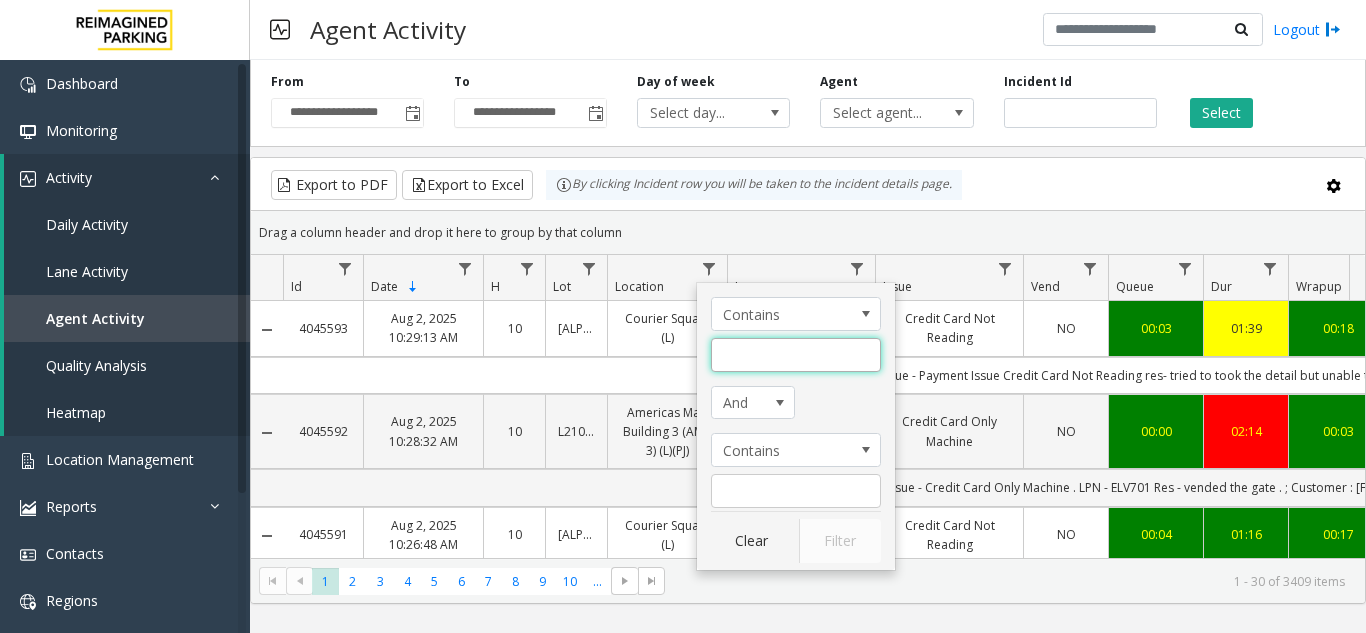 click 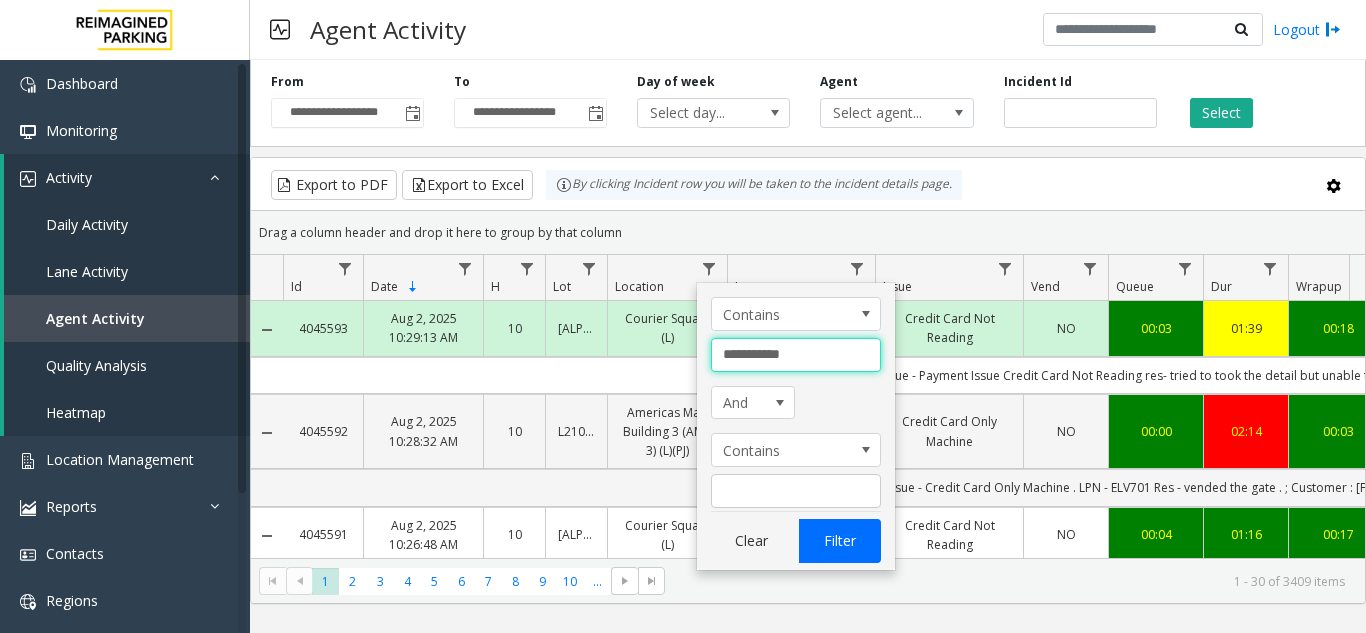 type on "**********" 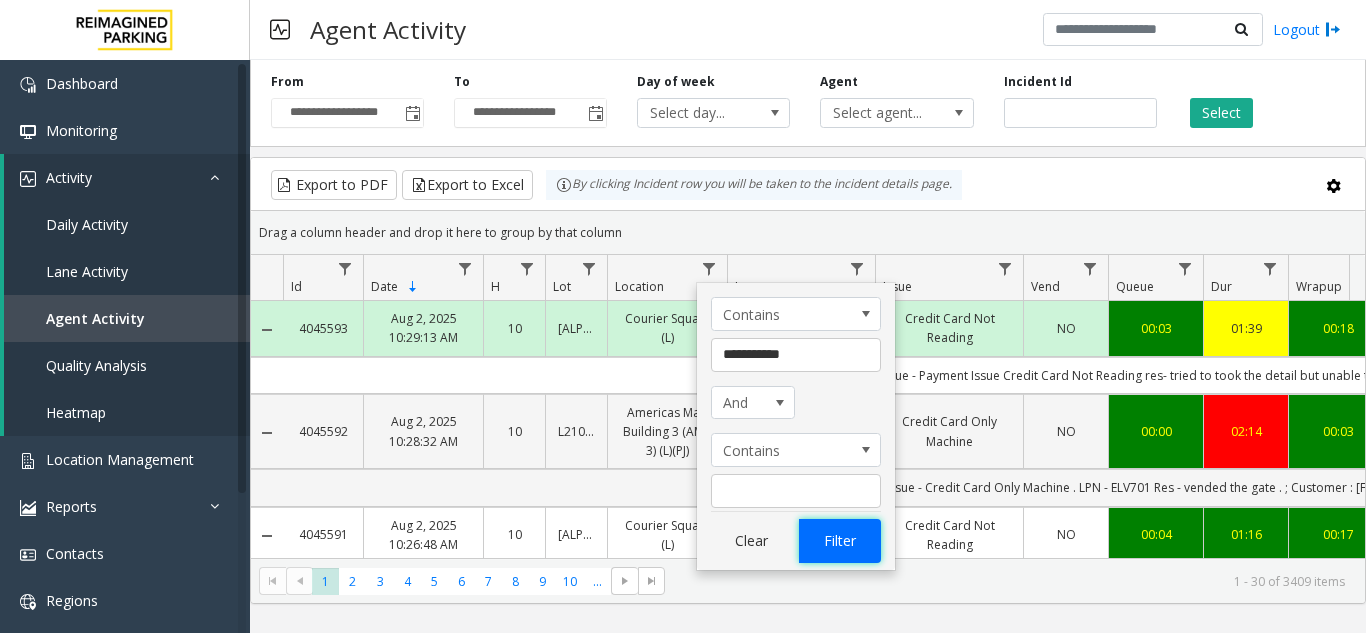 click on "Filter" 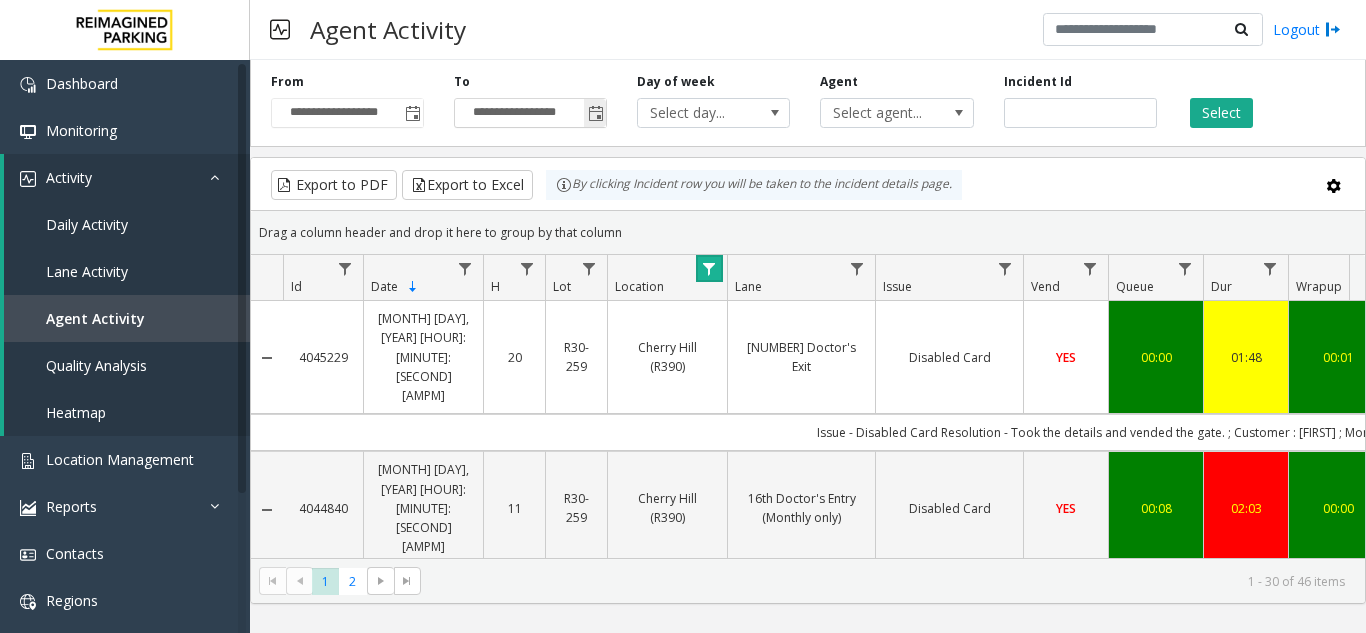 click 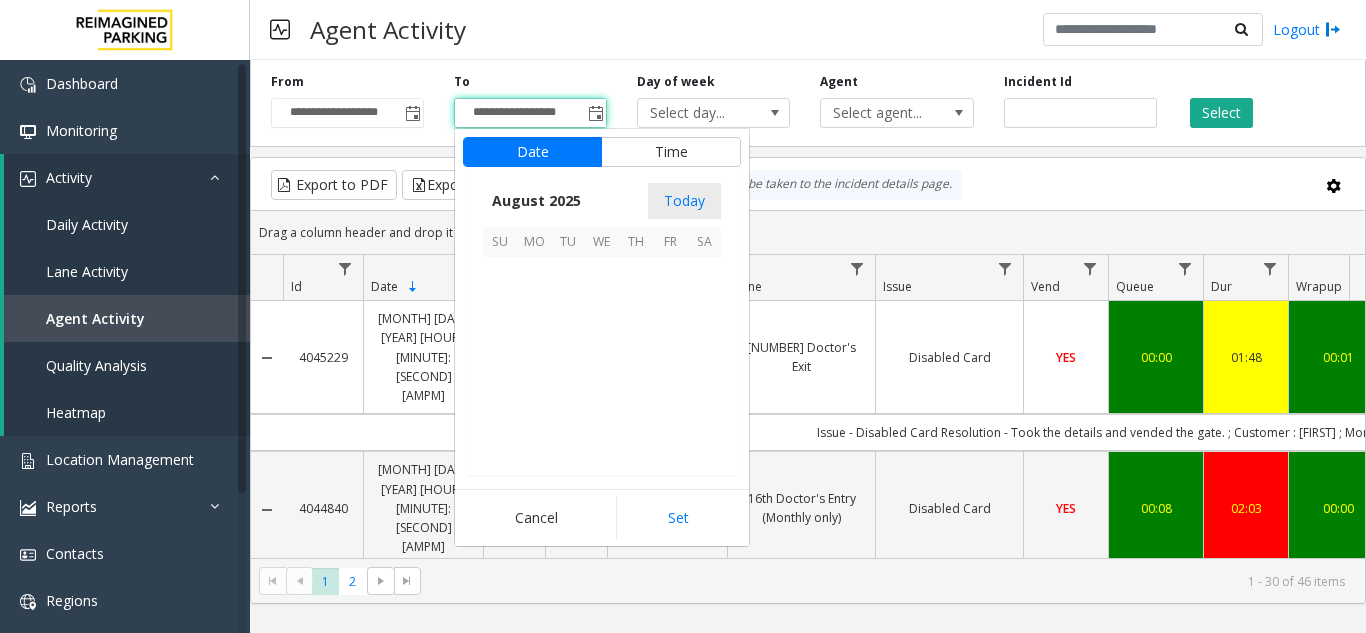 scroll, scrollTop: 358666, scrollLeft: 0, axis: vertical 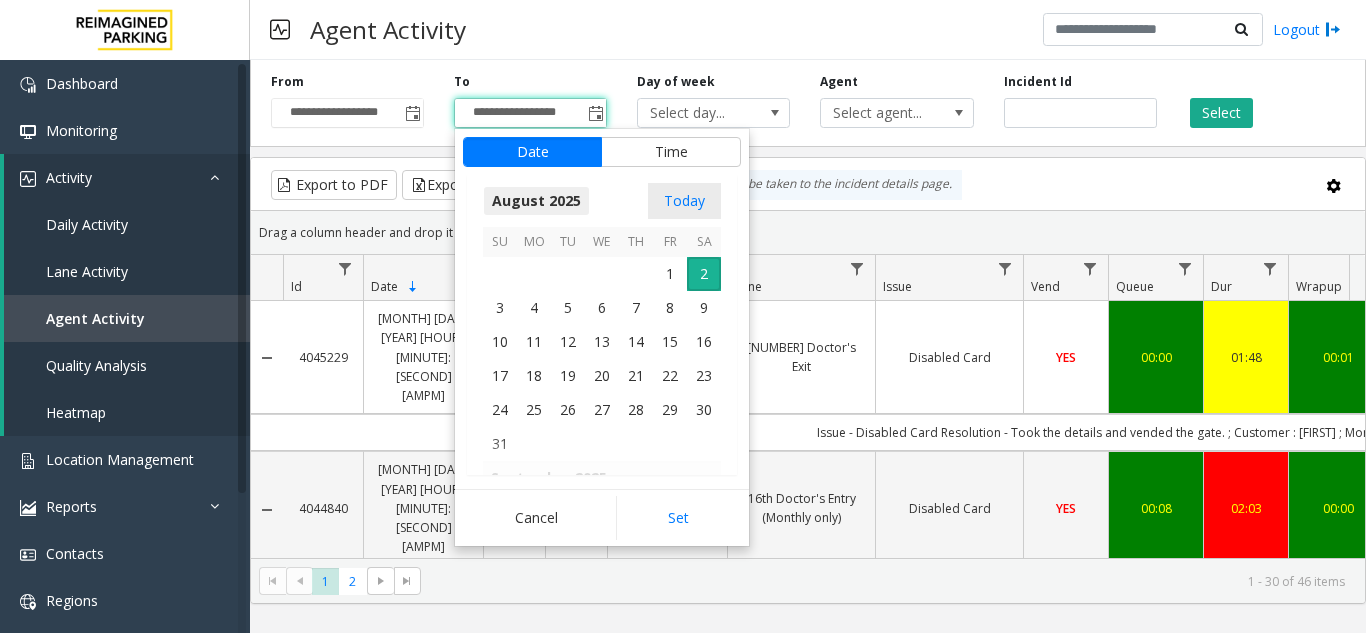 click on "August 2025" at bounding box center [536, 201] 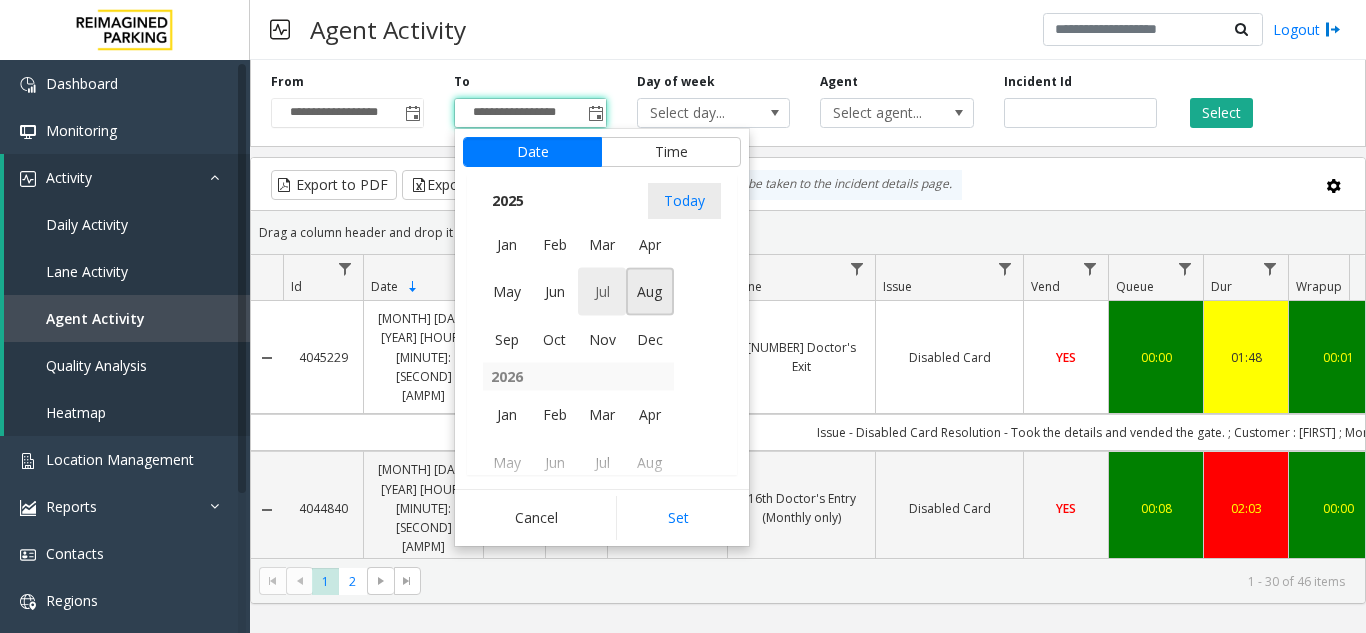 click on "Jul" at bounding box center [602, 292] 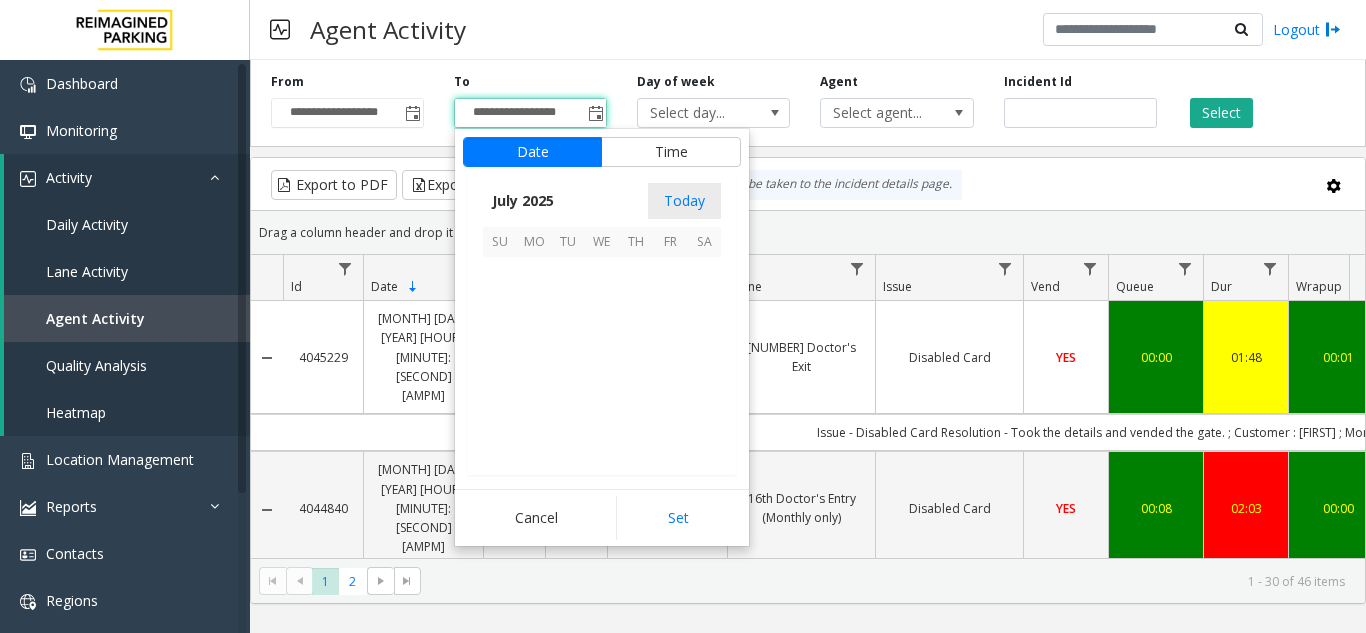scroll, scrollTop: 358428, scrollLeft: 0, axis: vertical 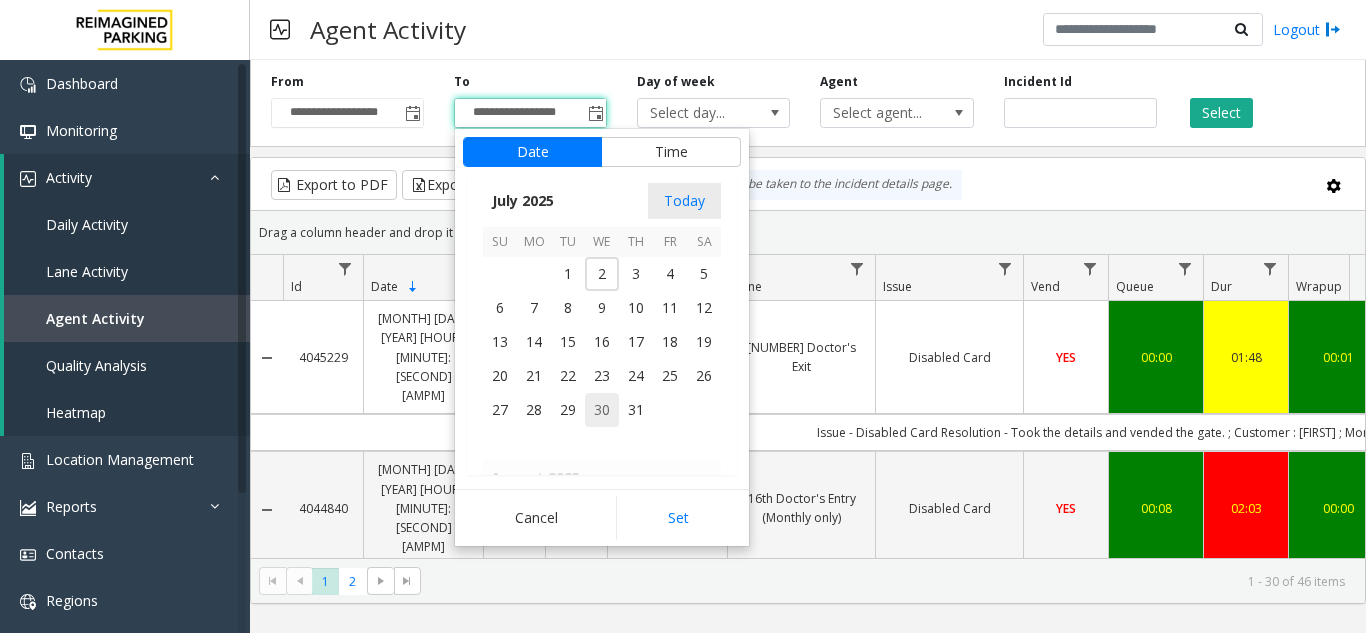 click on "30" at bounding box center (602, 410) 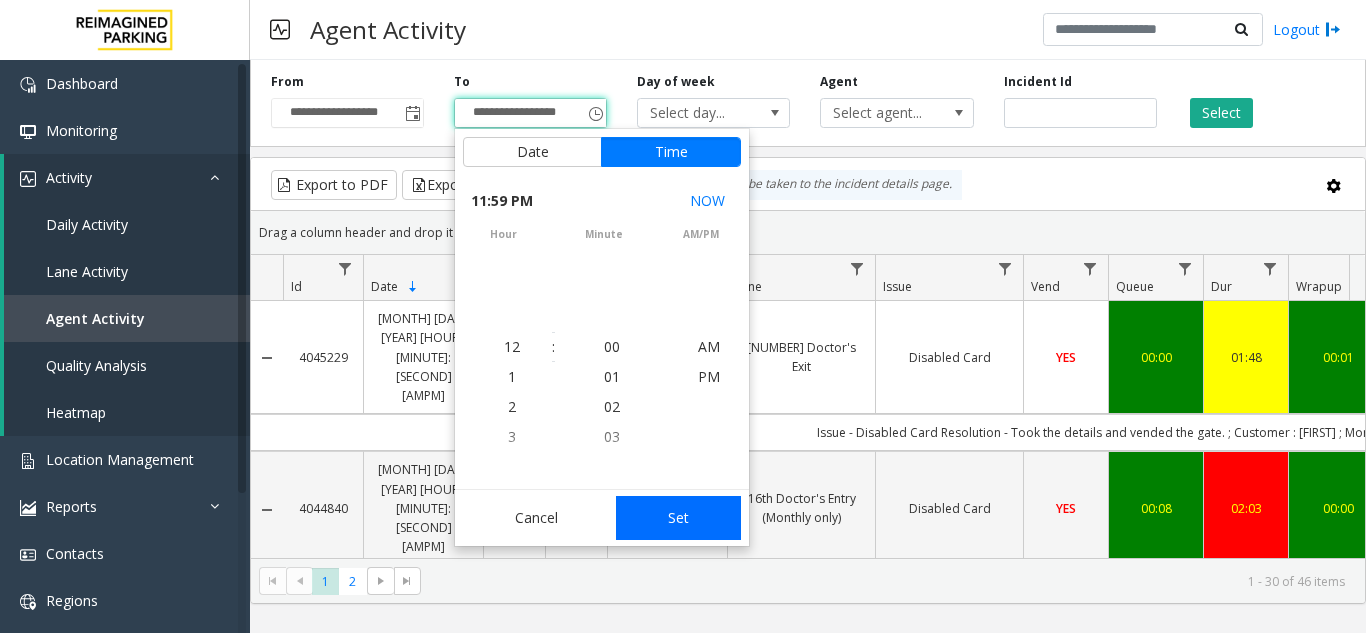 scroll, scrollTop: 690, scrollLeft: 0, axis: vertical 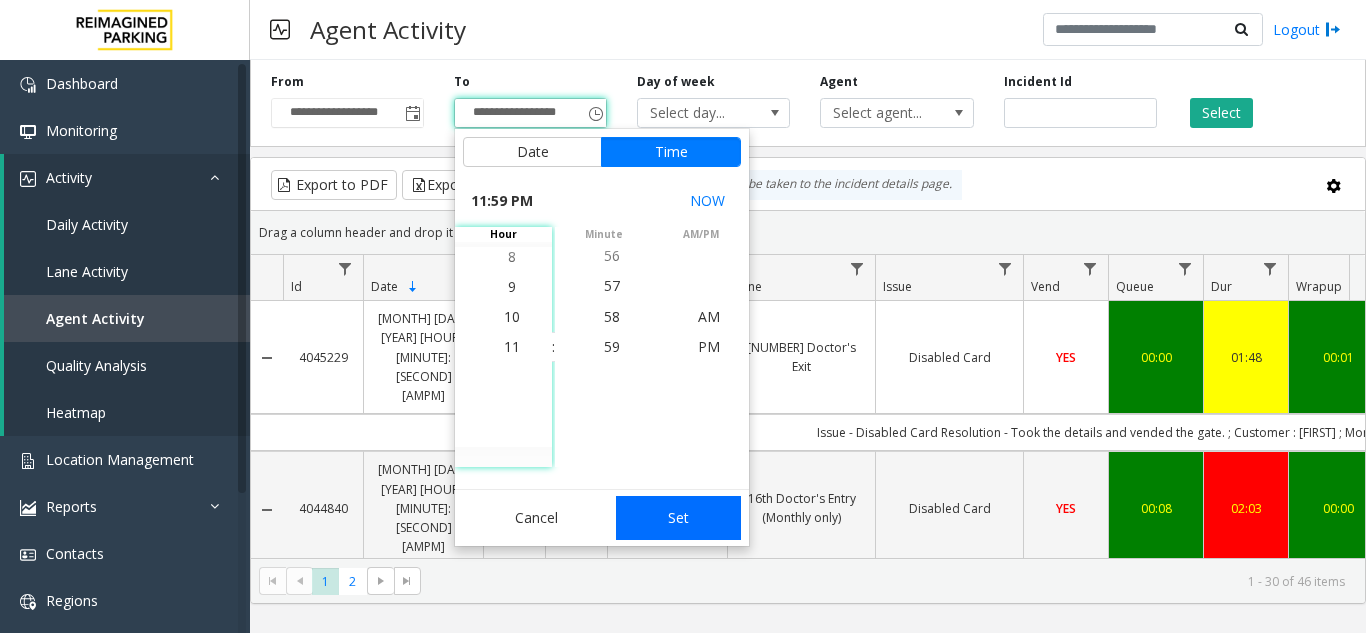 click on "Set" 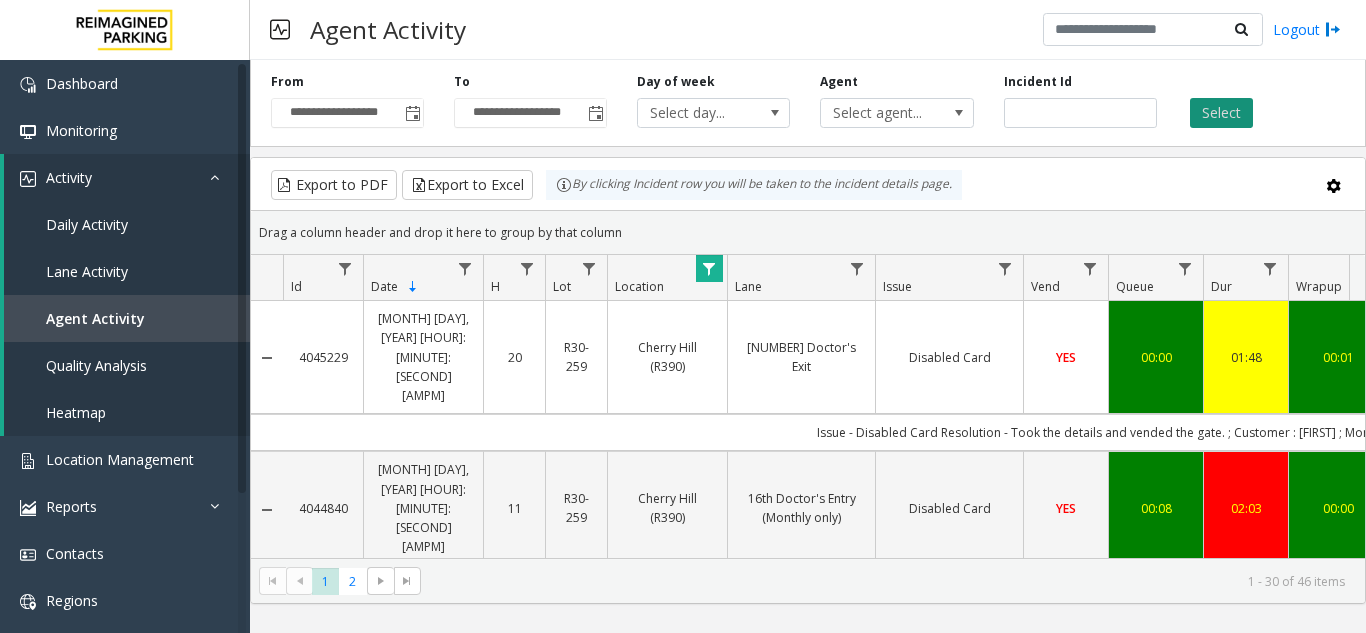 click on "Select" 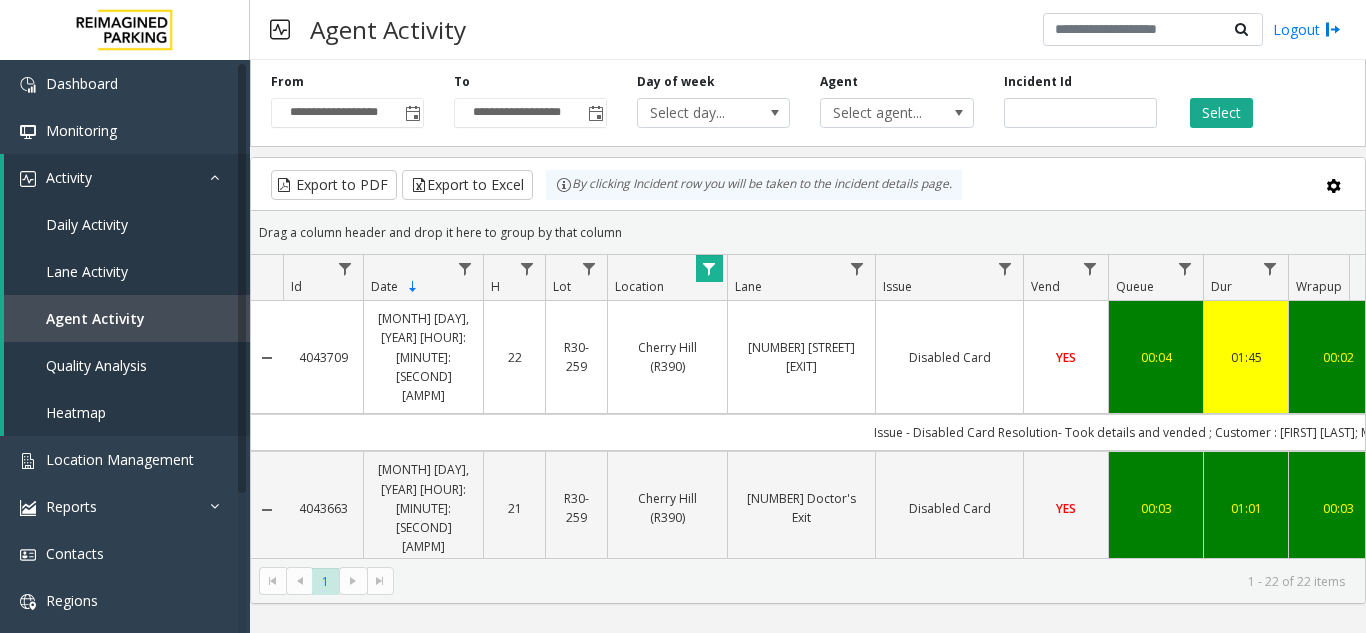scroll, scrollTop: 0, scrollLeft: 155, axis: horizontal 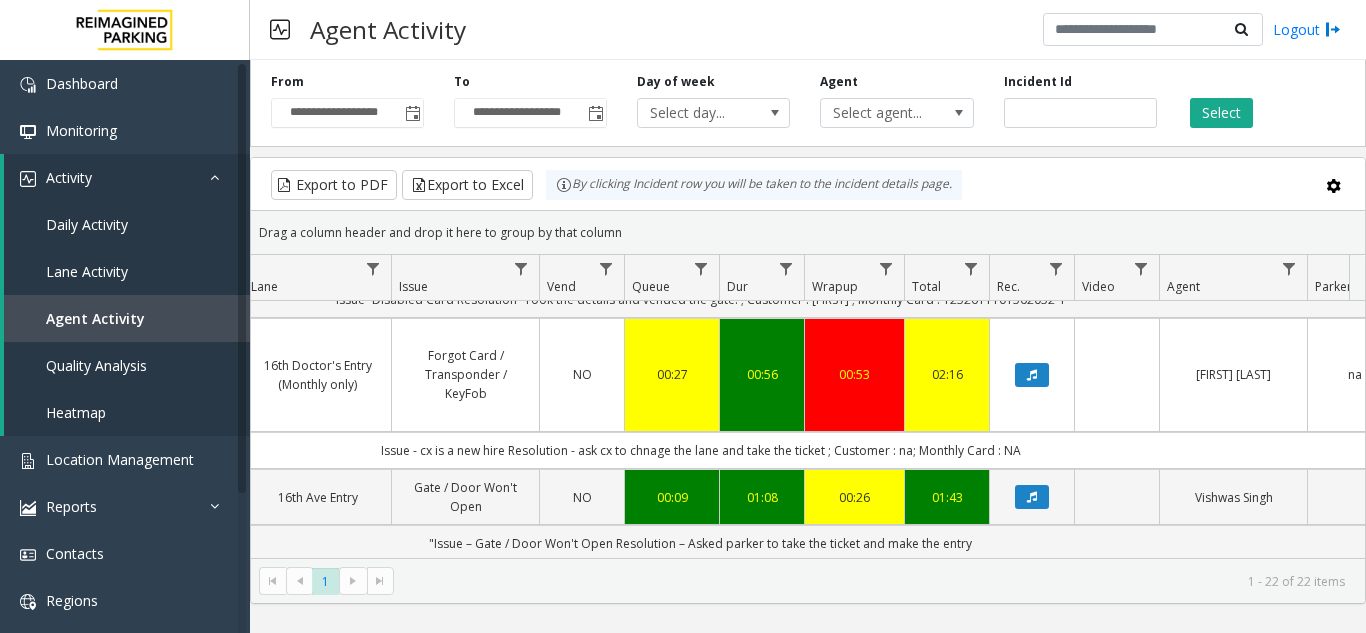 click 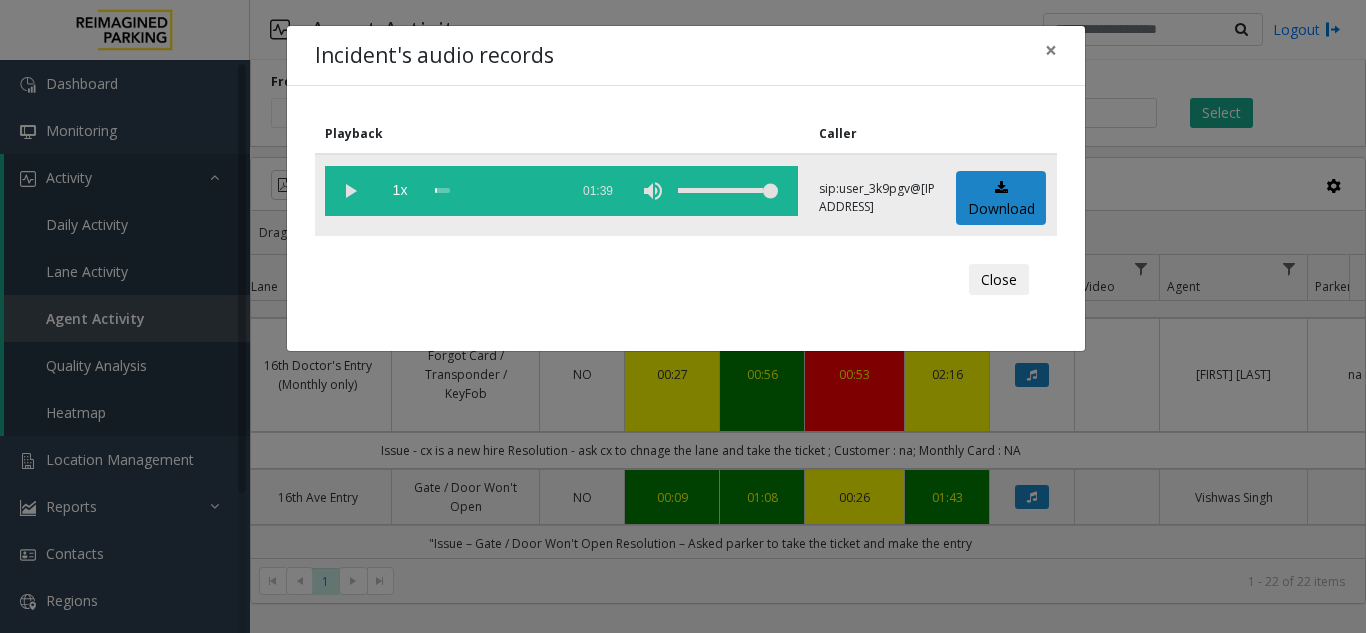 click 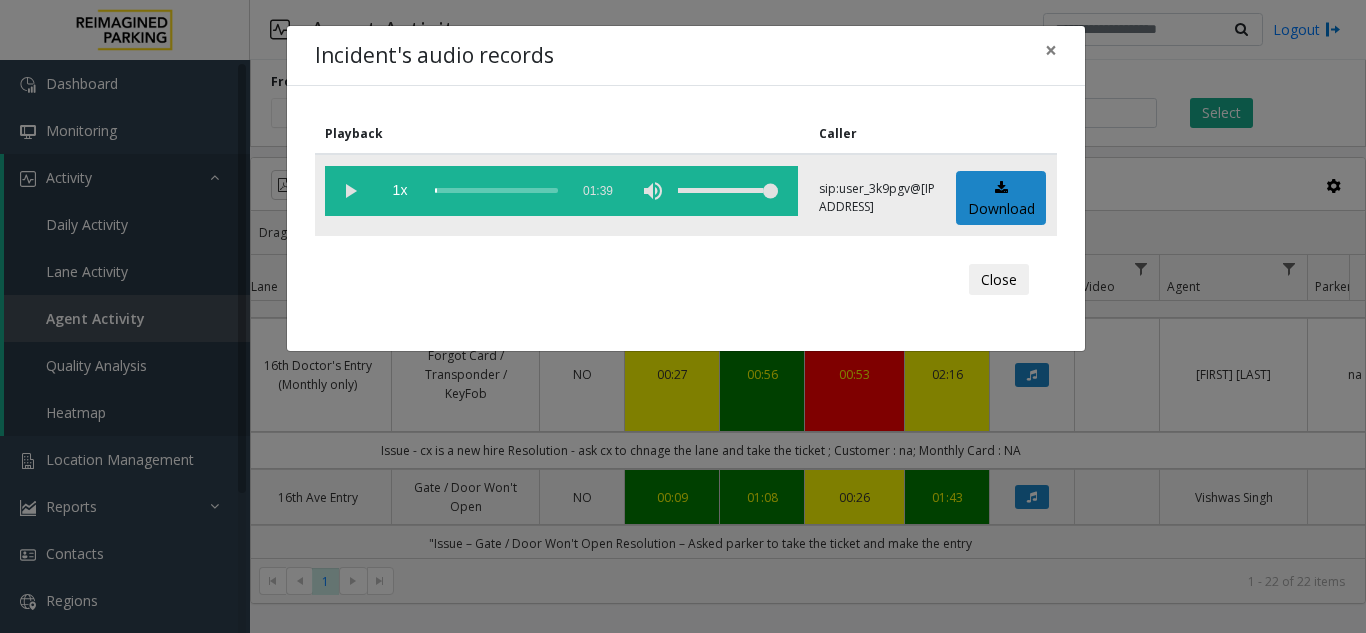 click 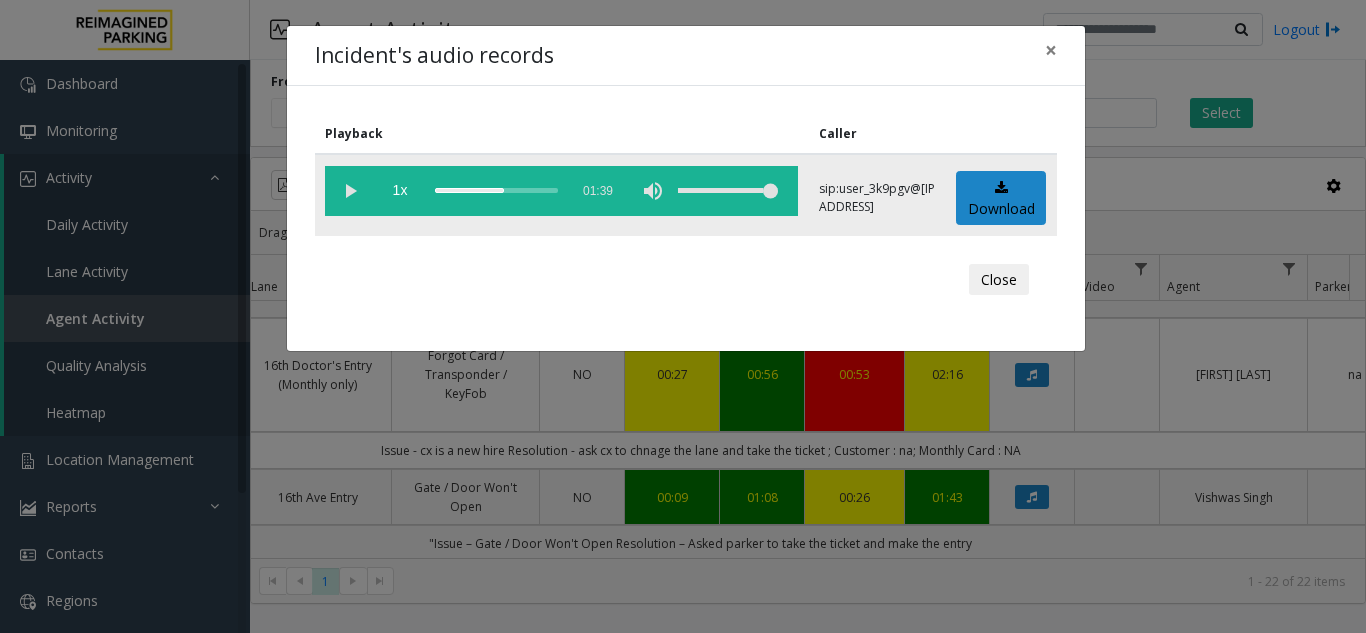 click 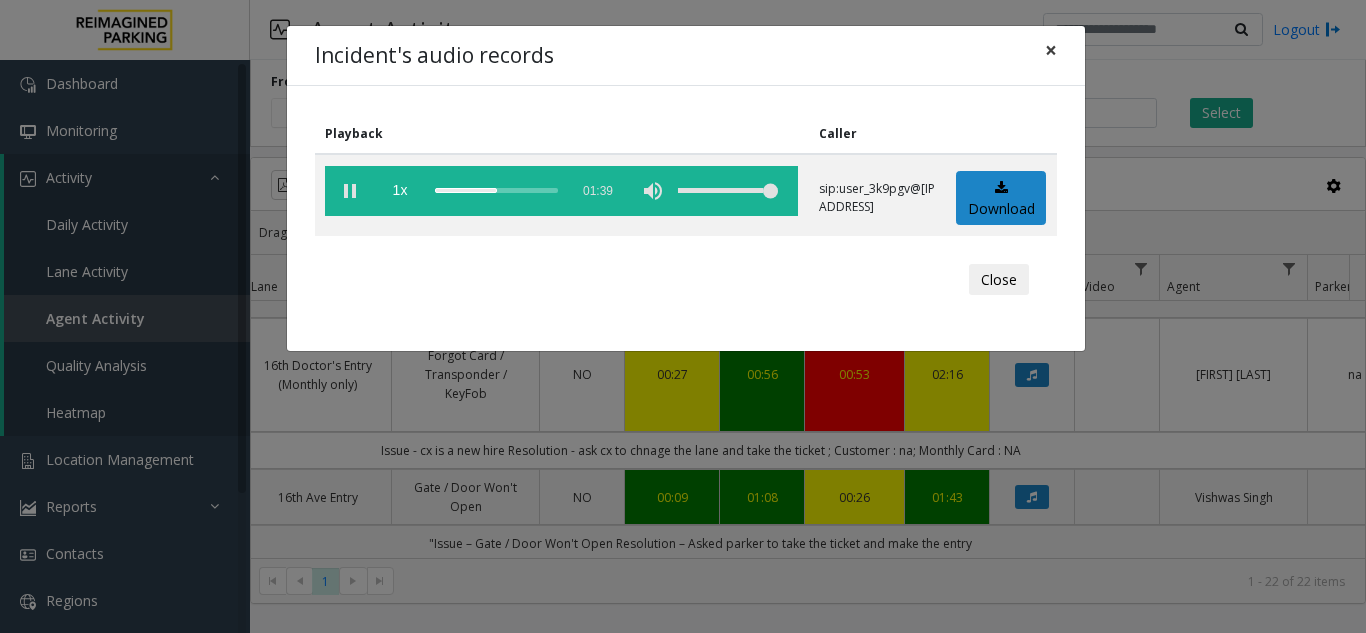 click on "×" 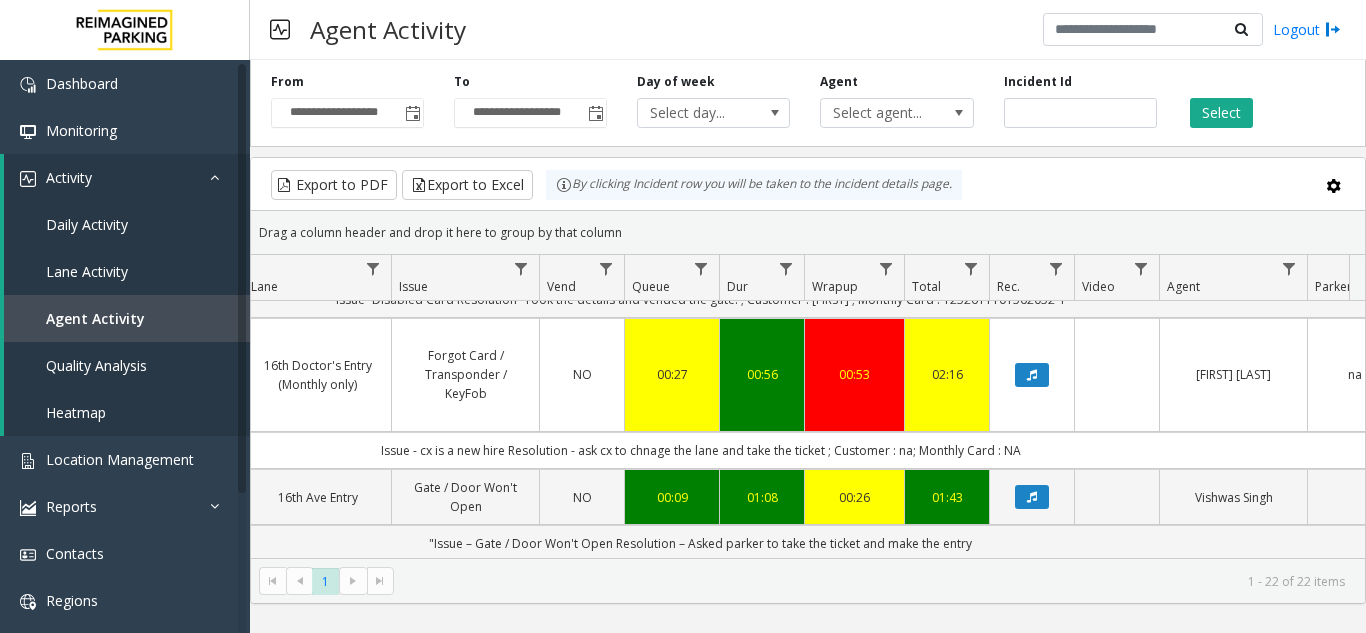 click 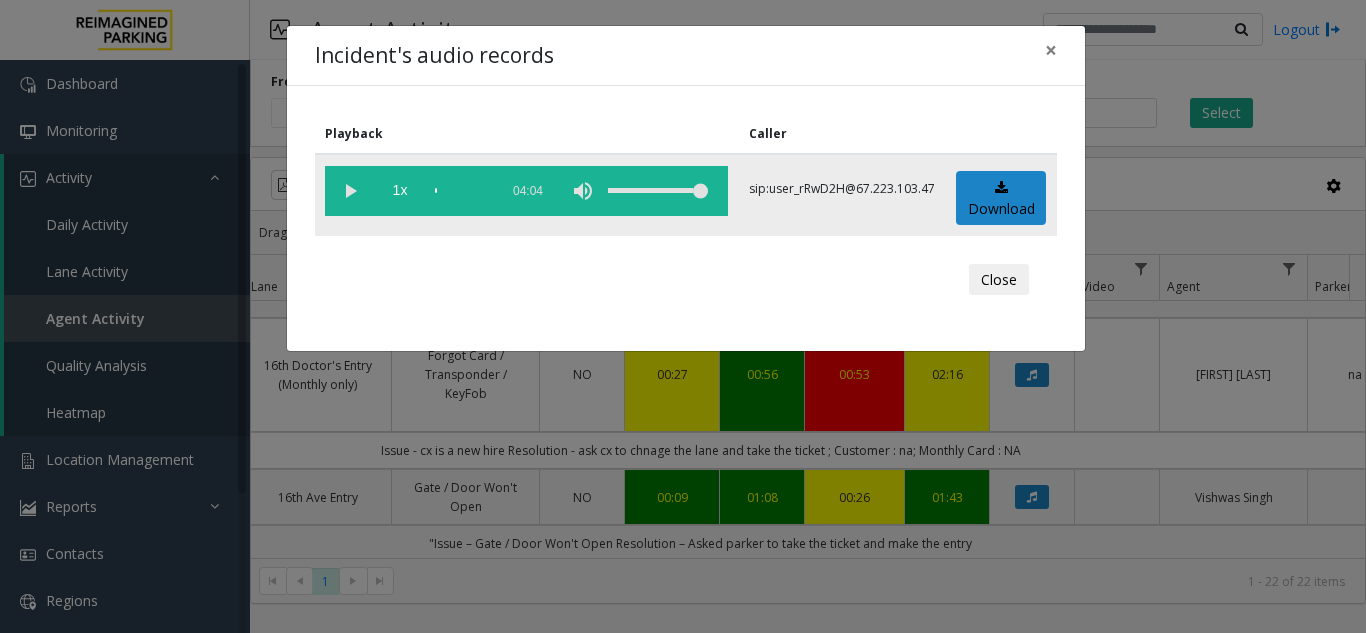 click 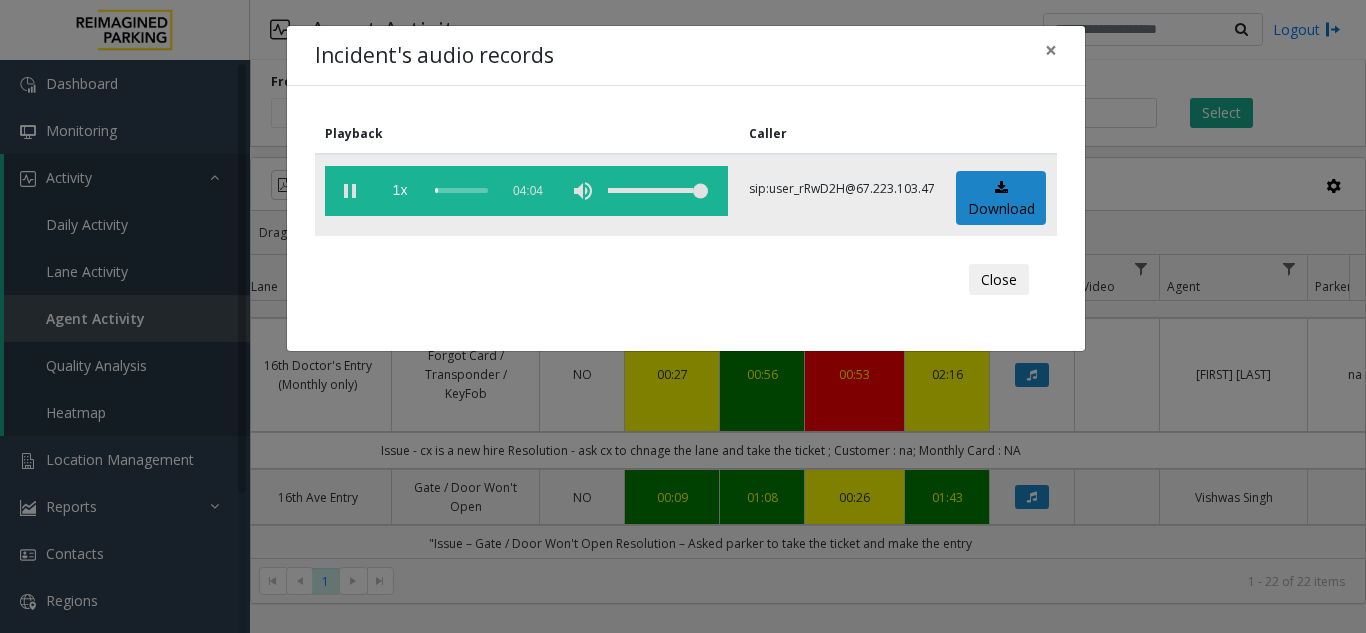 click 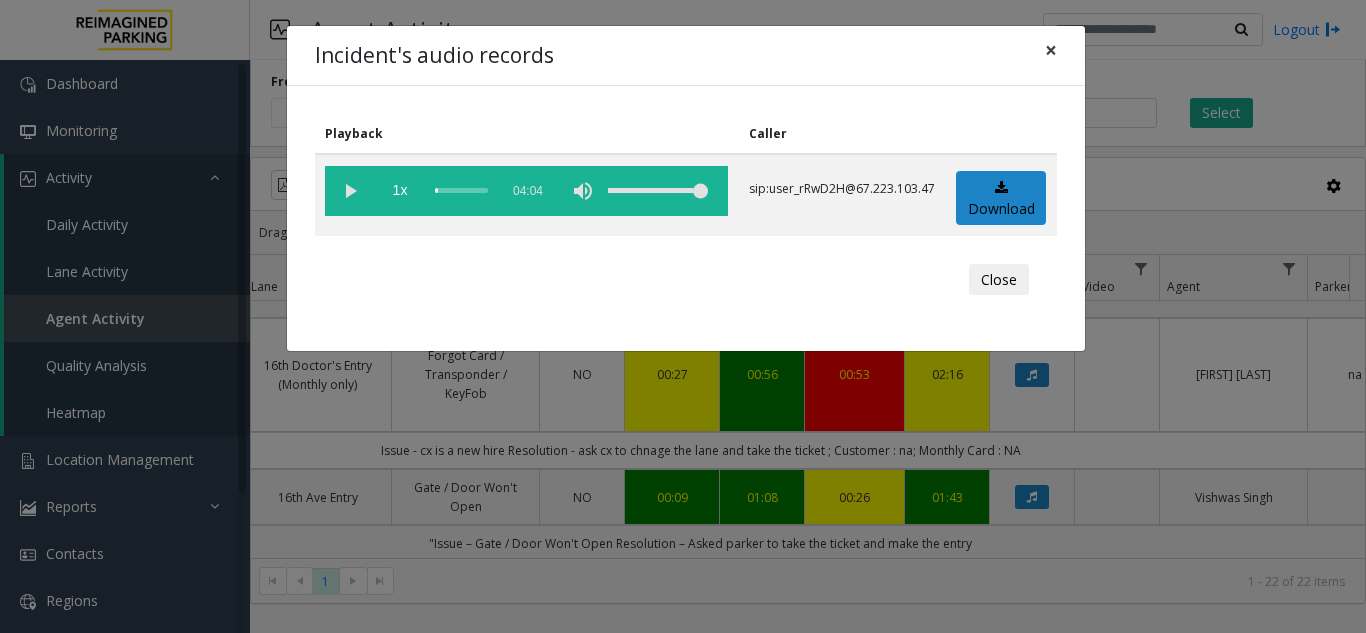 click on "×" 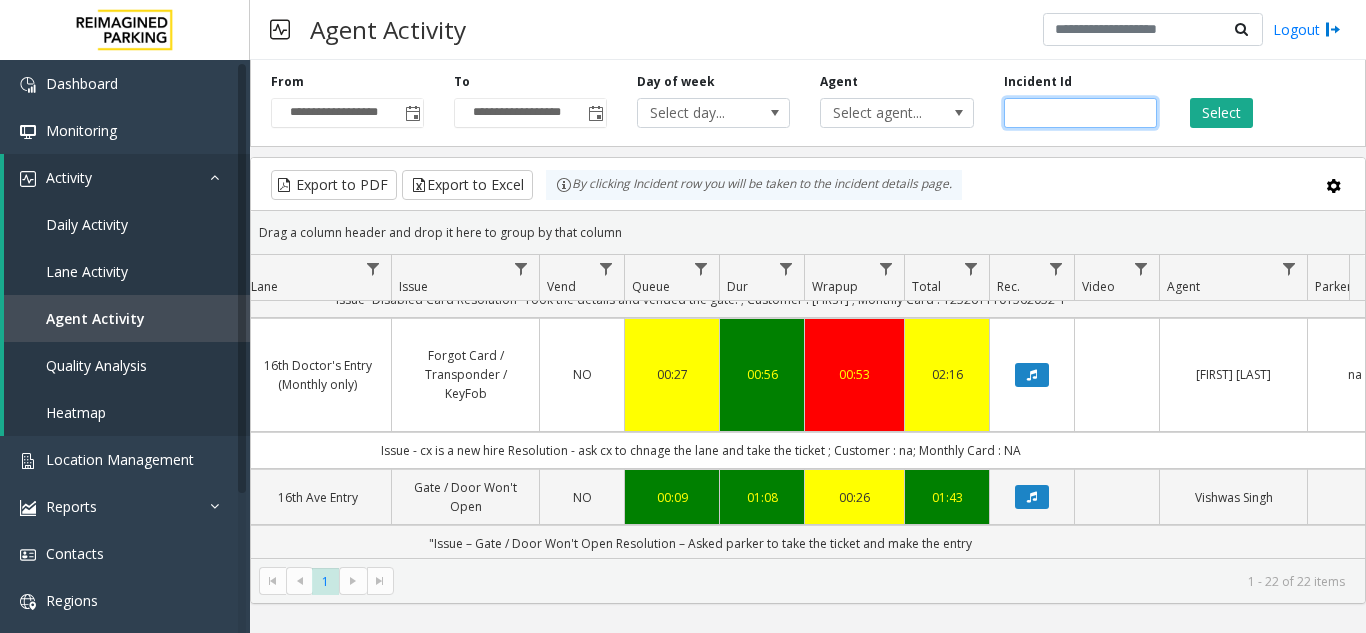 click 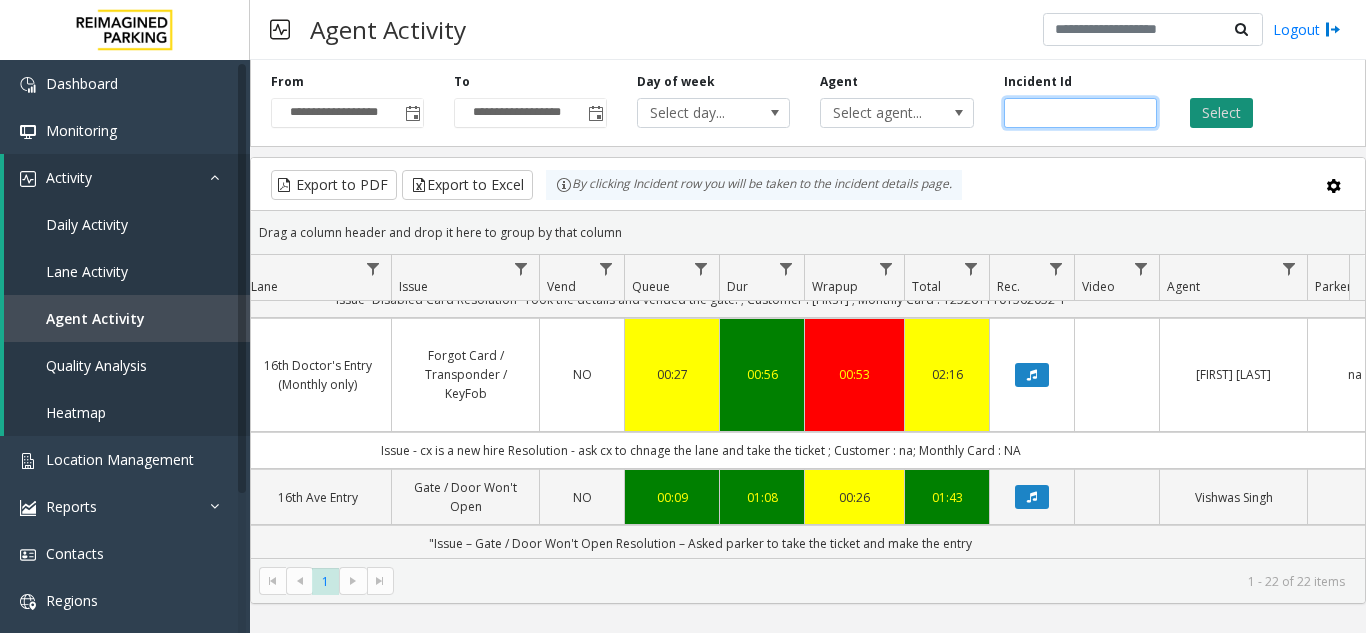 type on "*******" 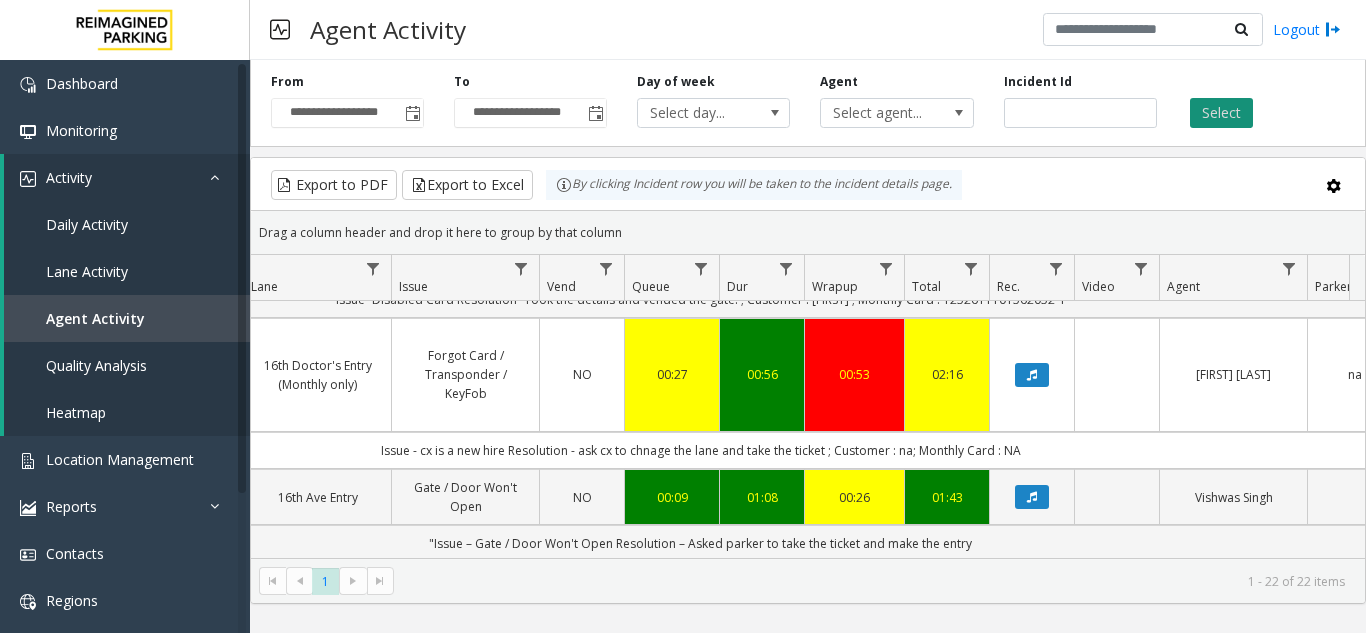 click on "Select" 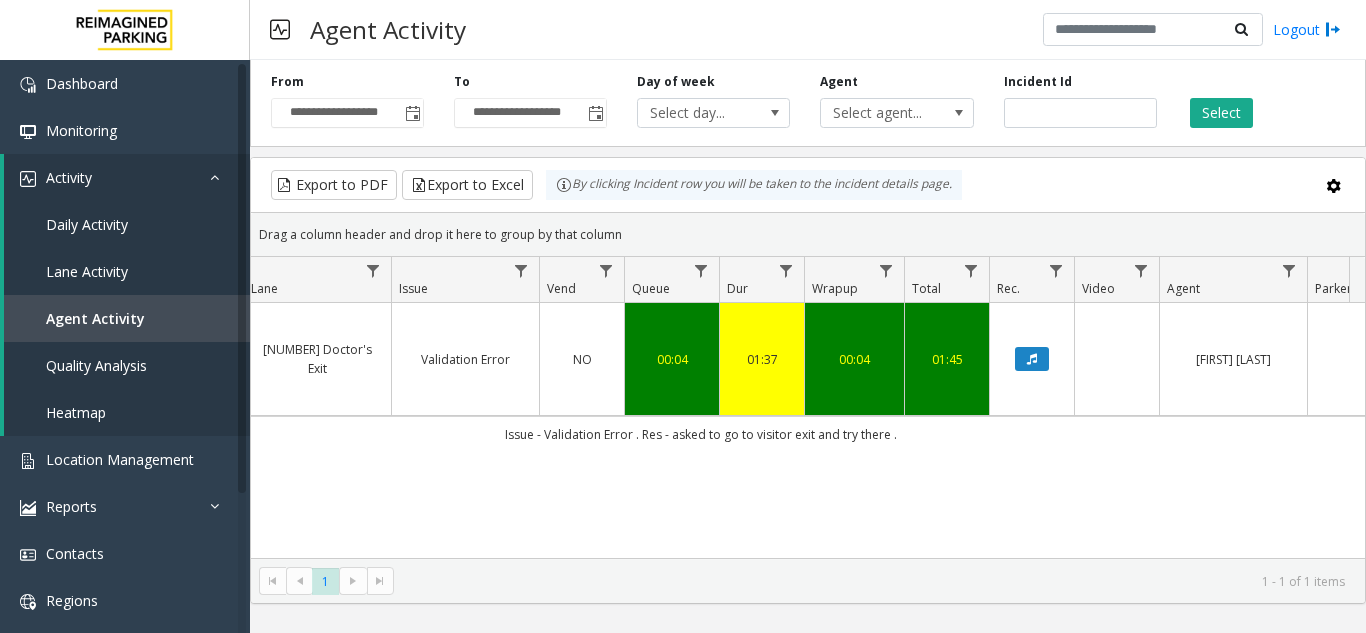 scroll, scrollTop: 0, scrollLeft: 484, axis: horizontal 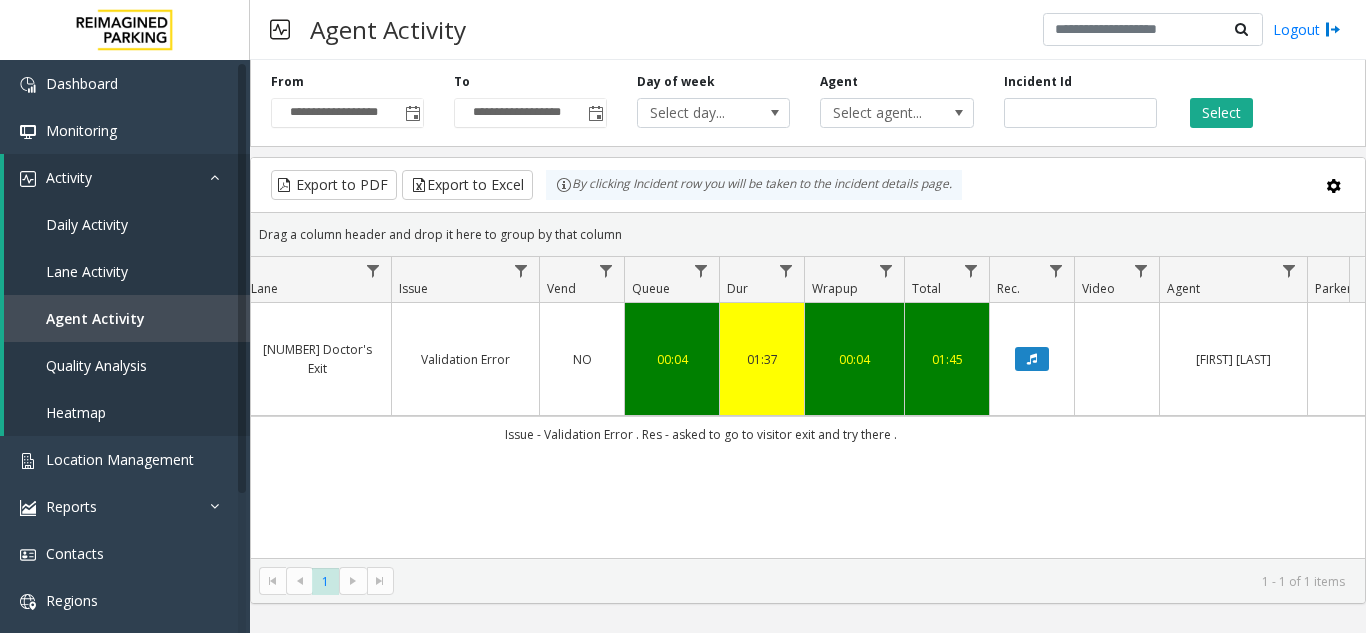 click 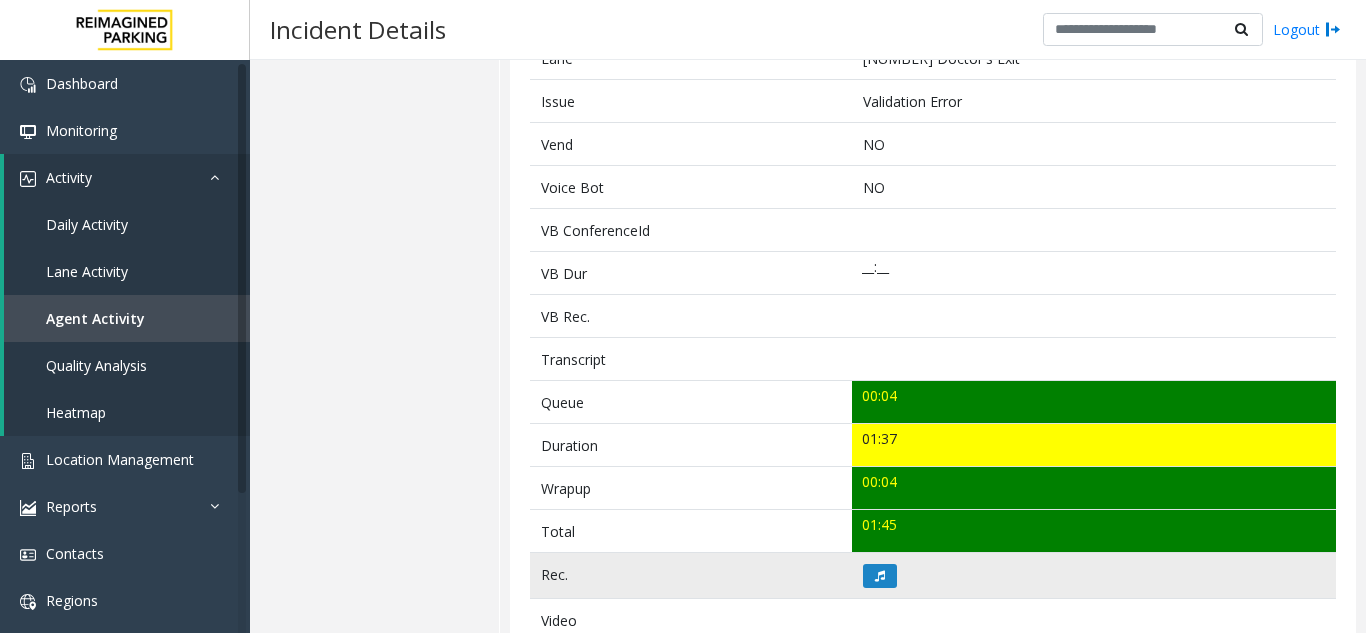 scroll, scrollTop: 600, scrollLeft: 0, axis: vertical 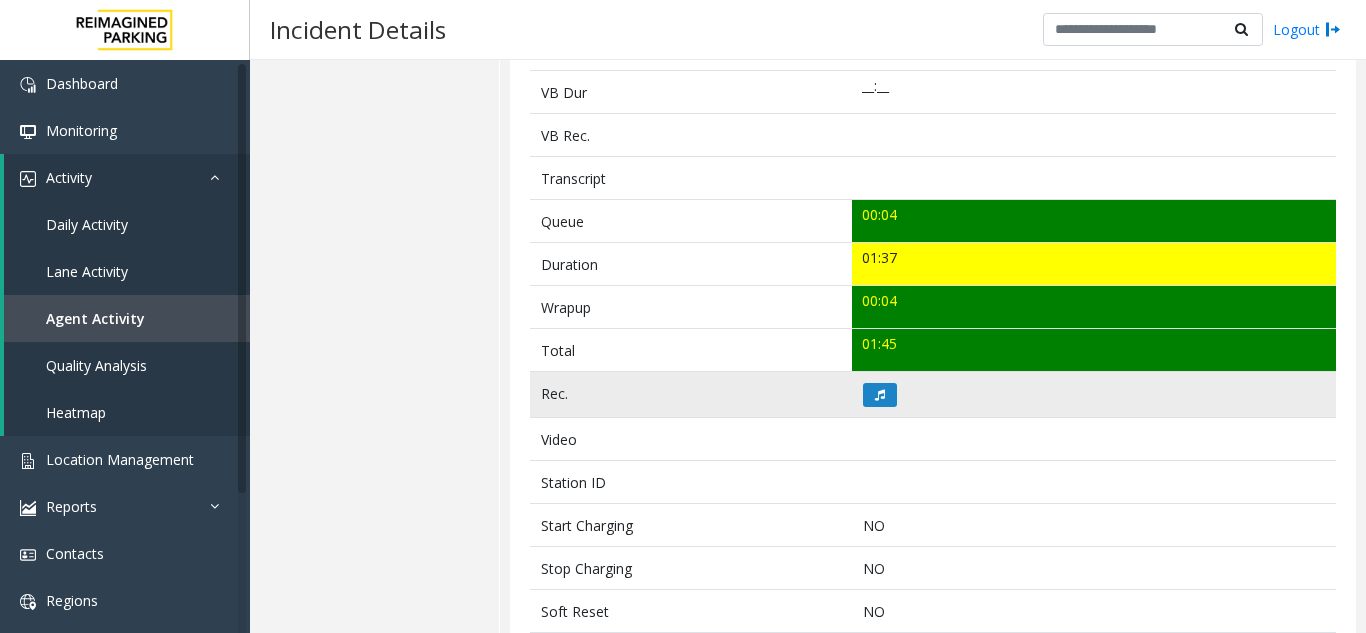 click 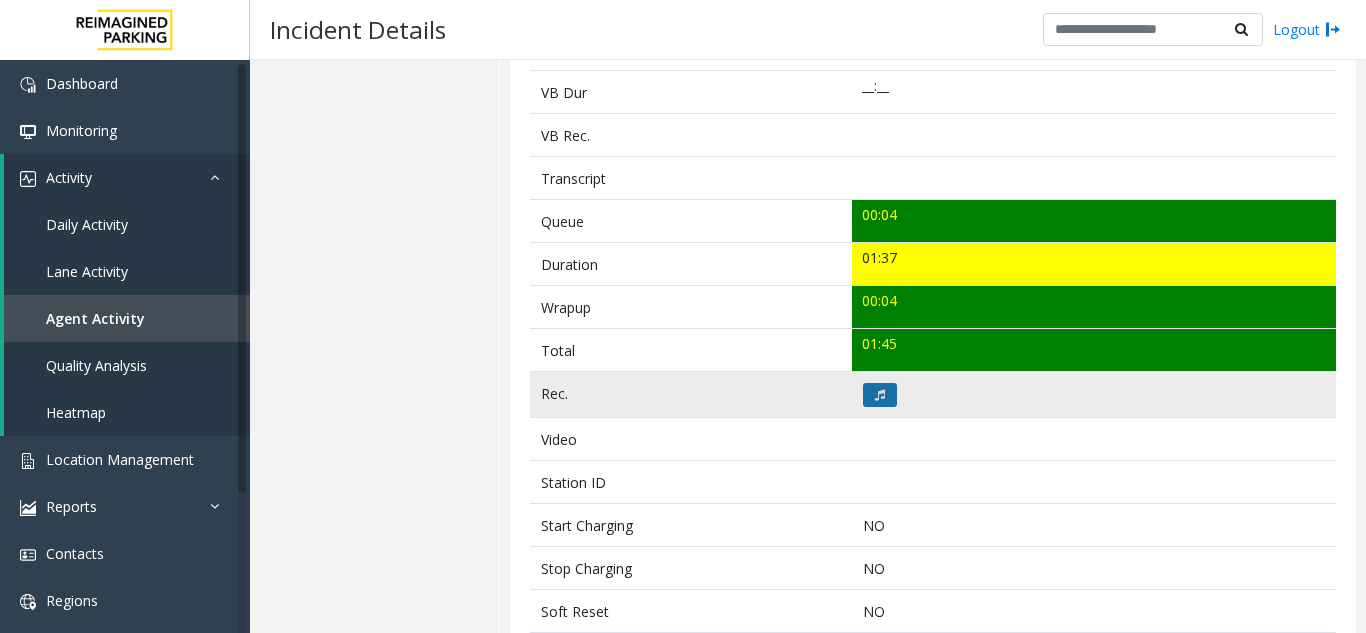 click 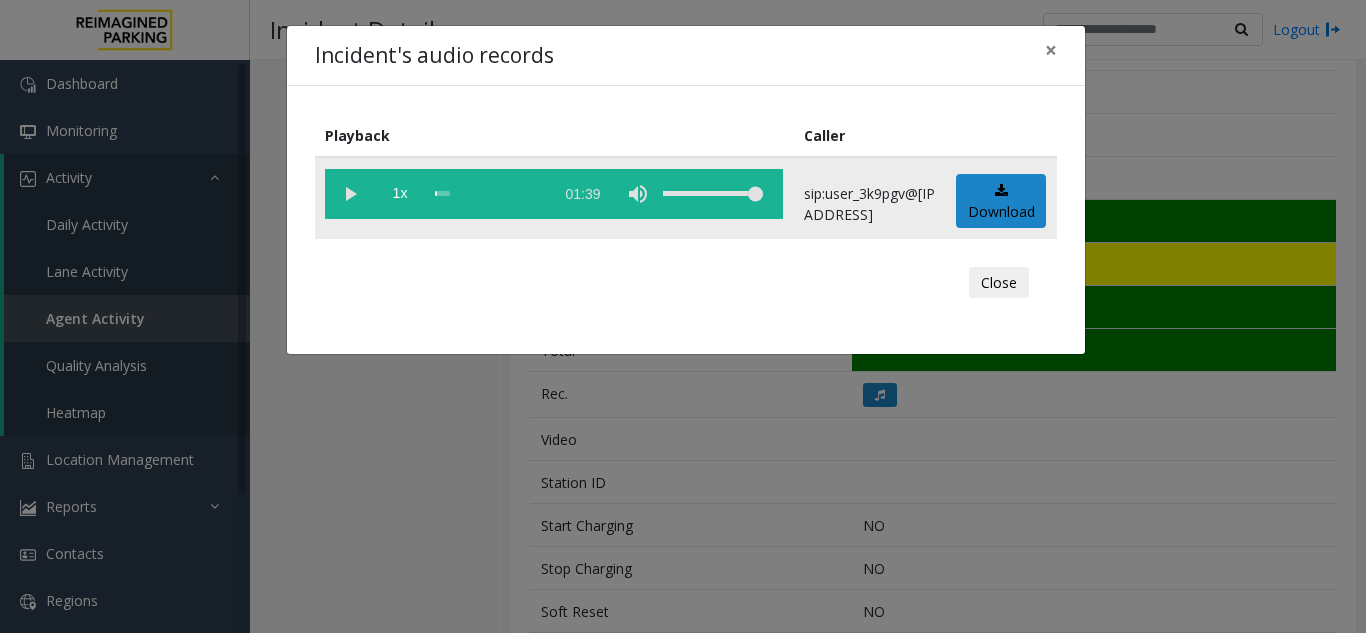 click 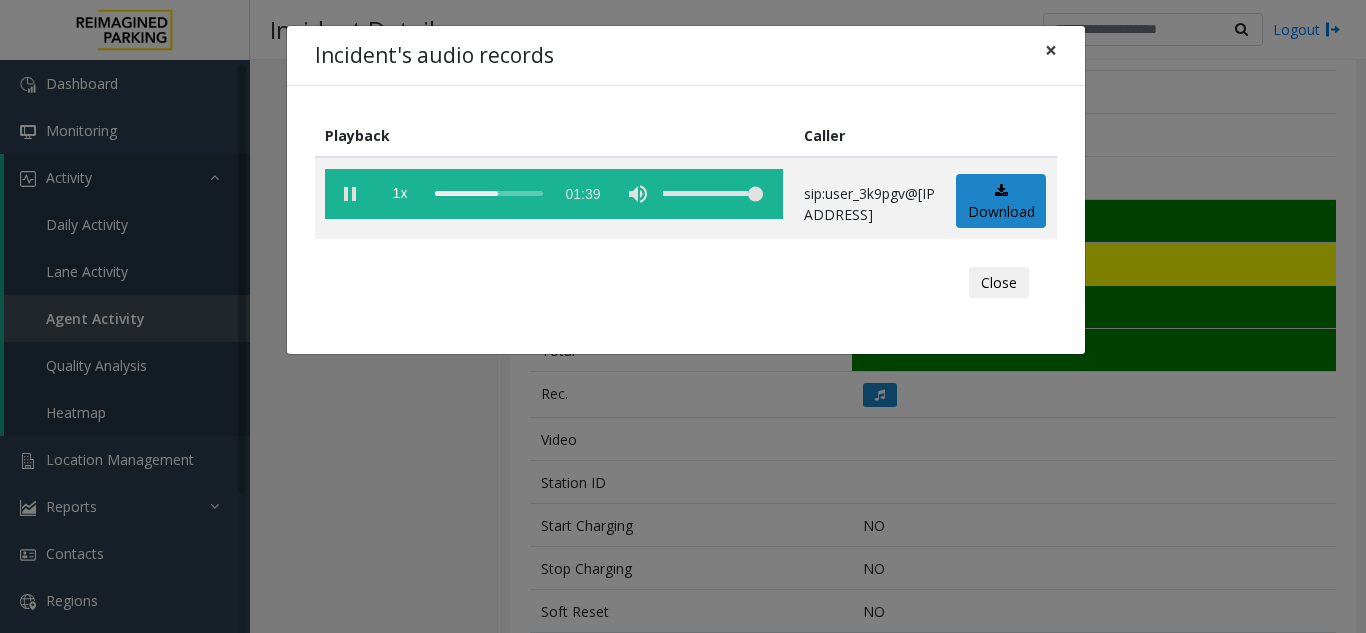 click on "×" 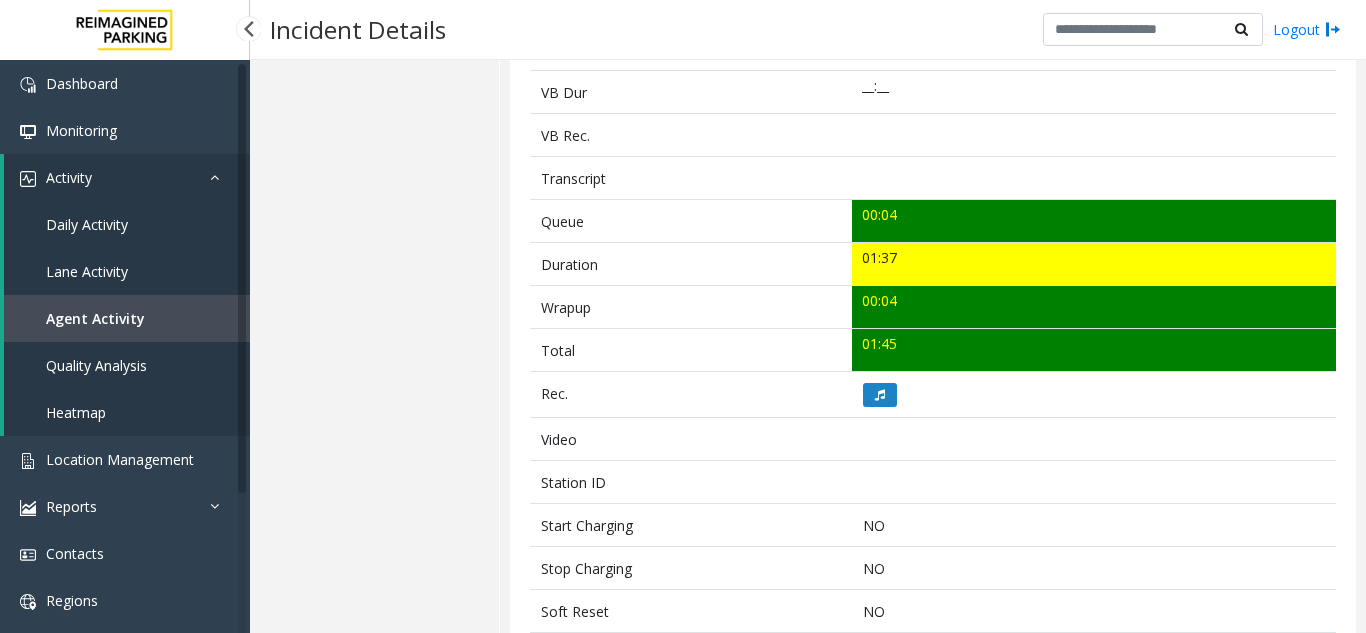 click on "Agent Activity" at bounding box center (127, 318) 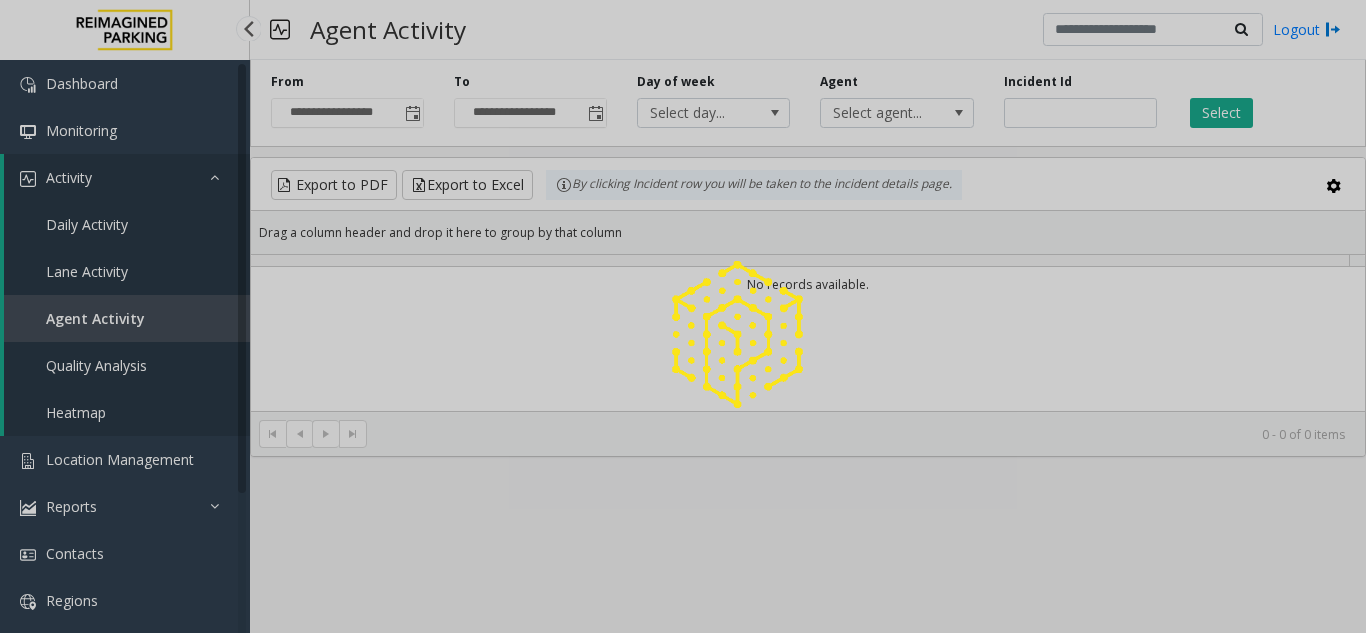 scroll, scrollTop: 0, scrollLeft: 0, axis: both 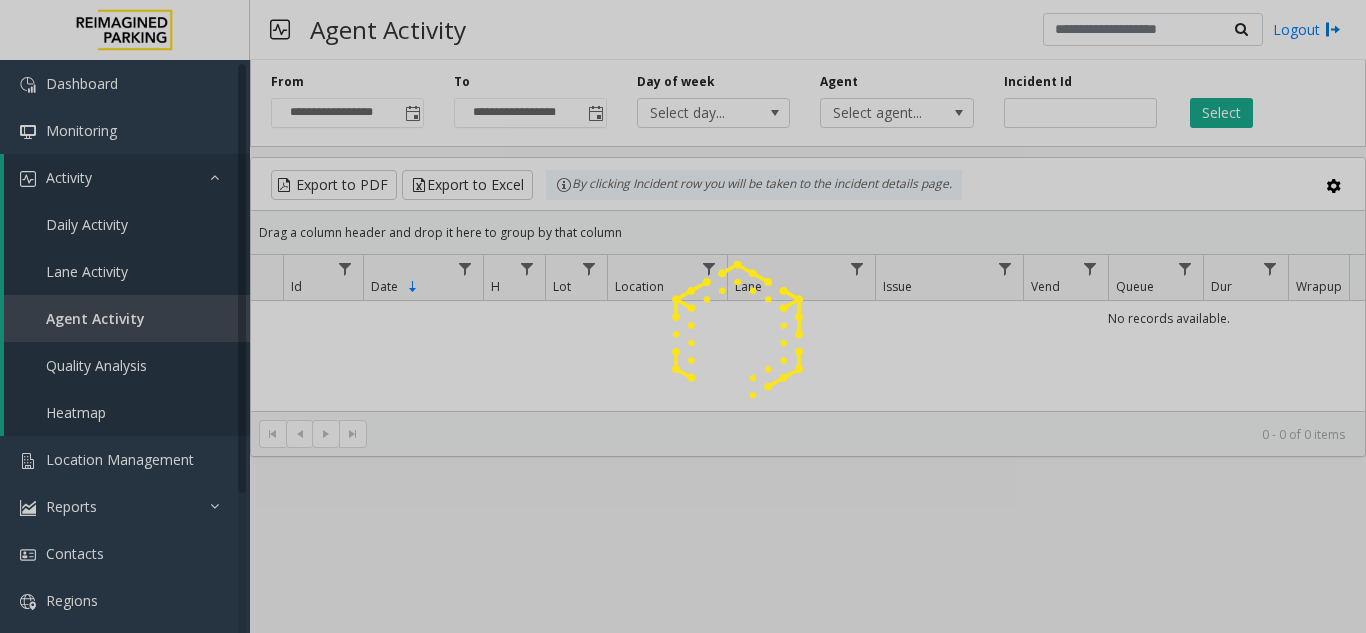 click 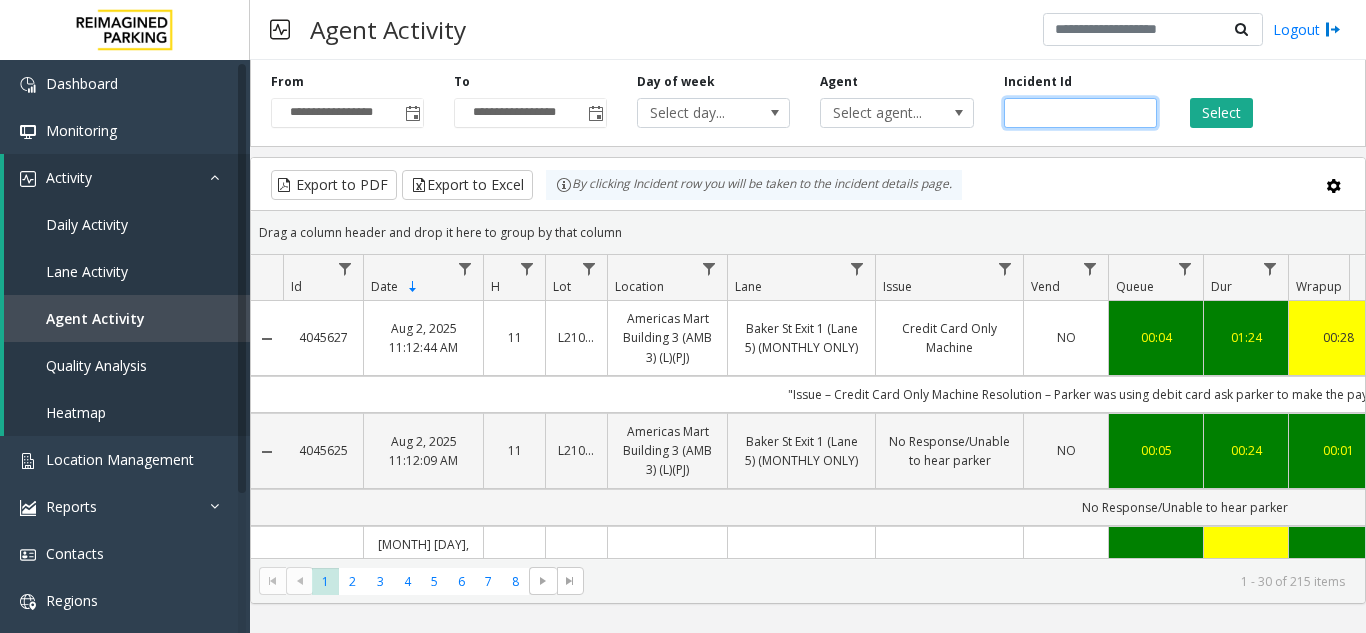 click 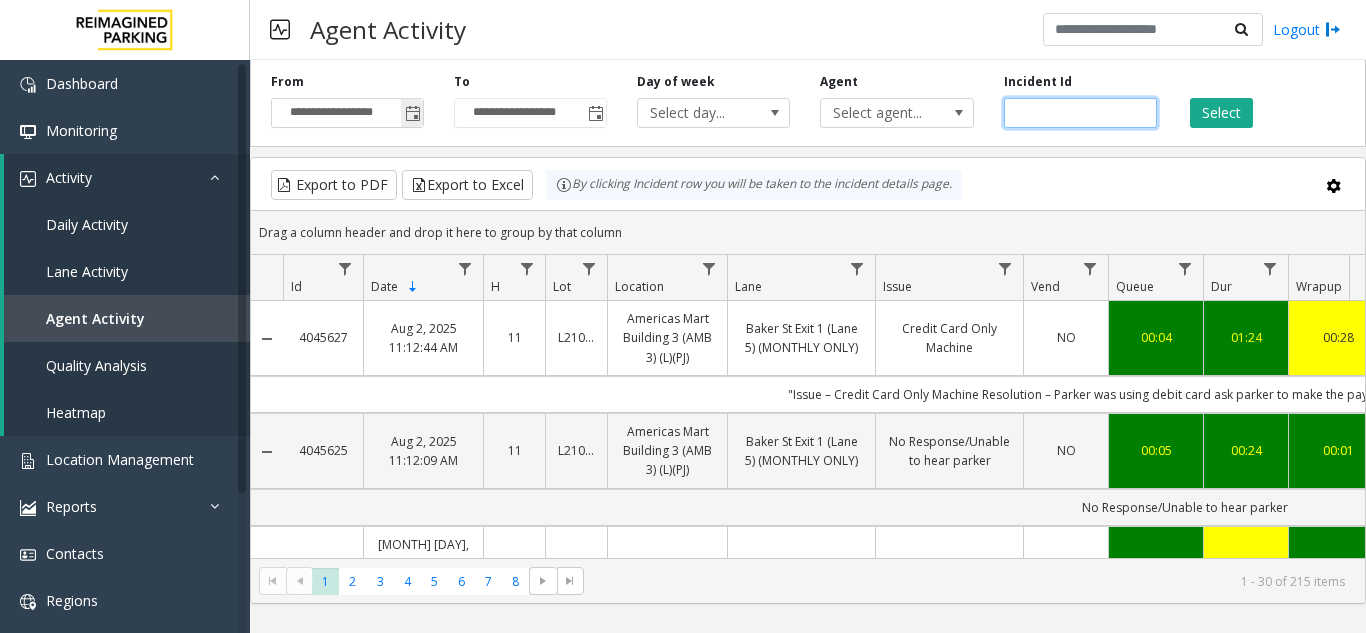 click 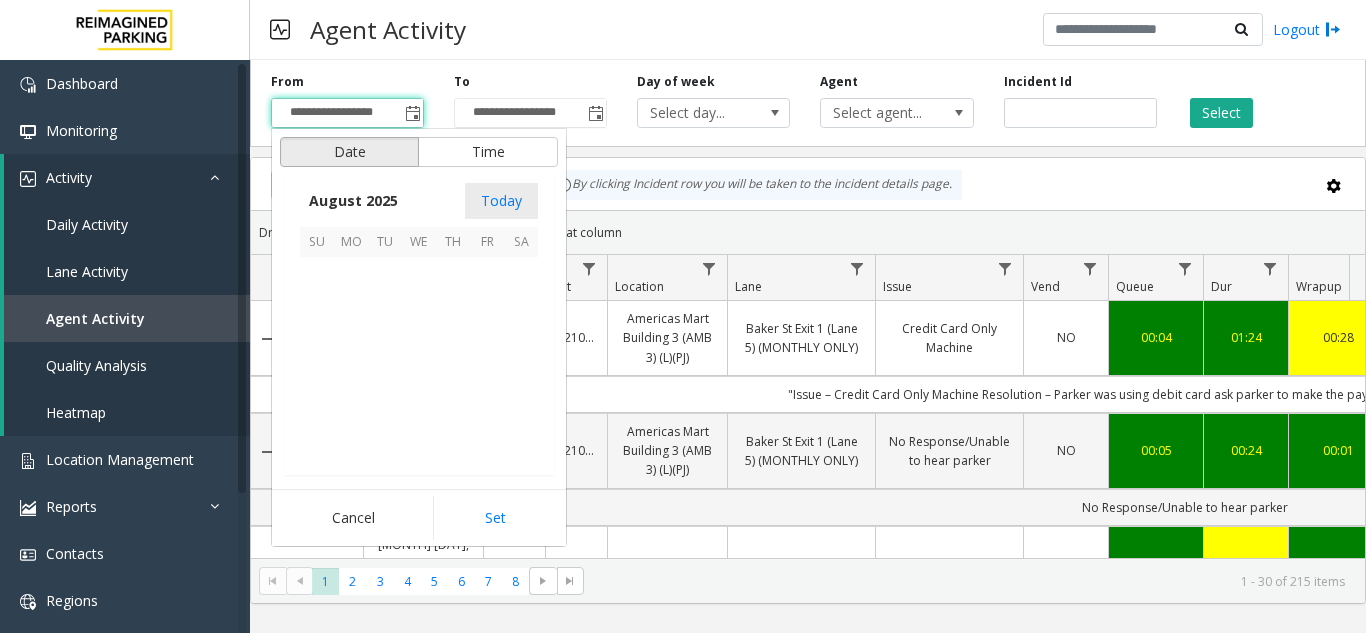 scroll, scrollTop: 358666, scrollLeft: 0, axis: vertical 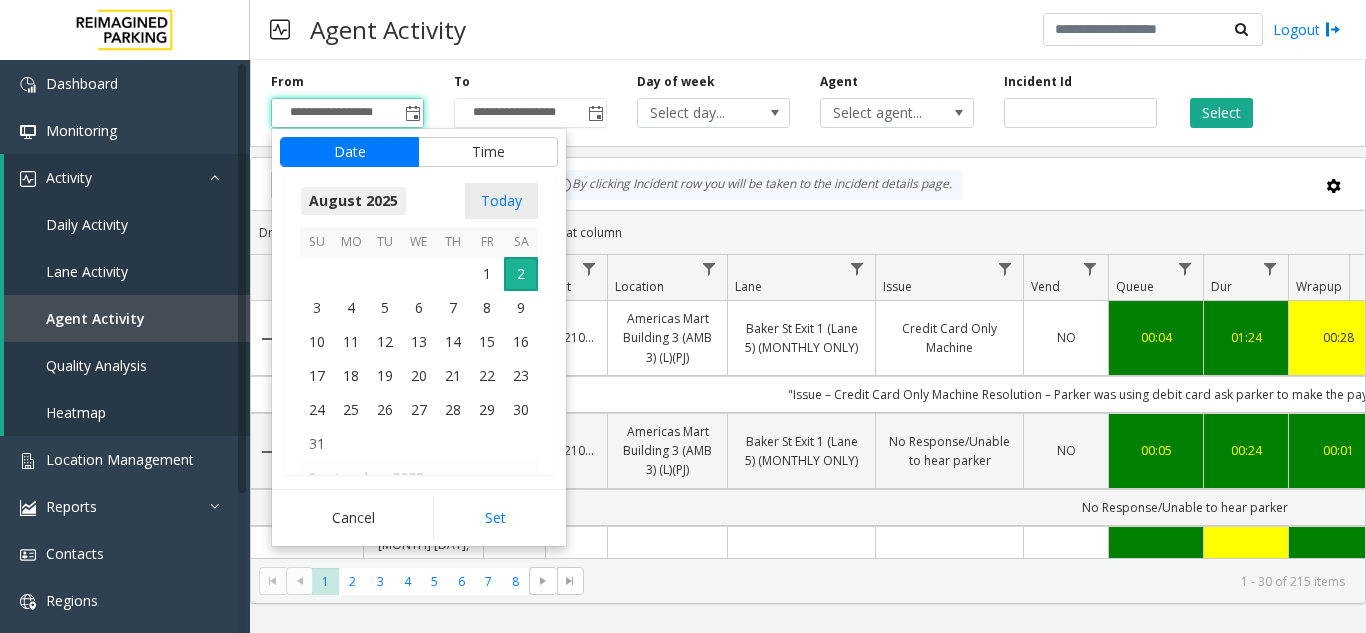 click on "August 2025" at bounding box center [353, 201] 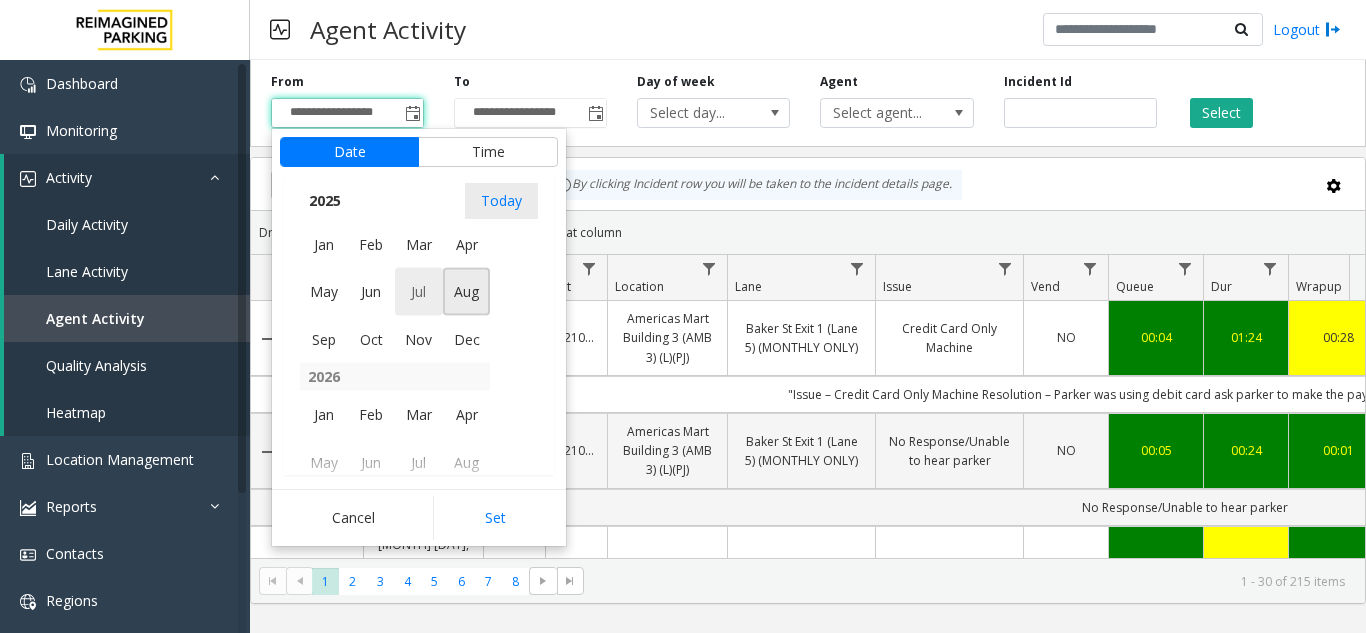 click on "Jul" at bounding box center (419, 292) 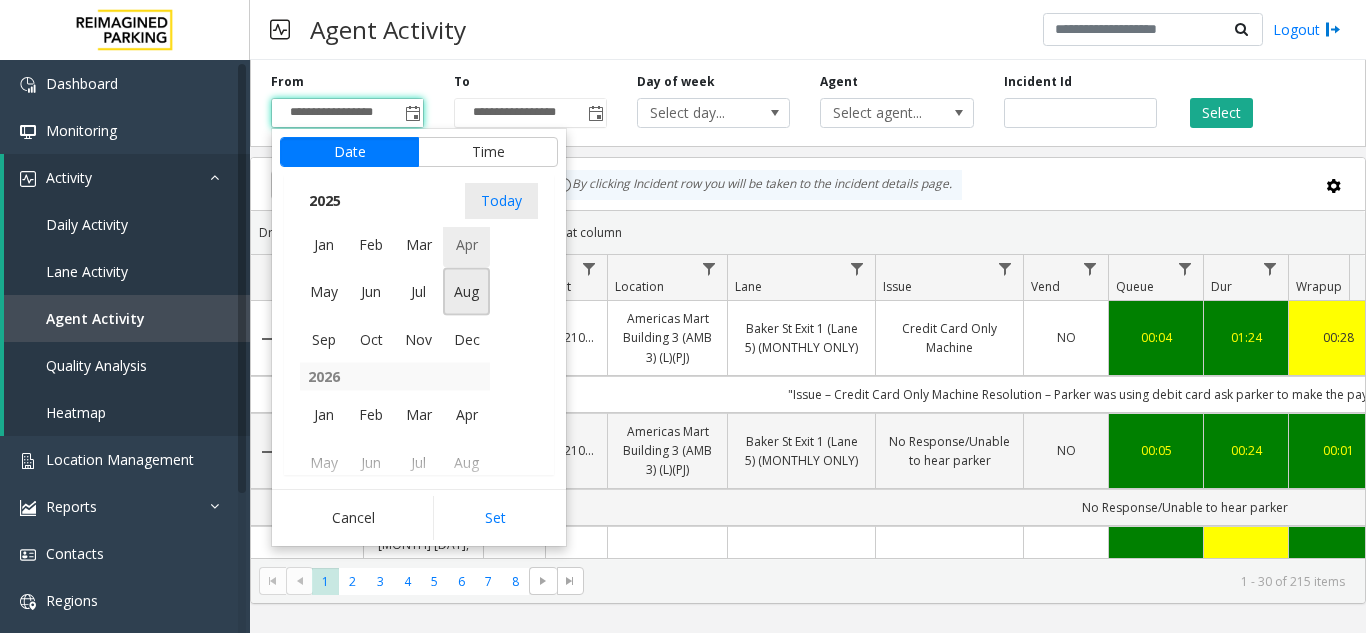 scroll, scrollTop: 358428, scrollLeft: 0, axis: vertical 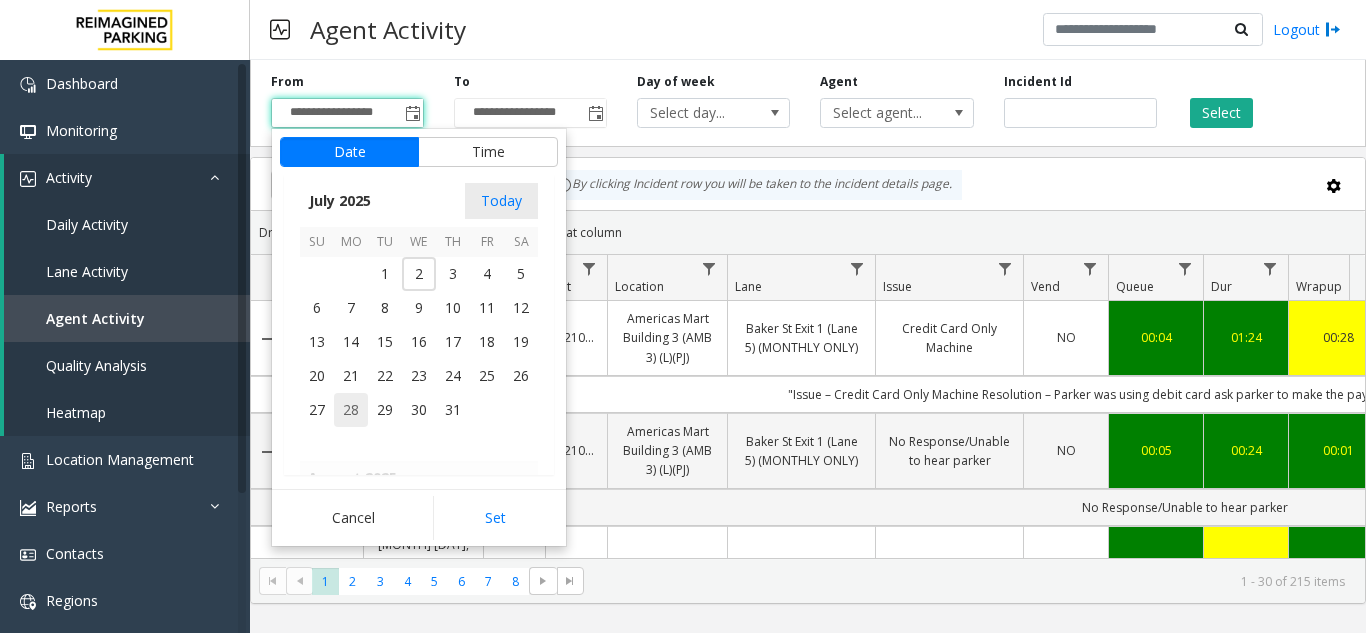 click on "[DAY]" at bounding box center [351, 410] 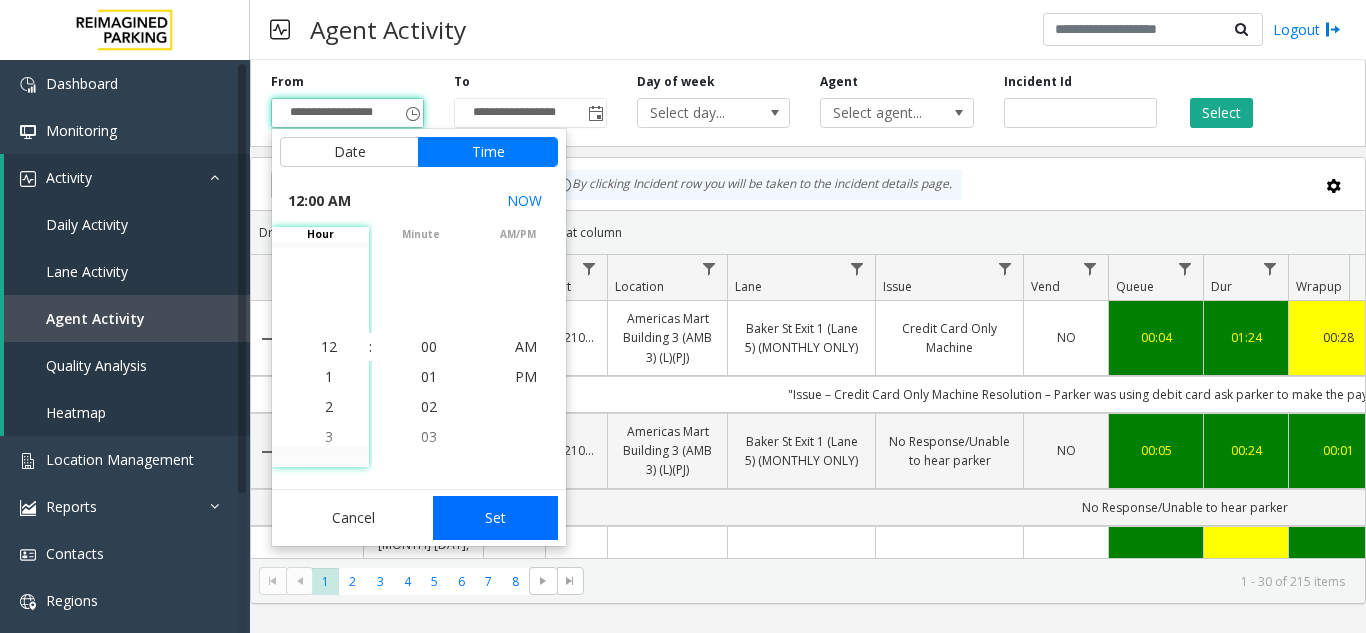click on "Set" 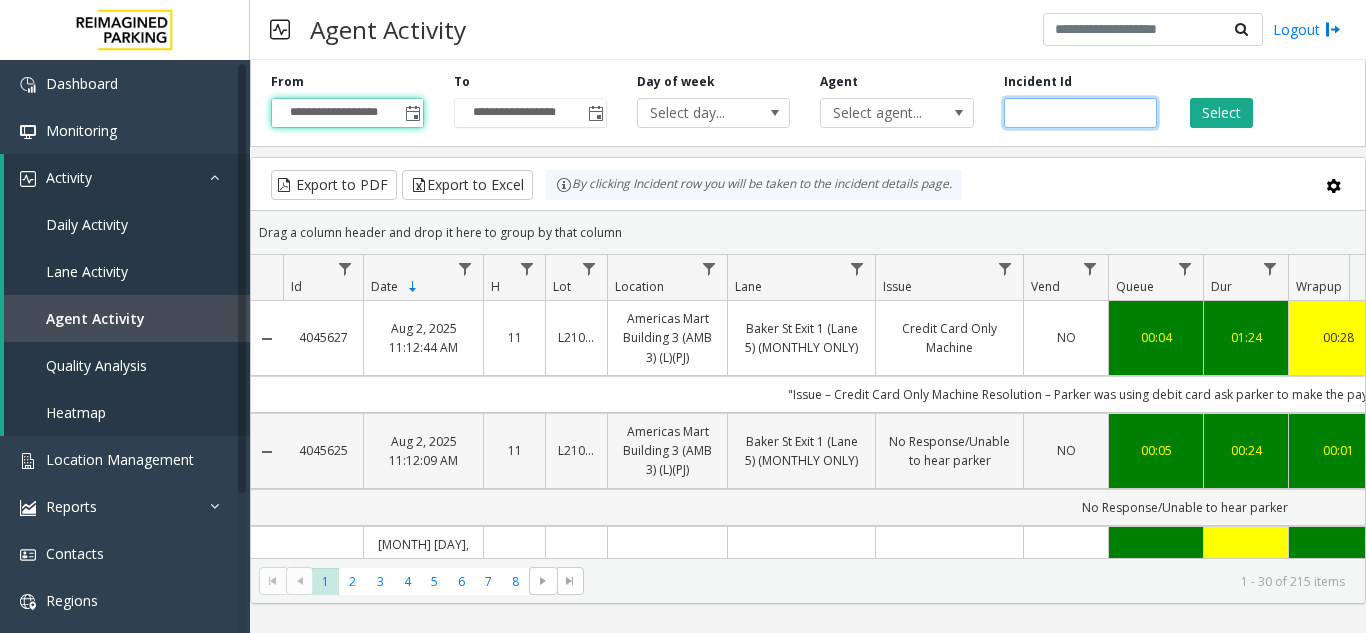click 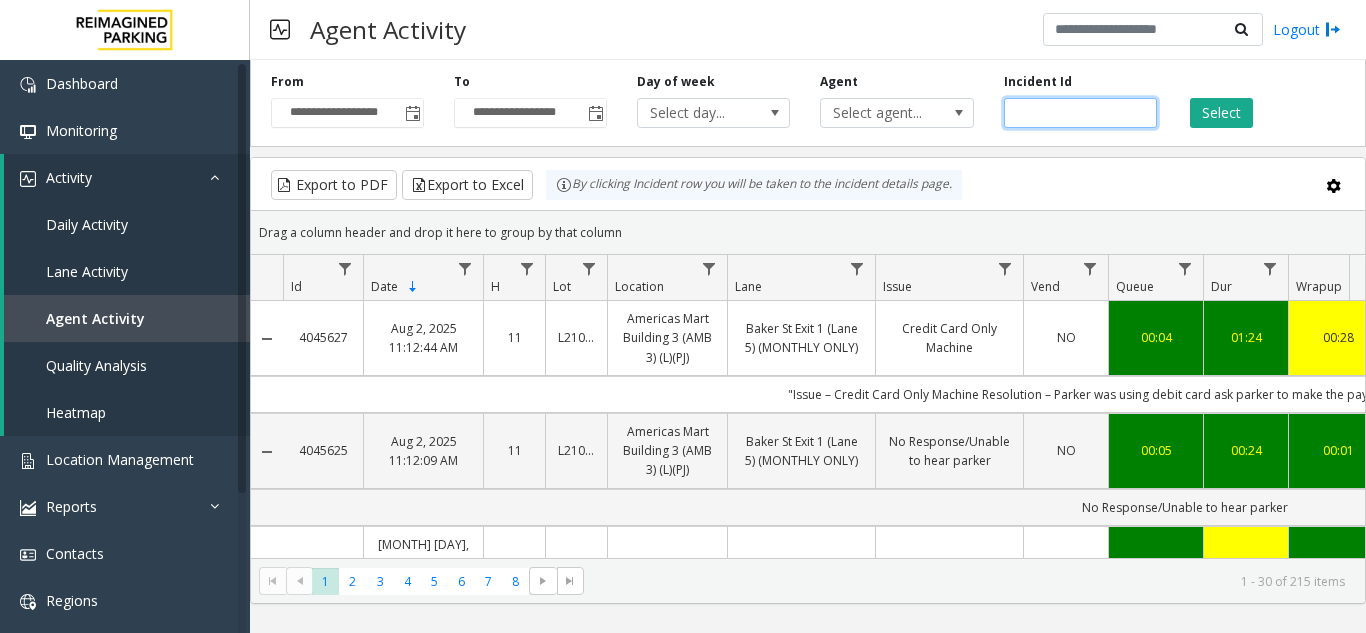 paste on "*******" 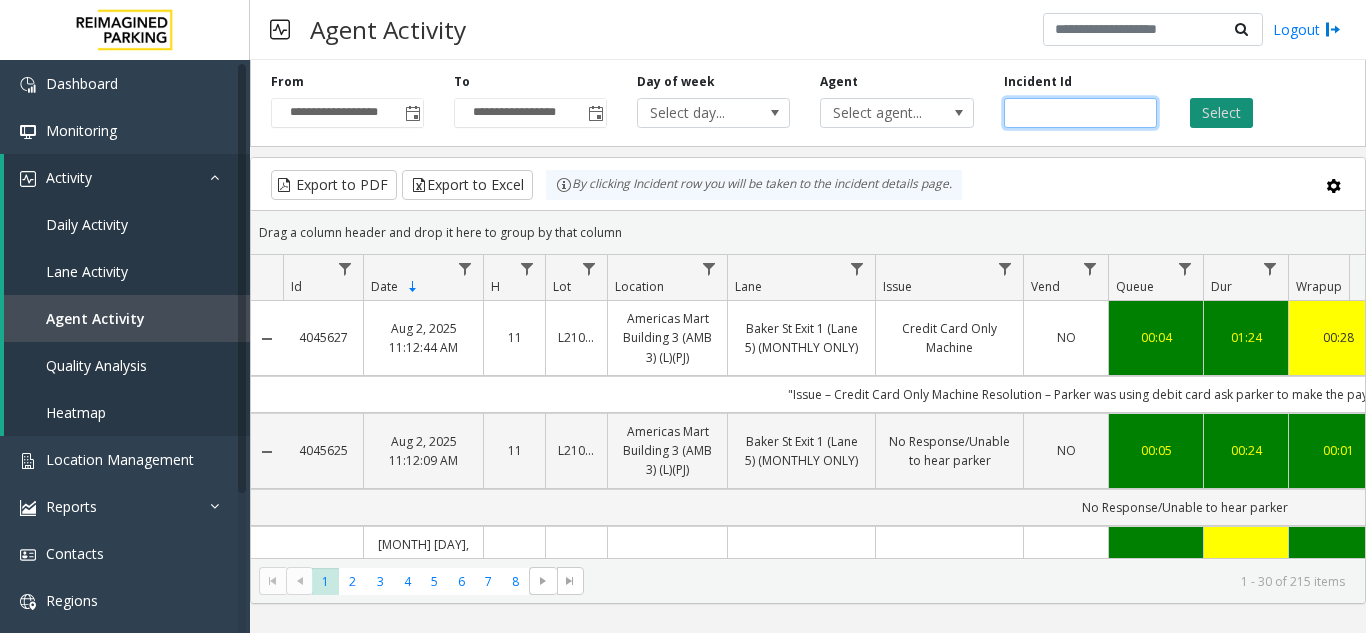 type on "*******" 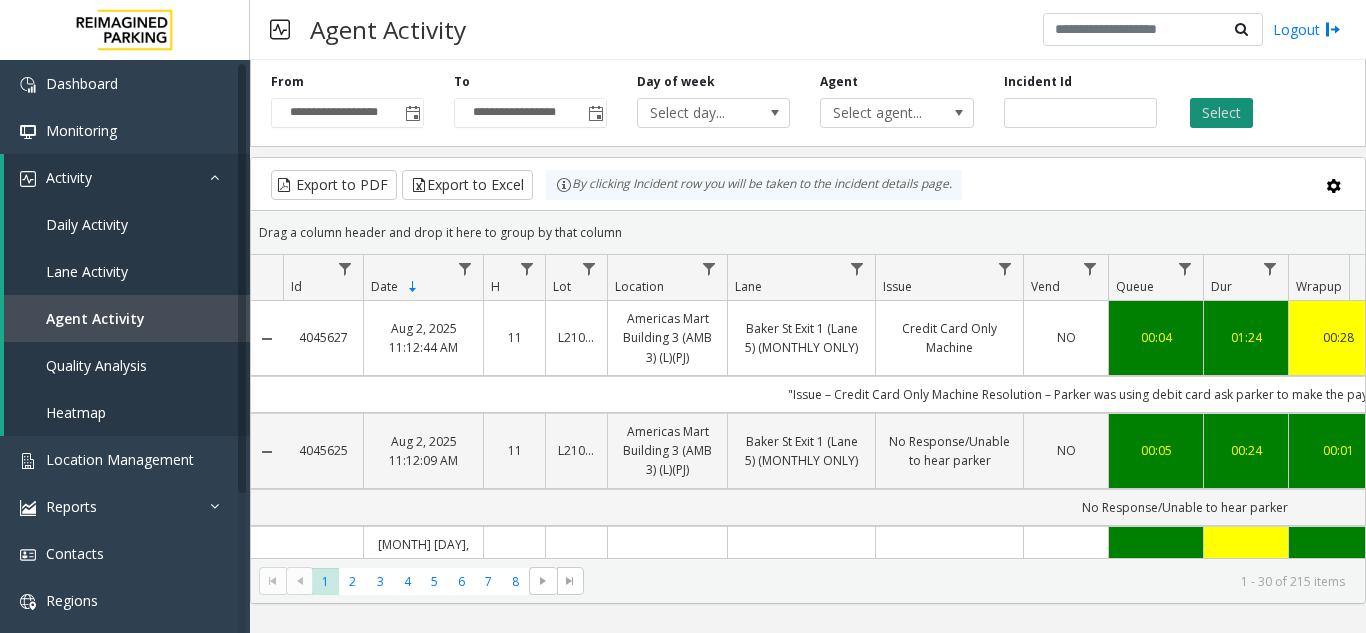 click on "Select" 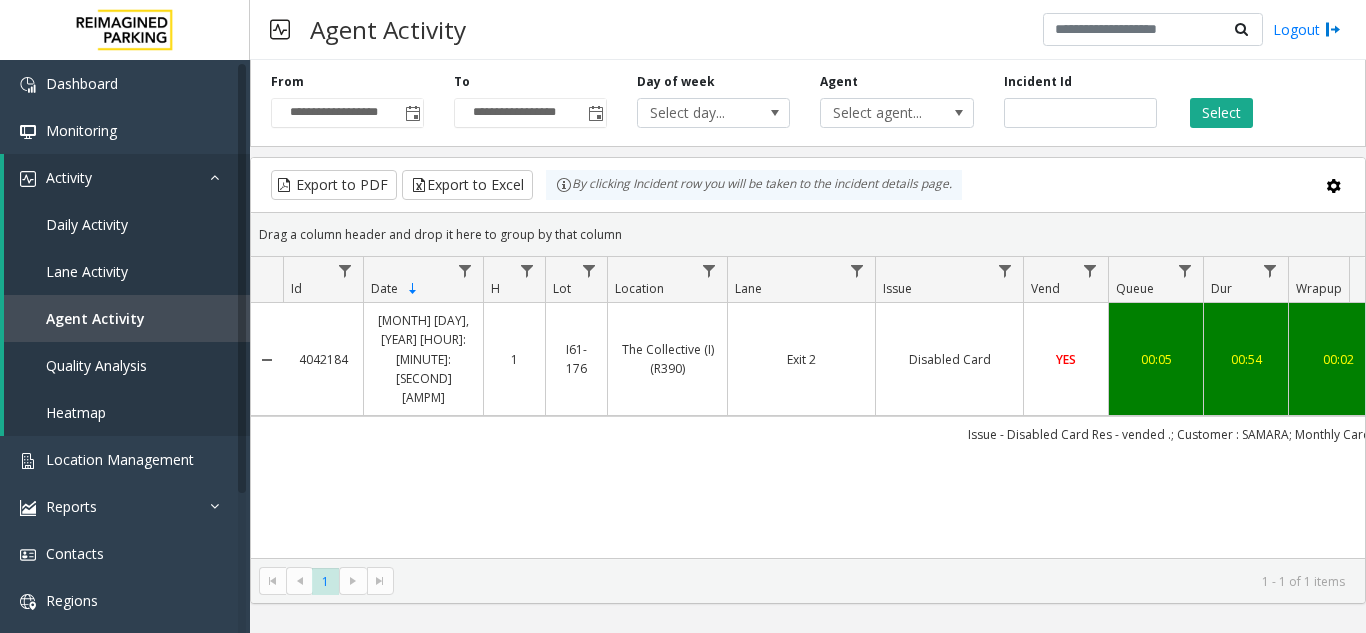 drag, startPoint x: 792, startPoint y: 558, endPoint x: 878, endPoint y: 559, distance: 86.00581 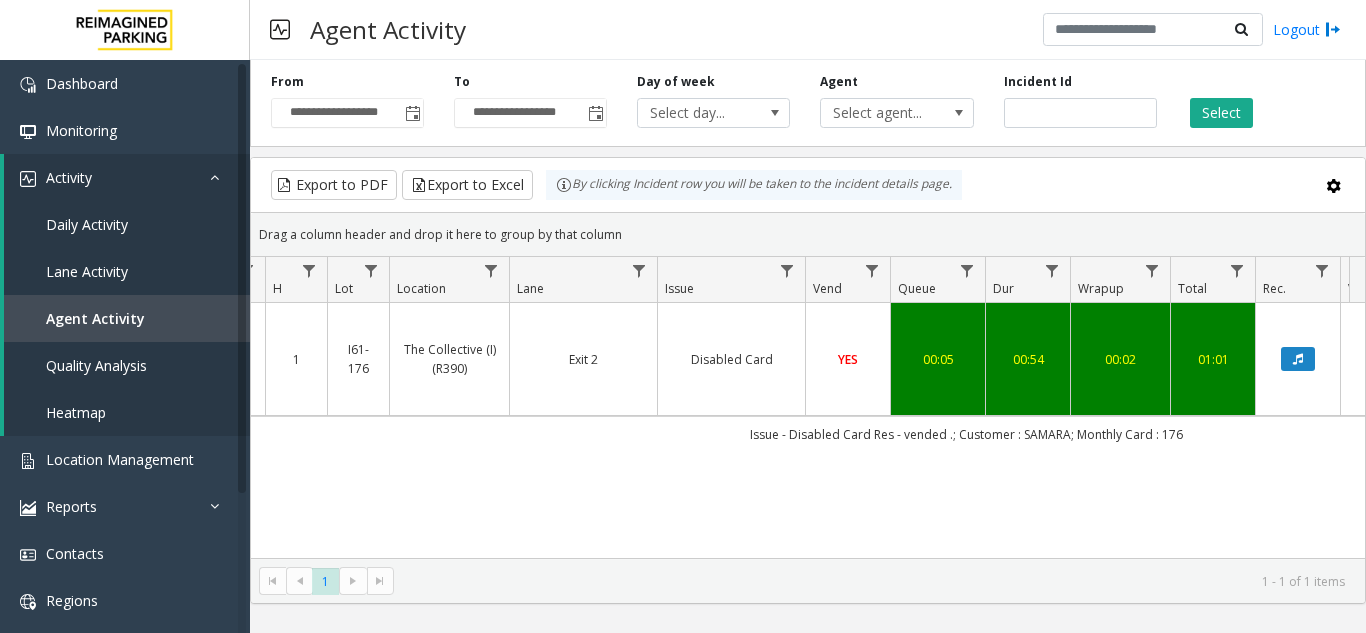 scroll, scrollTop: 0, scrollLeft: 294, axis: horizontal 